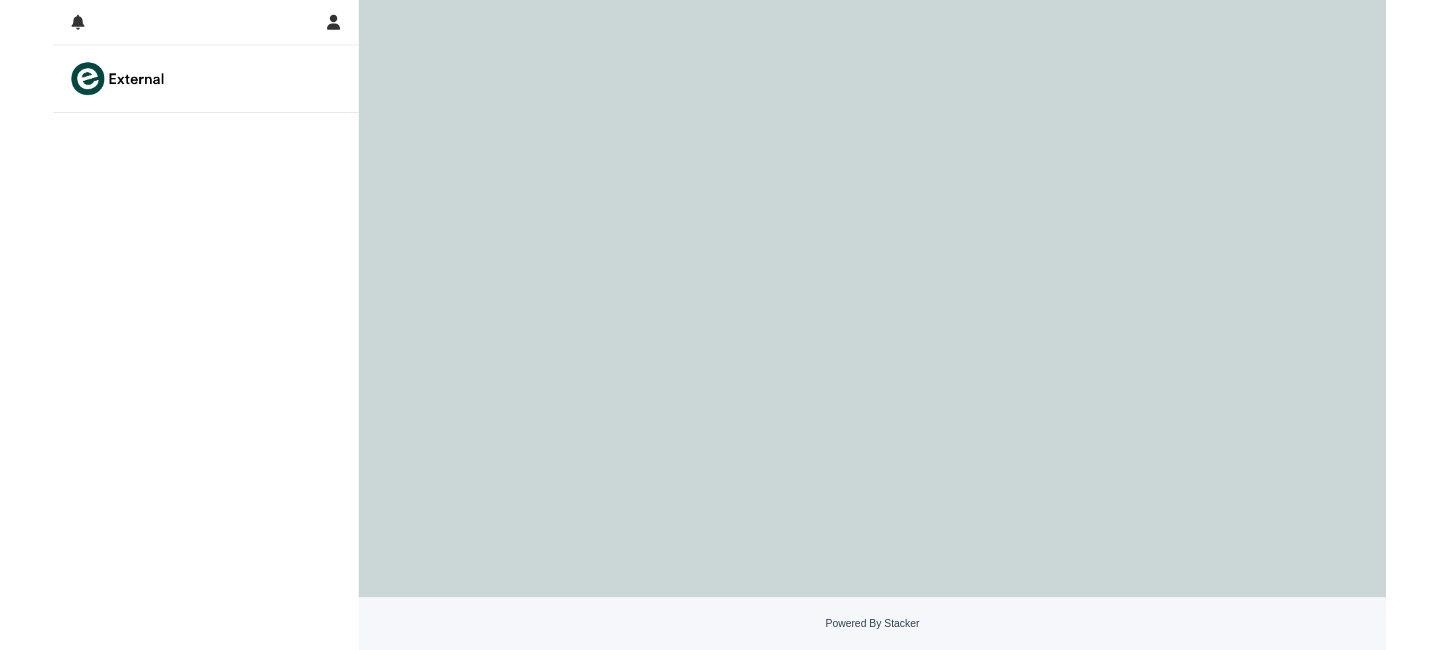 scroll, scrollTop: 0, scrollLeft: 0, axis: both 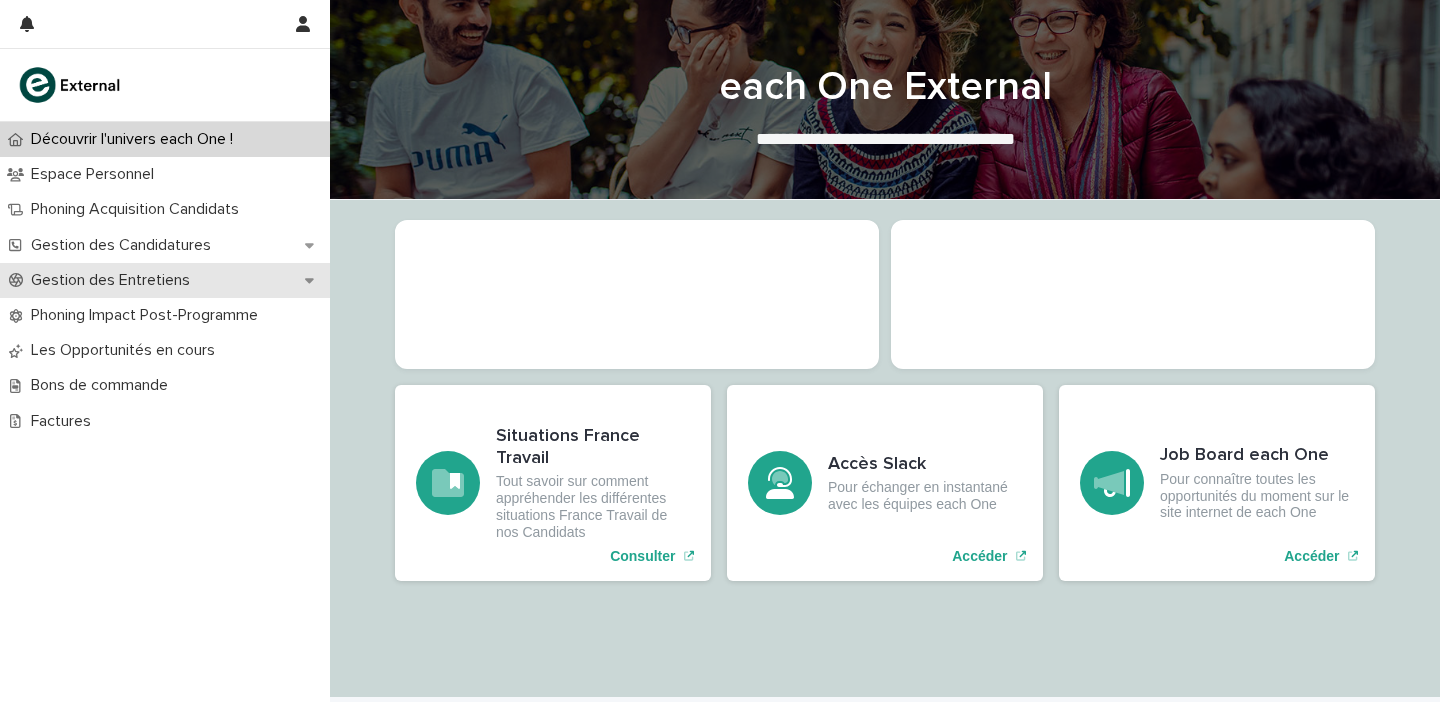 click on "Gestion des Entretiens" at bounding box center [165, 280] 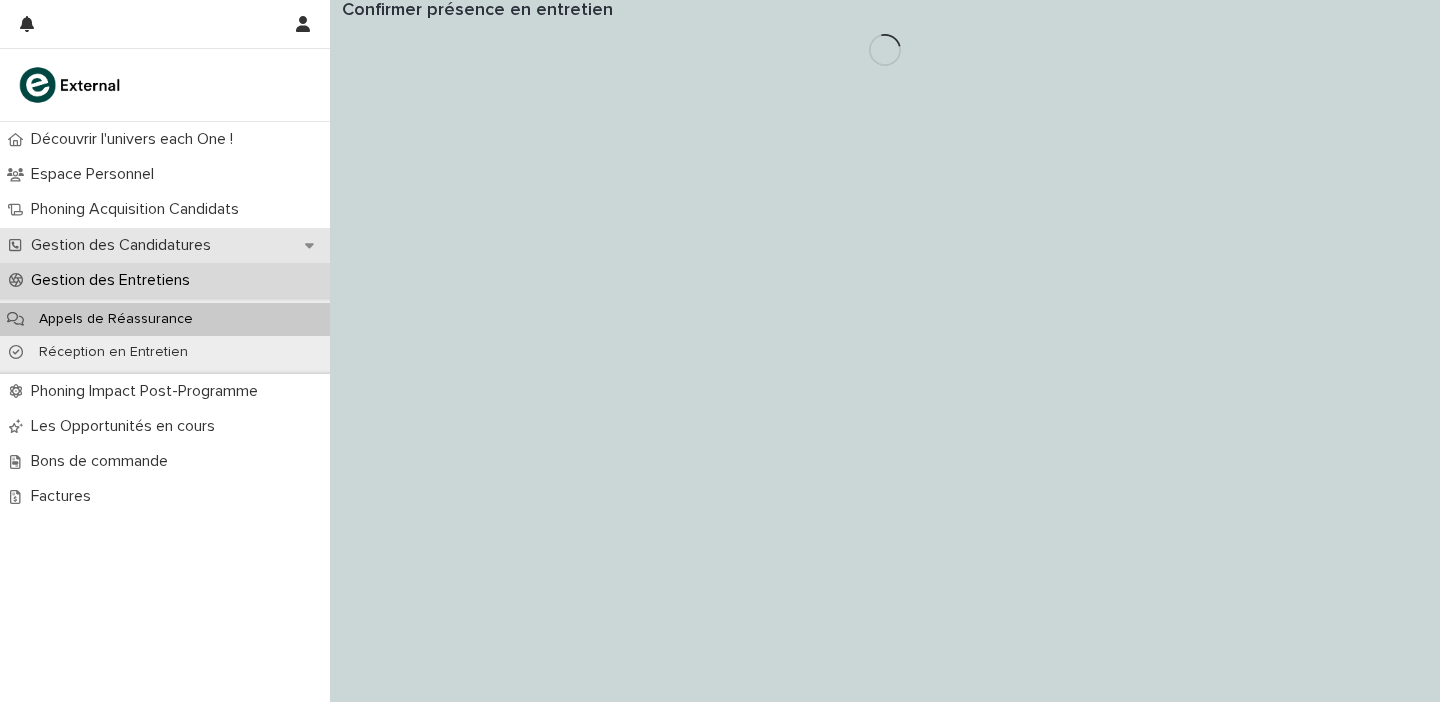click on "Gestion des Candidatures" at bounding box center [125, 245] 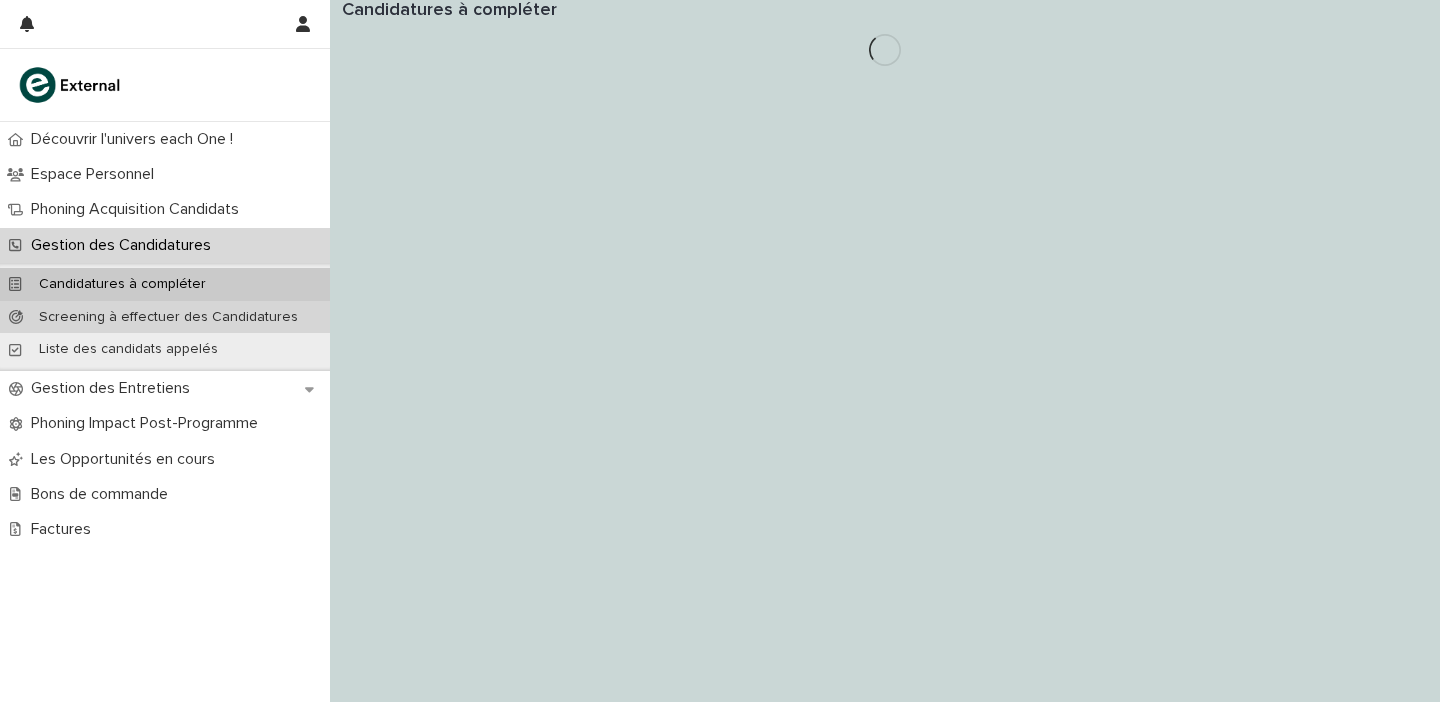click on "Screening à effectuer des Candidatures" at bounding box center [165, 317] 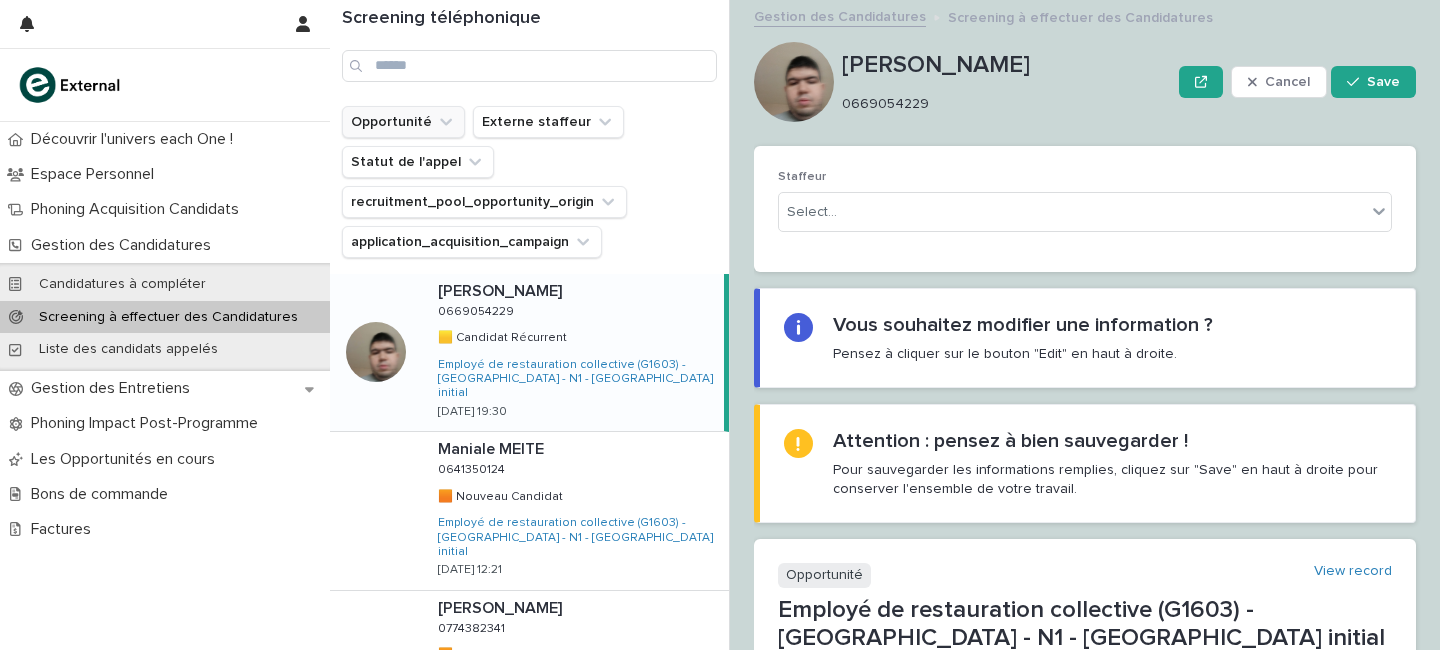 click on "Opportunité" at bounding box center [403, 122] 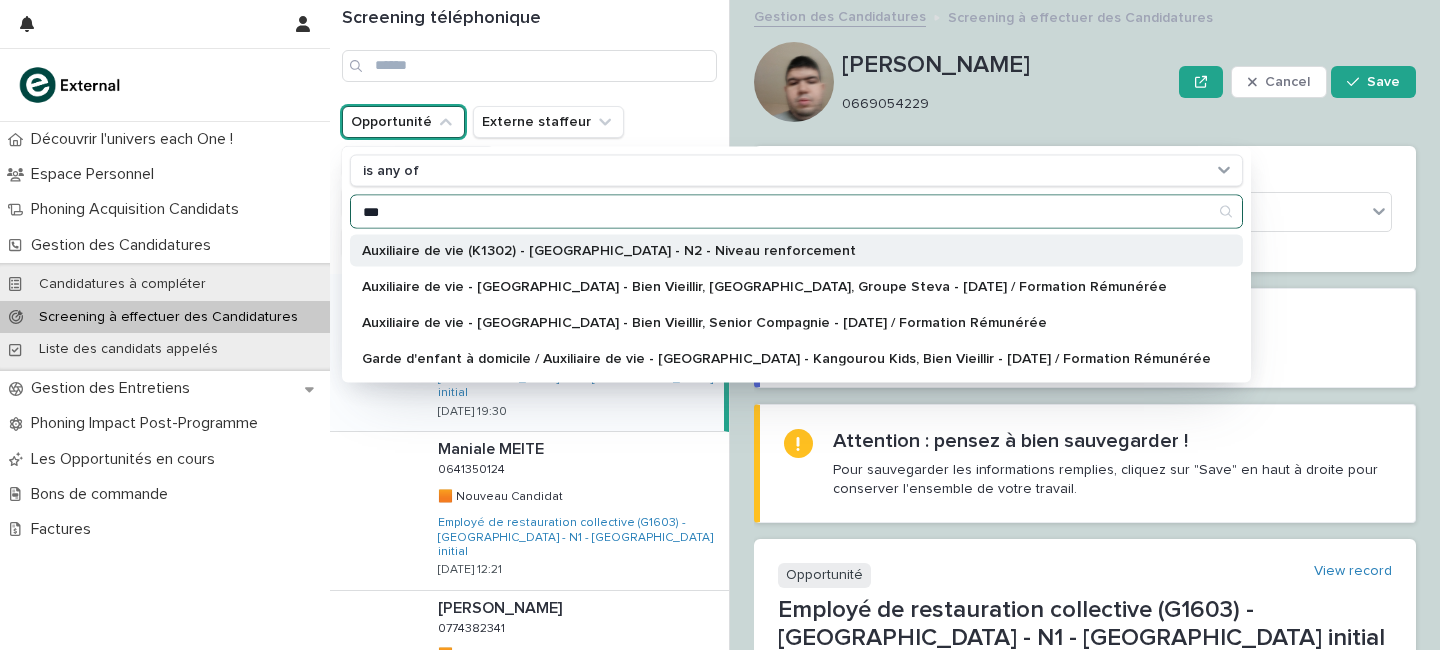 type on "***" 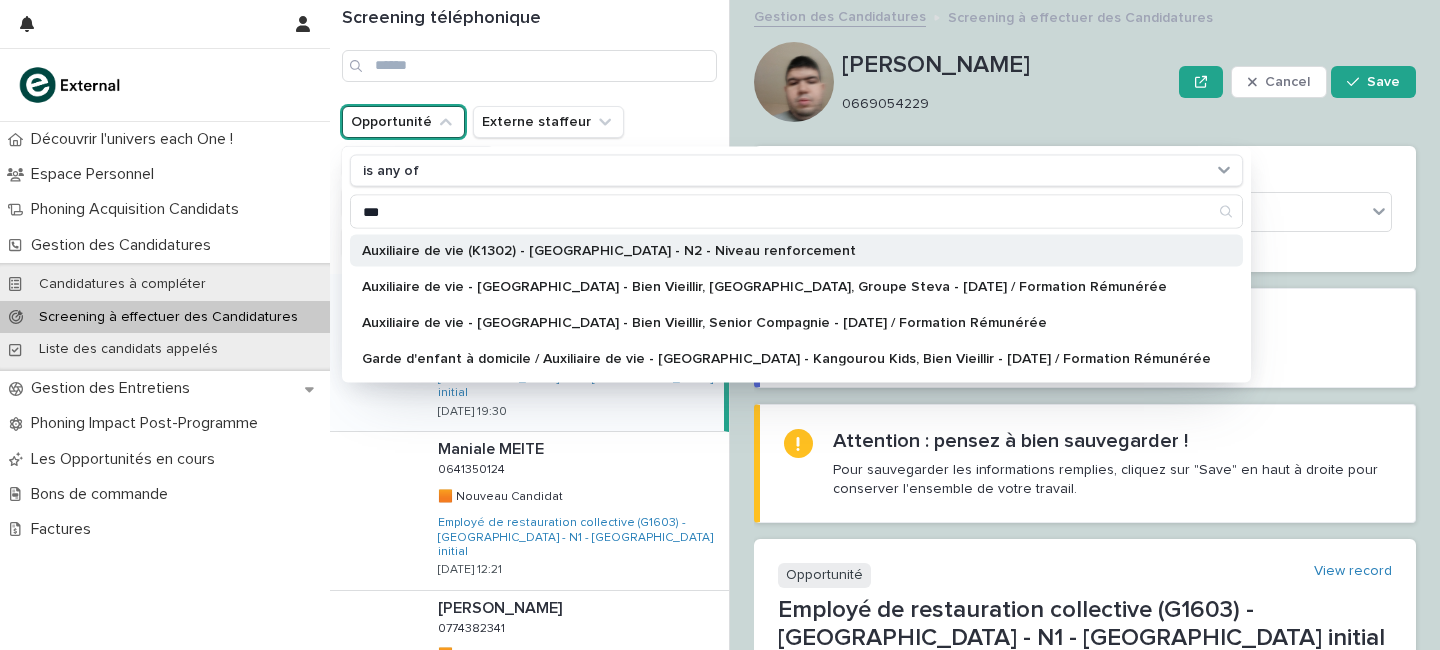click on "Auxiliaire de vie (K1302) - [GEOGRAPHIC_DATA] - N2 - Niveau renforcement" at bounding box center (786, 251) 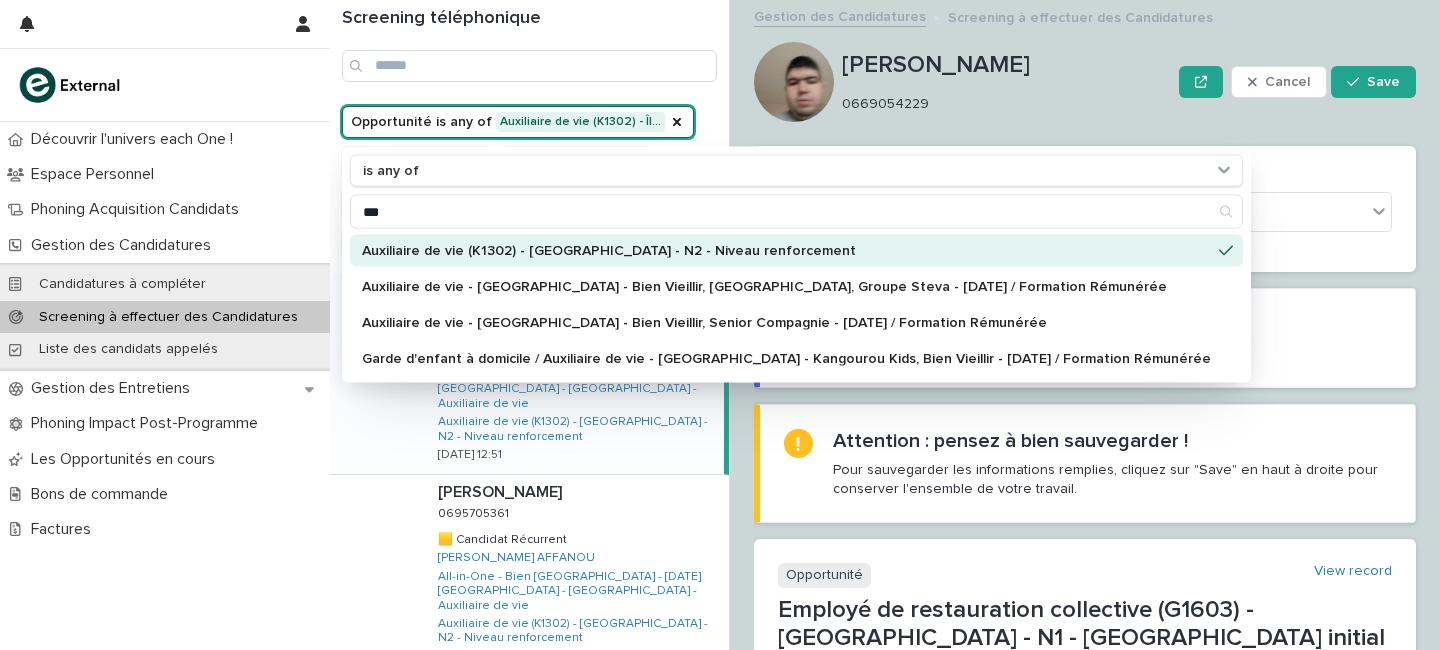 click on "Screening téléphonique" at bounding box center [529, 53] 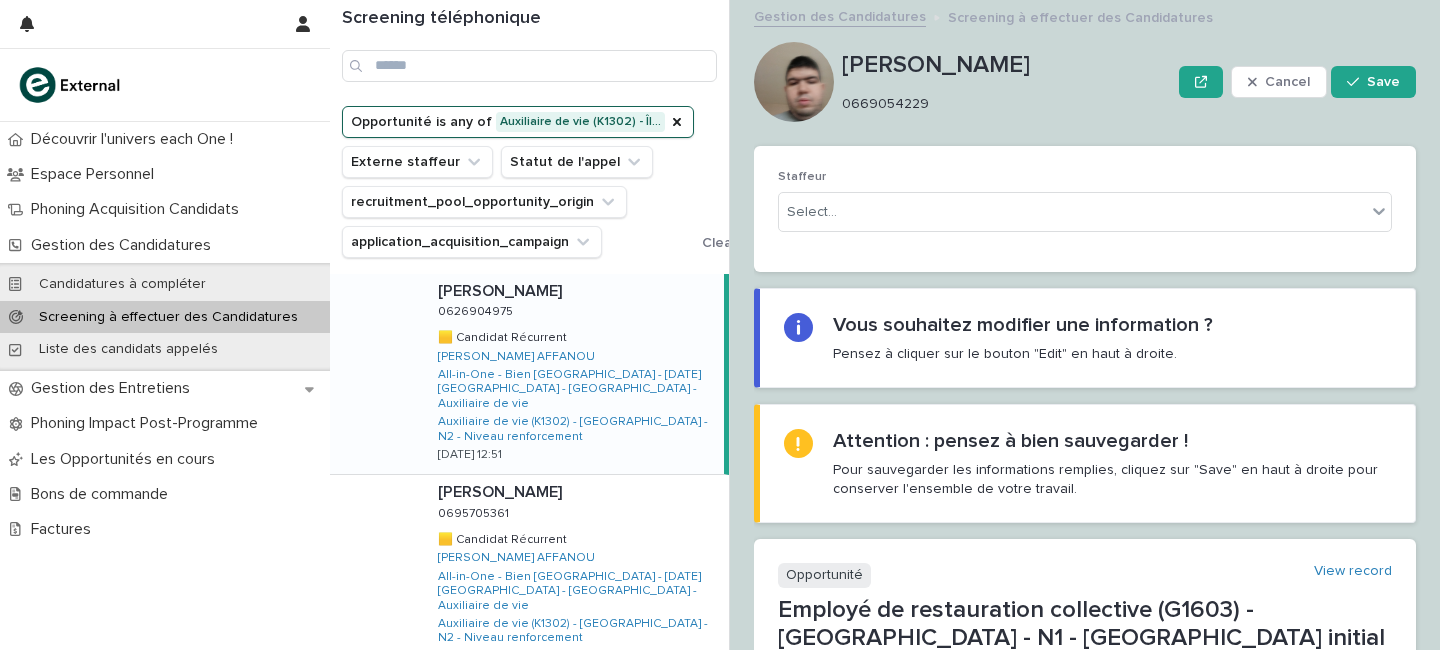 click on "[PERSON_NAME] [PERSON_NAME]   0626904975 0626904975   🟨 Candidat Récurrent 🟨 Candidat Récurrent   [PERSON_NAME] AFFANOU   All-in-[GEOGRAPHIC_DATA] - [DATE] - [GEOGRAPHIC_DATA] - Auxiliaire de vie   Auxiliaire de vie (K1302) - [GEOGRAPHIC_DATA] - N2 - Niveau renforcement   [DATE] 12:51" at bounding box center [573, 374] 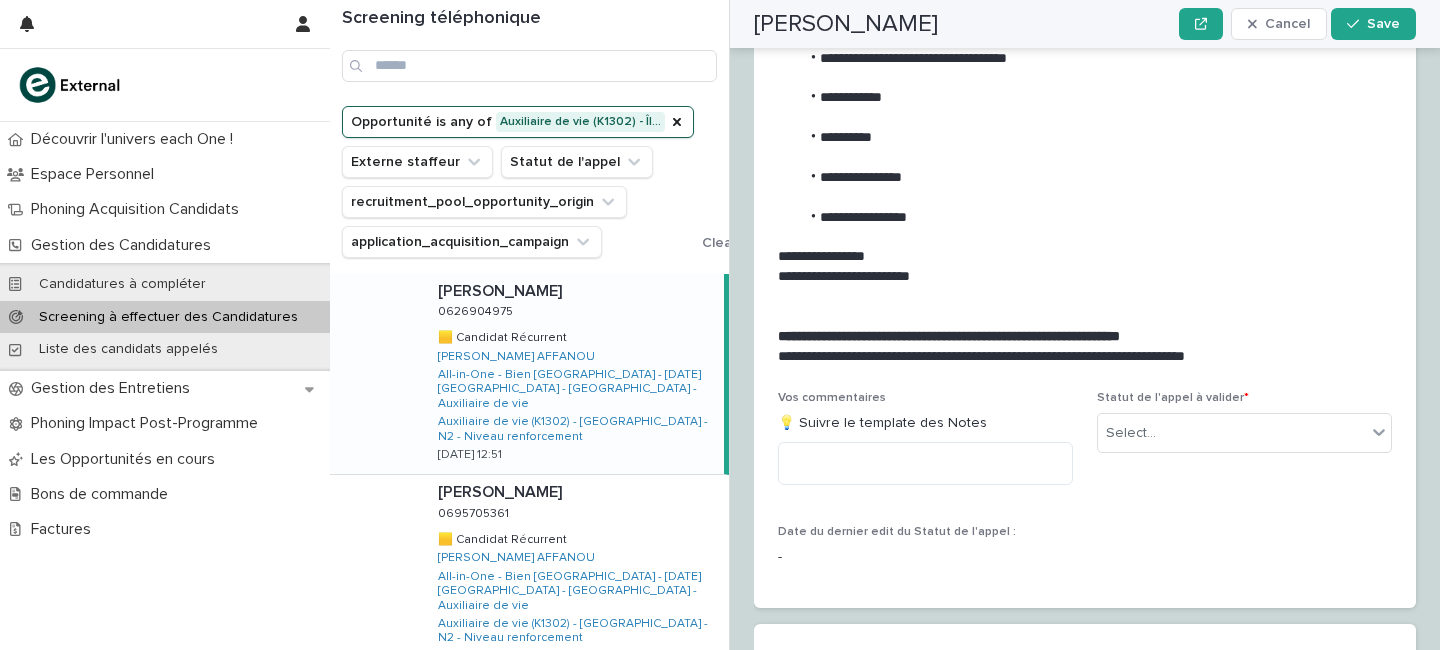 scroll, scrollTop: 3031, scrollLeft: 0, axis: vertical 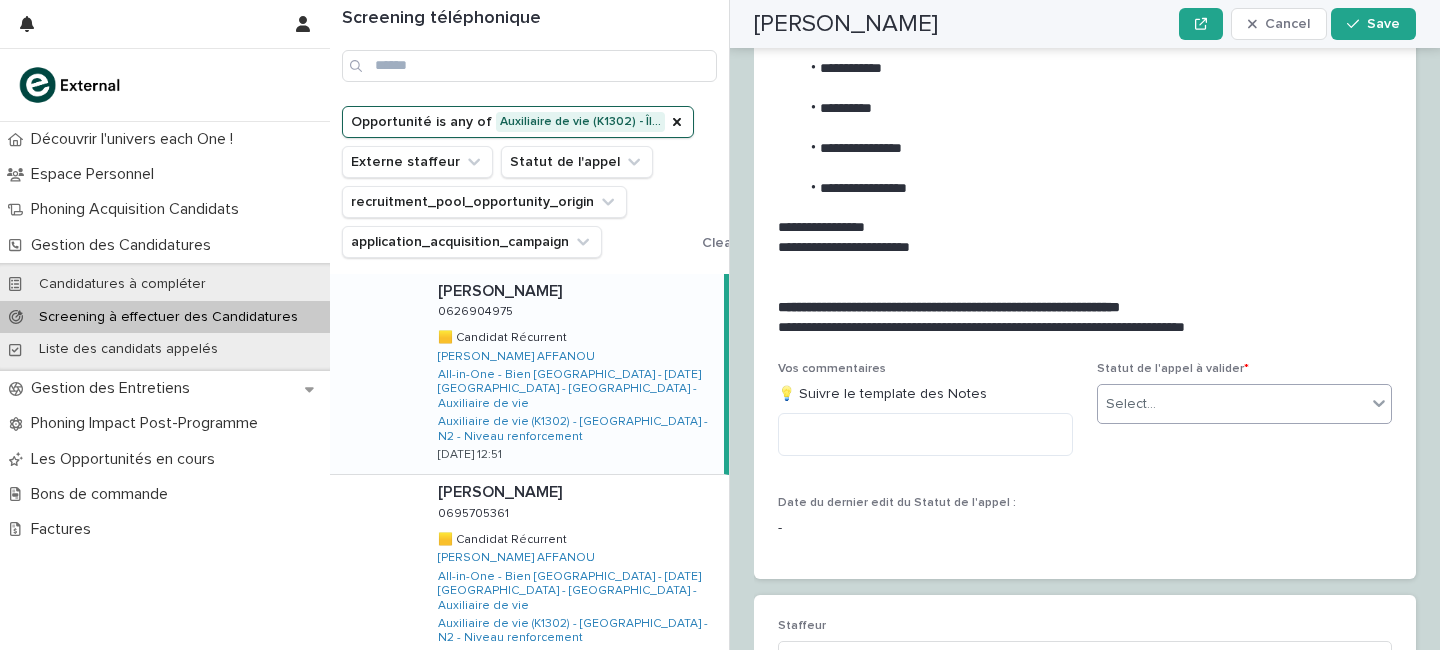 click on "Select..." at bounding box center (1232, 404) 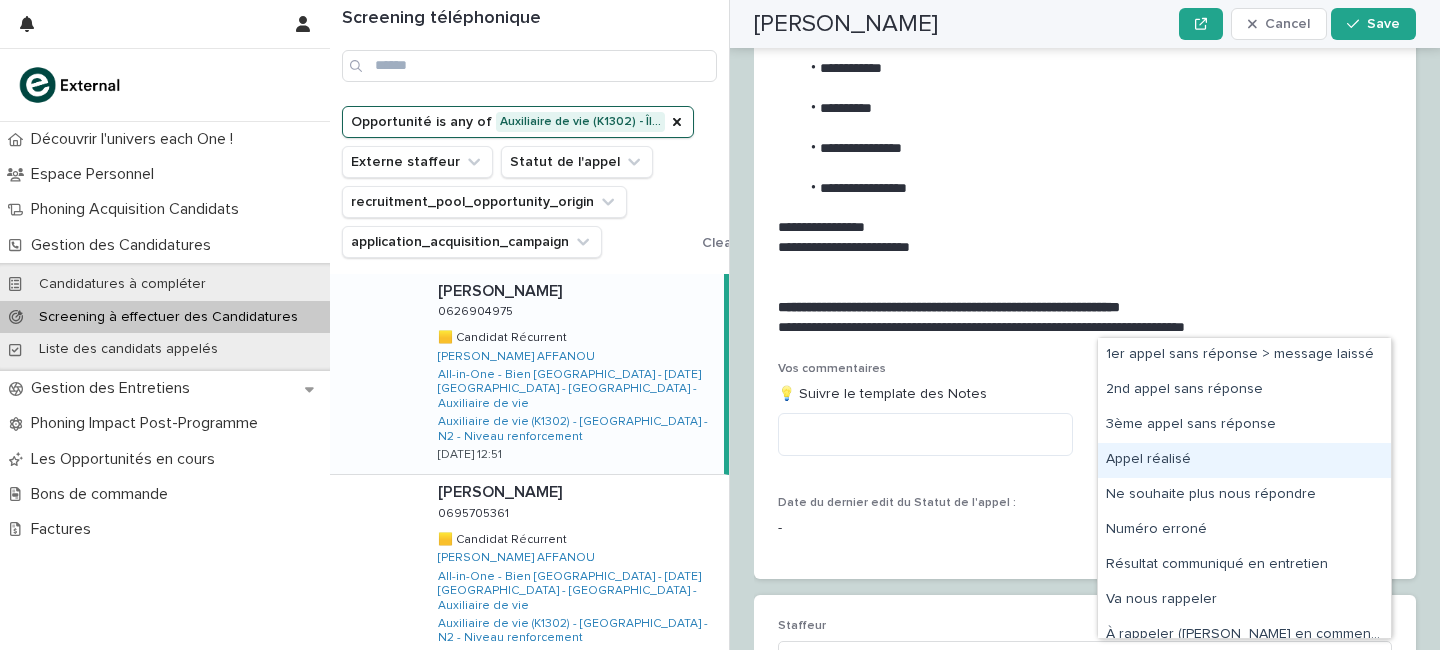 click on "Appel réalisé" at bounding box center (1244, 460) 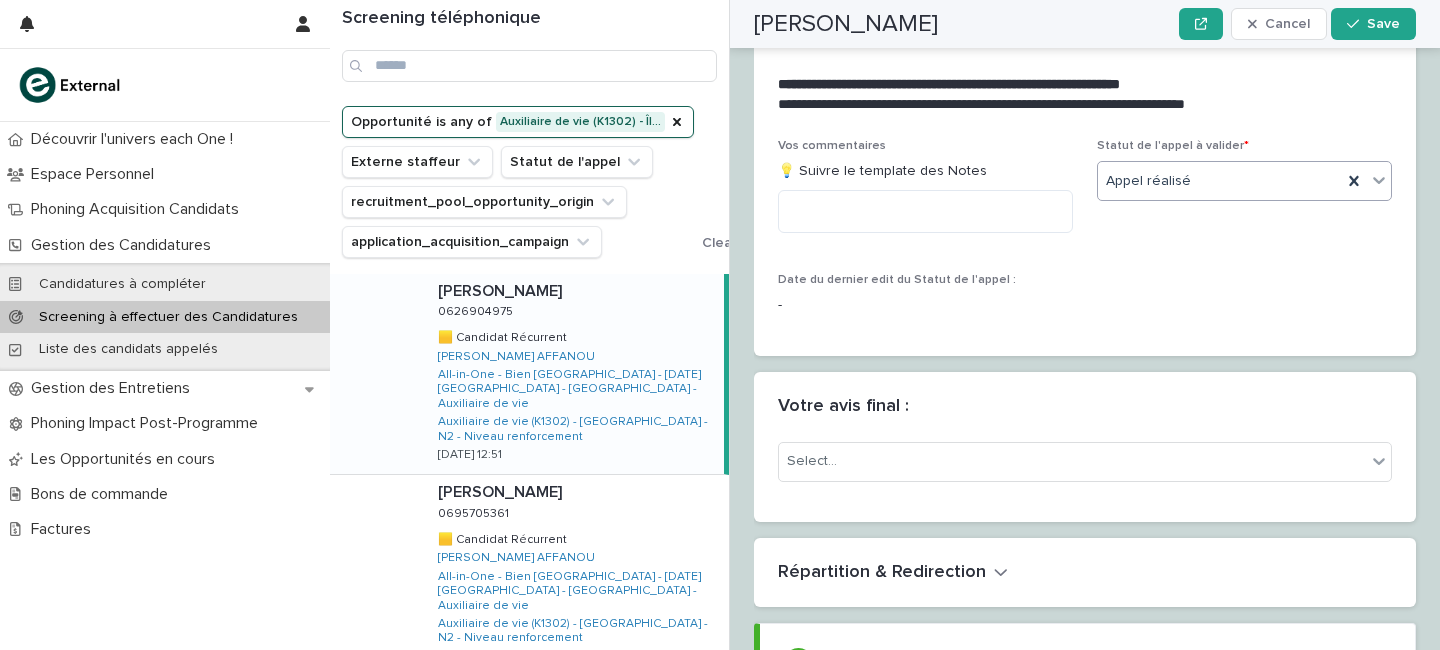 scroll, scrollTop: 3536, scrollLeft: 0, axis: vertical 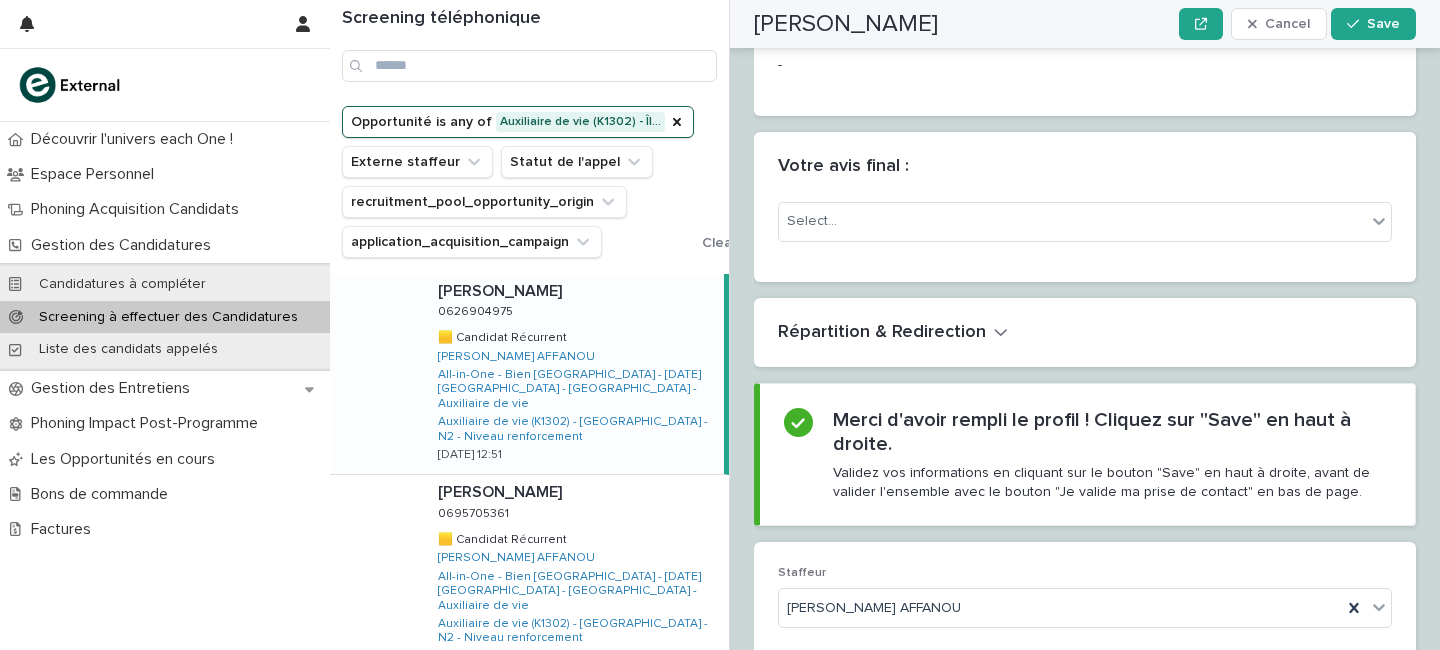 click 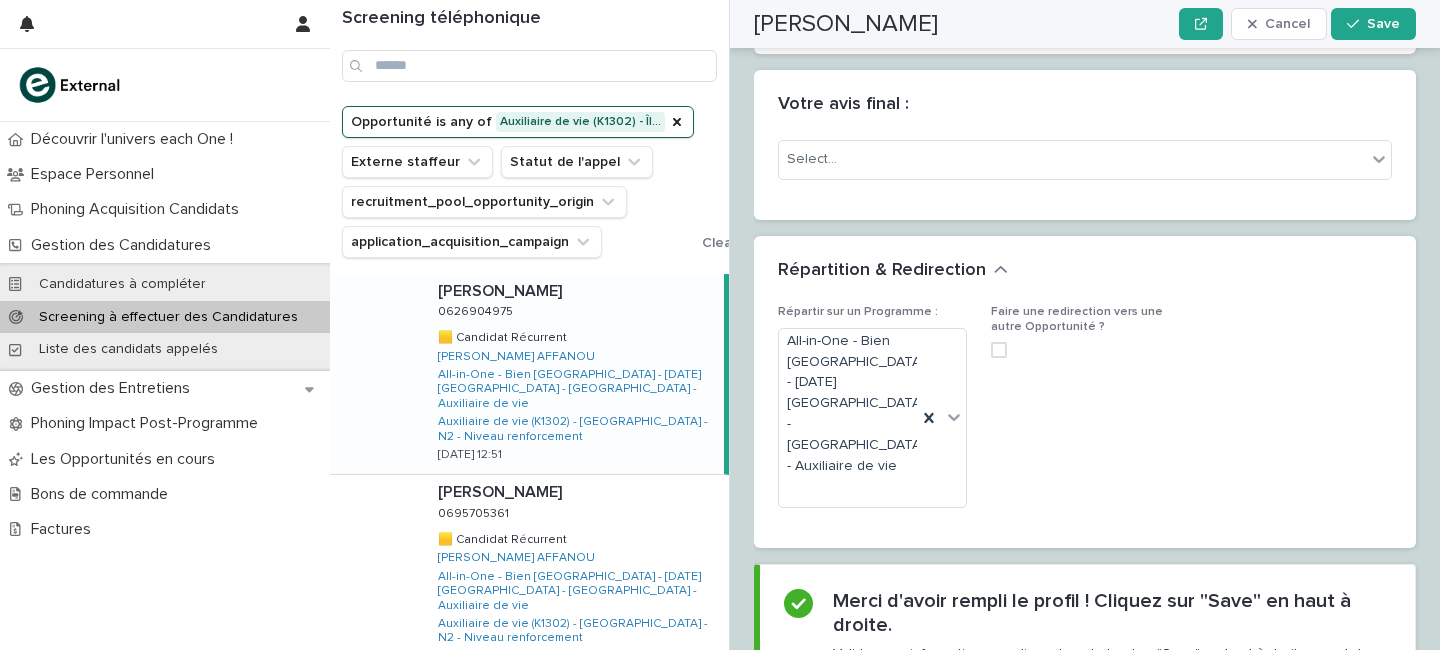 scroll, scrollTop: 3621, scrollLeft: 0, axis: vertical 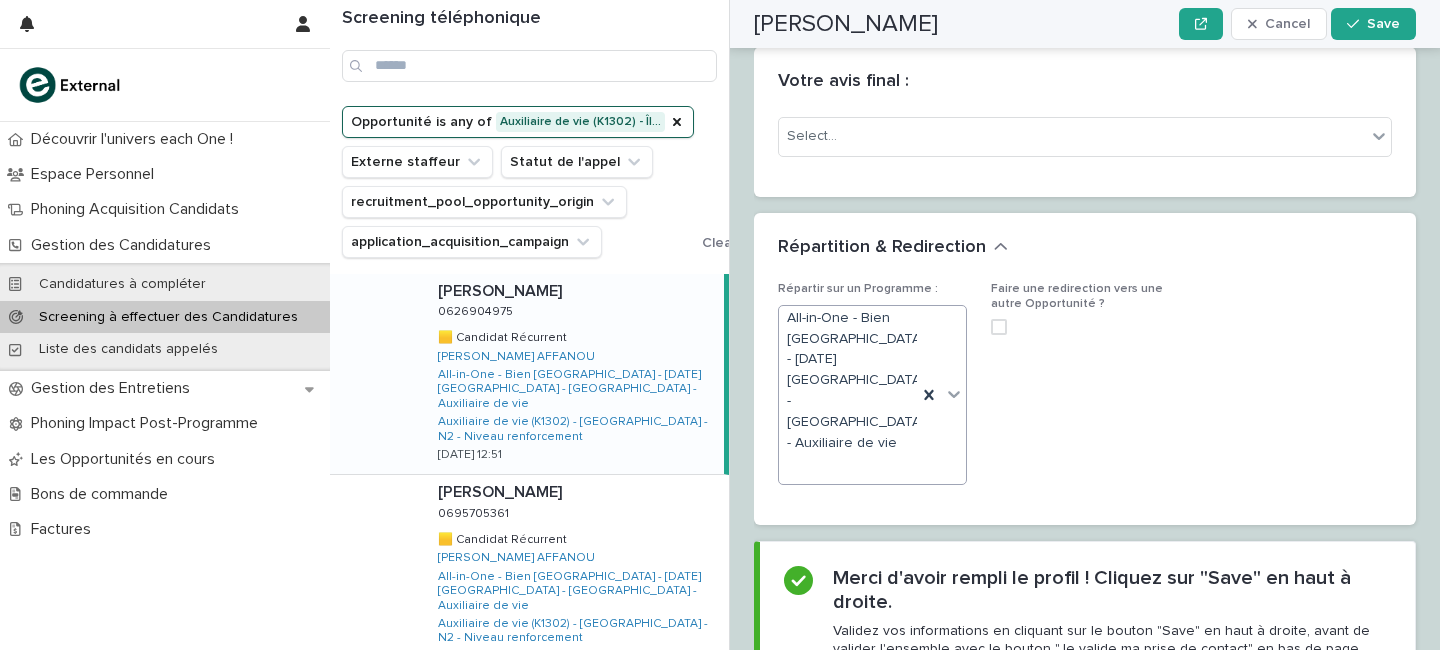 click at bounding box center (941, 395) 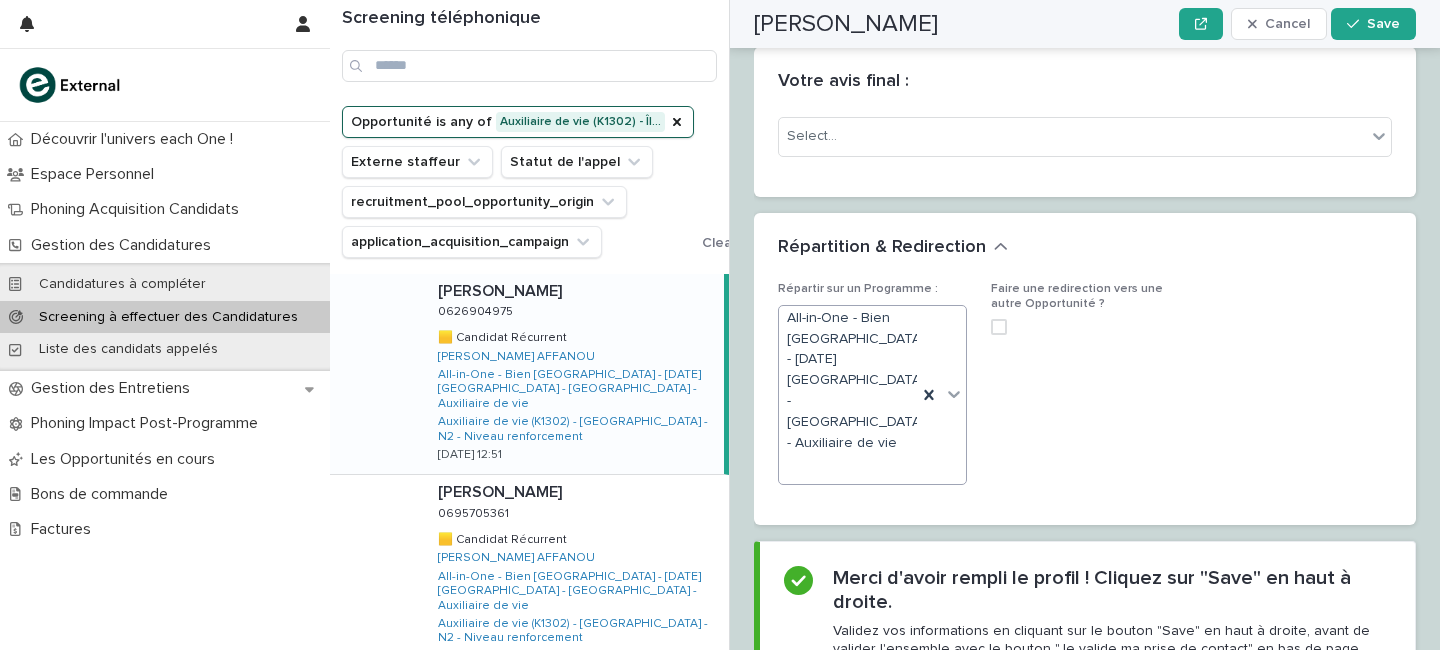 click 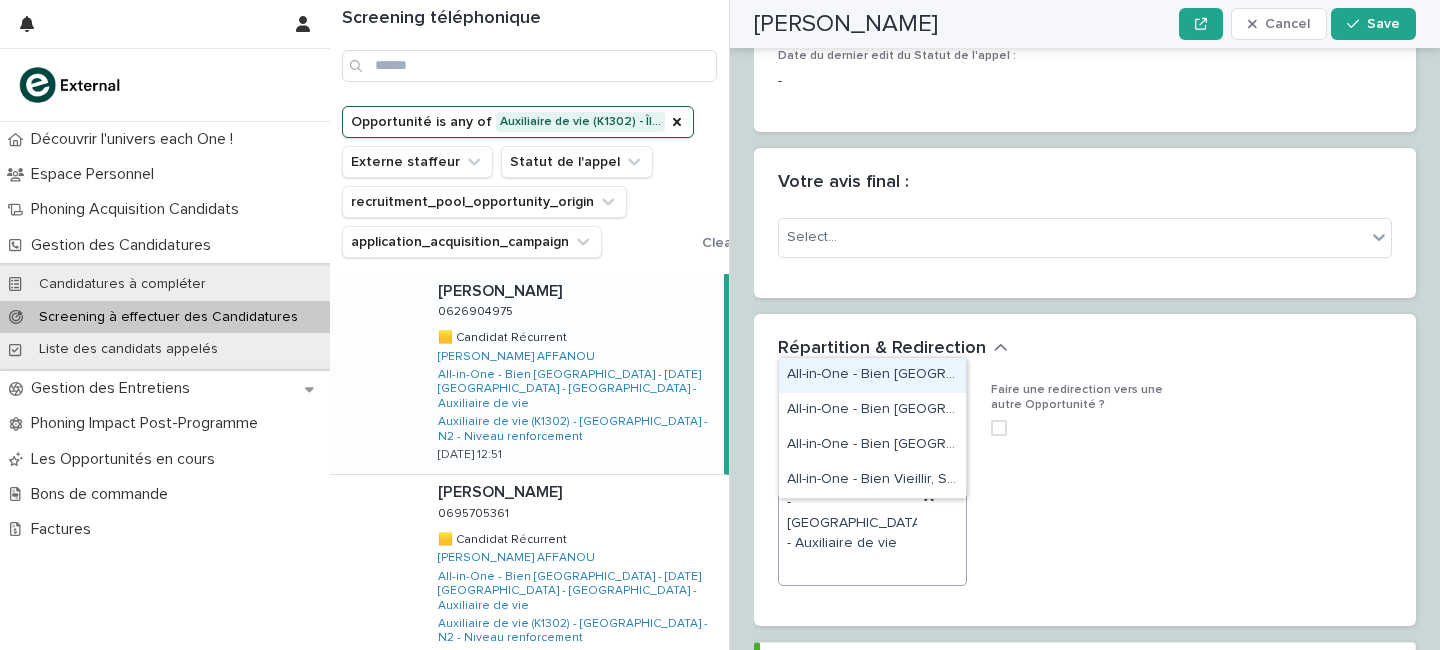 scroll, scrollTop: 3721, scrollLeft: 0, axis: vertical 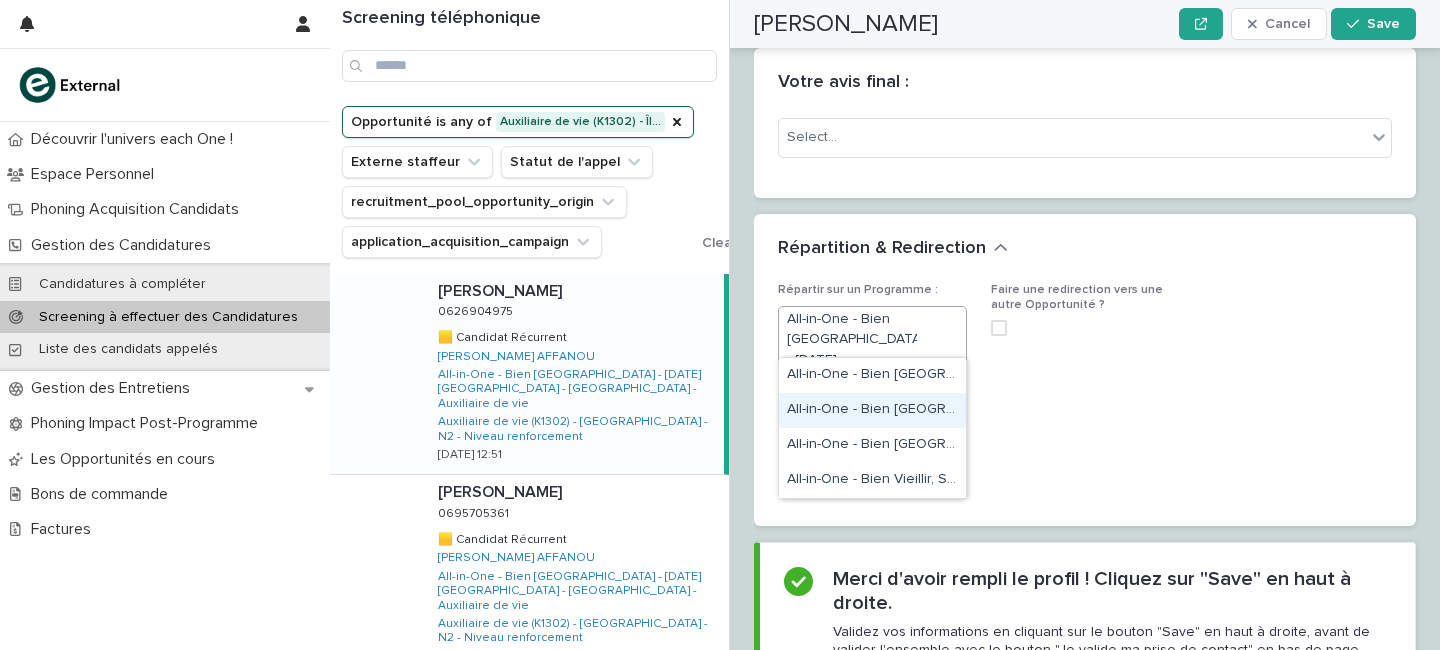 click on "Faire une redirection vers une autre Opportunité ?" at bounding box center [1085, 392] 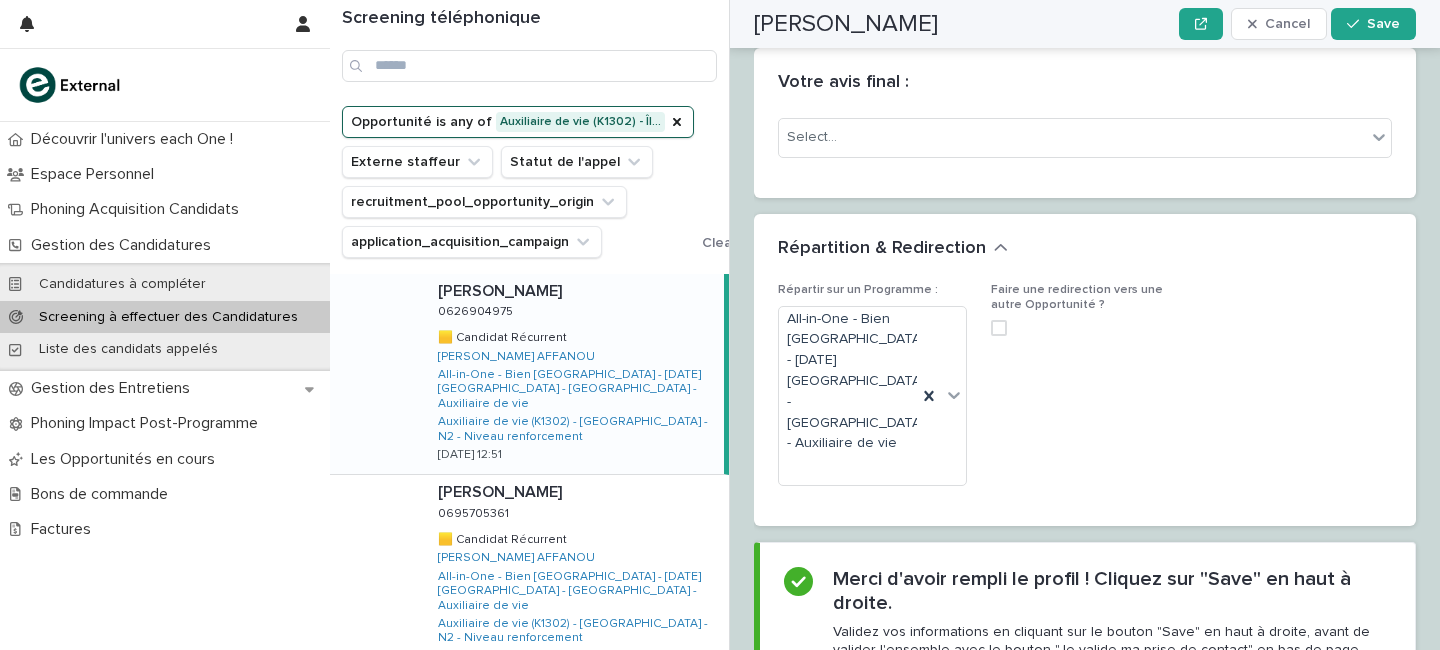 click at bounding box center [999, 328] 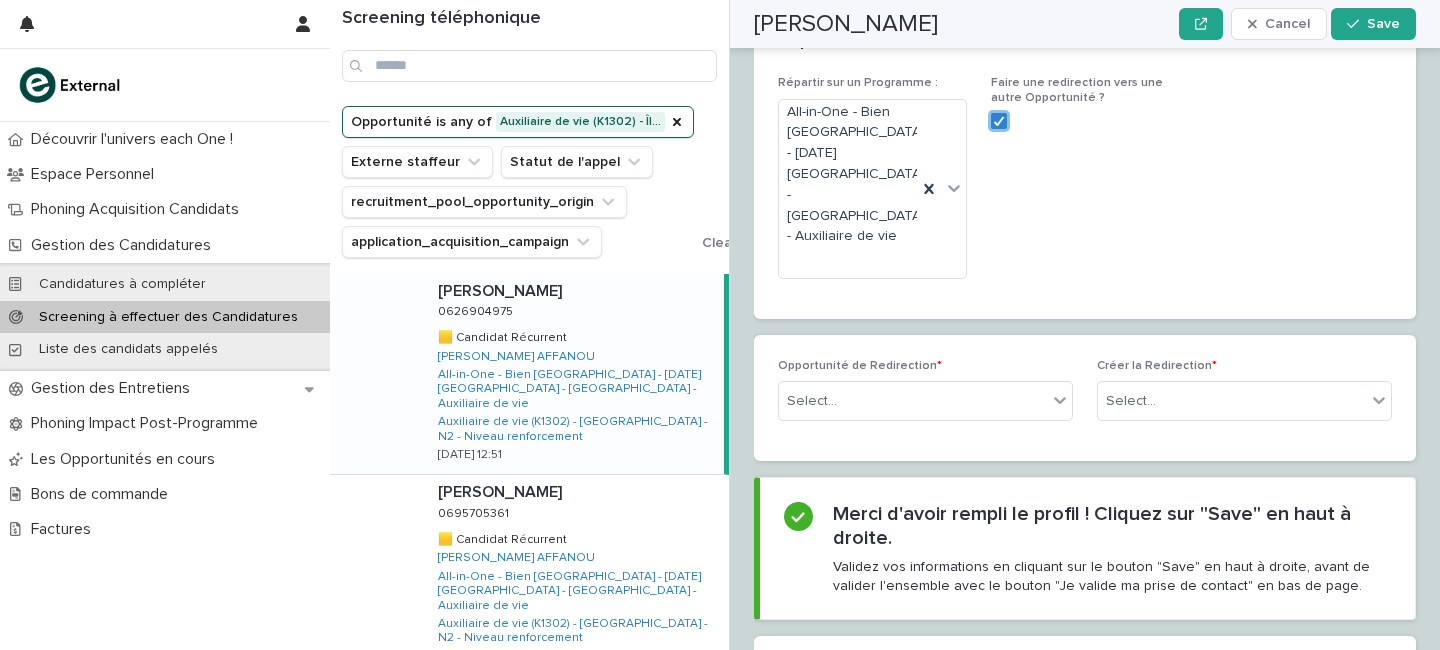 scroll, scrollTop: 3968, scrollLeft: 0, axis: vertical 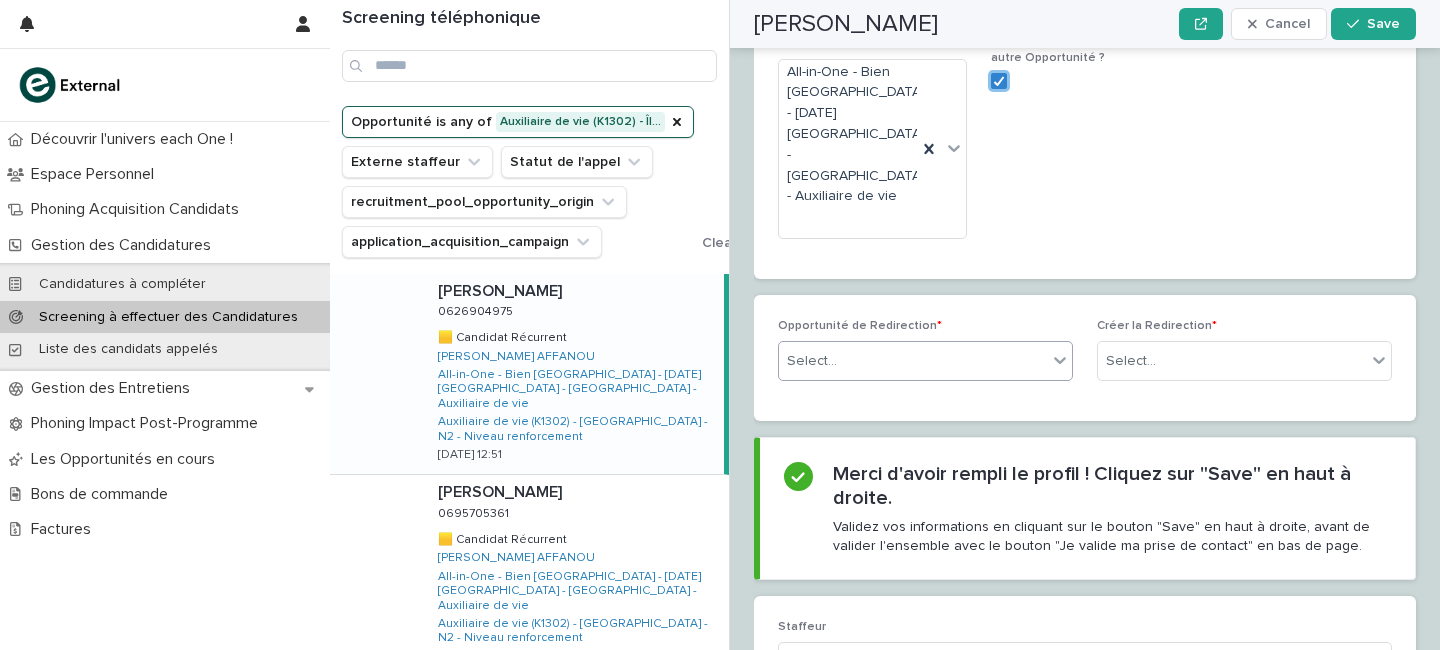 click on "Select..." at bounding box center (913, 361) 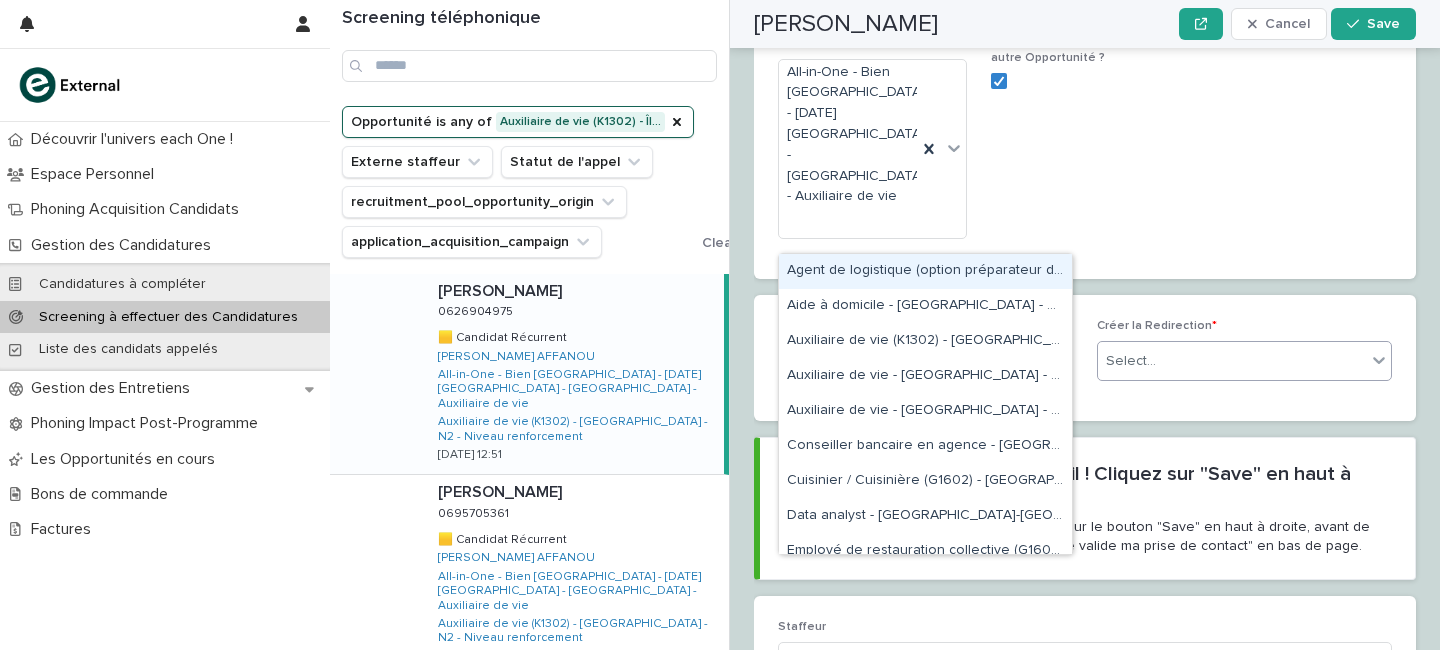 click on "Select..." at bounding box center [1232, 361] 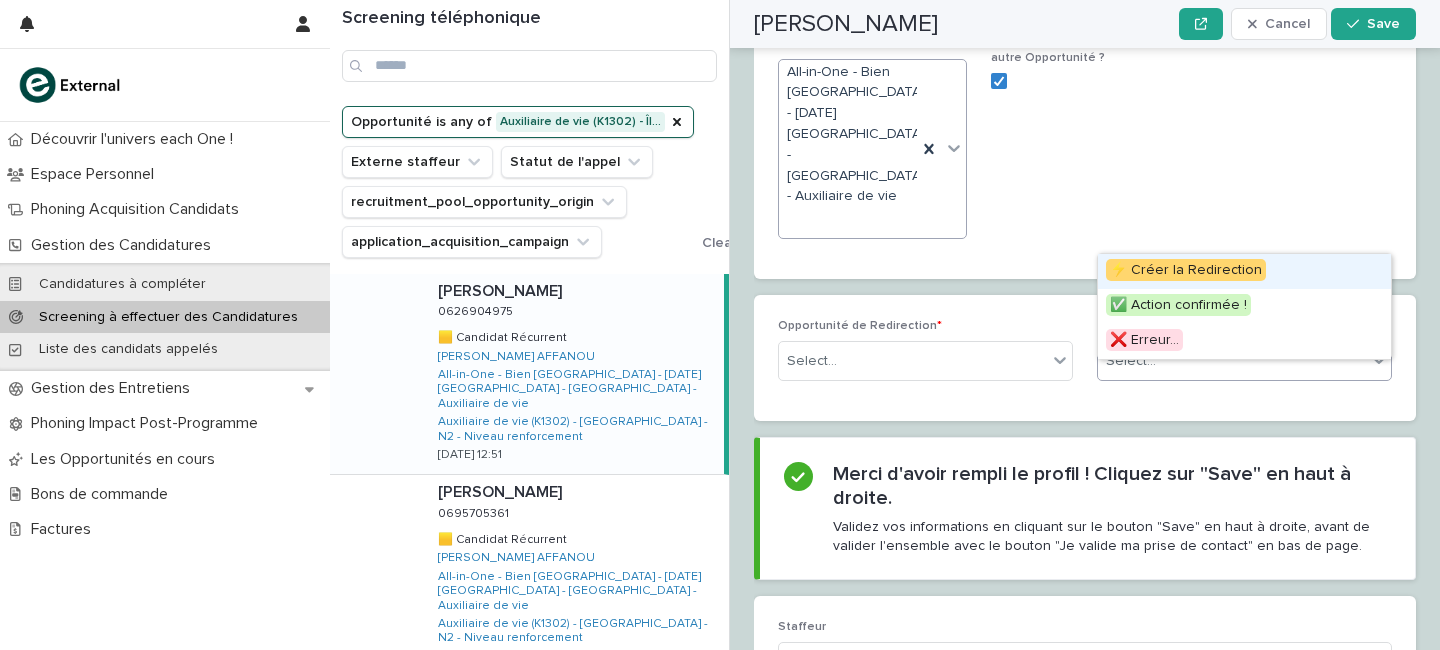 click at bounding box center (941, 149) 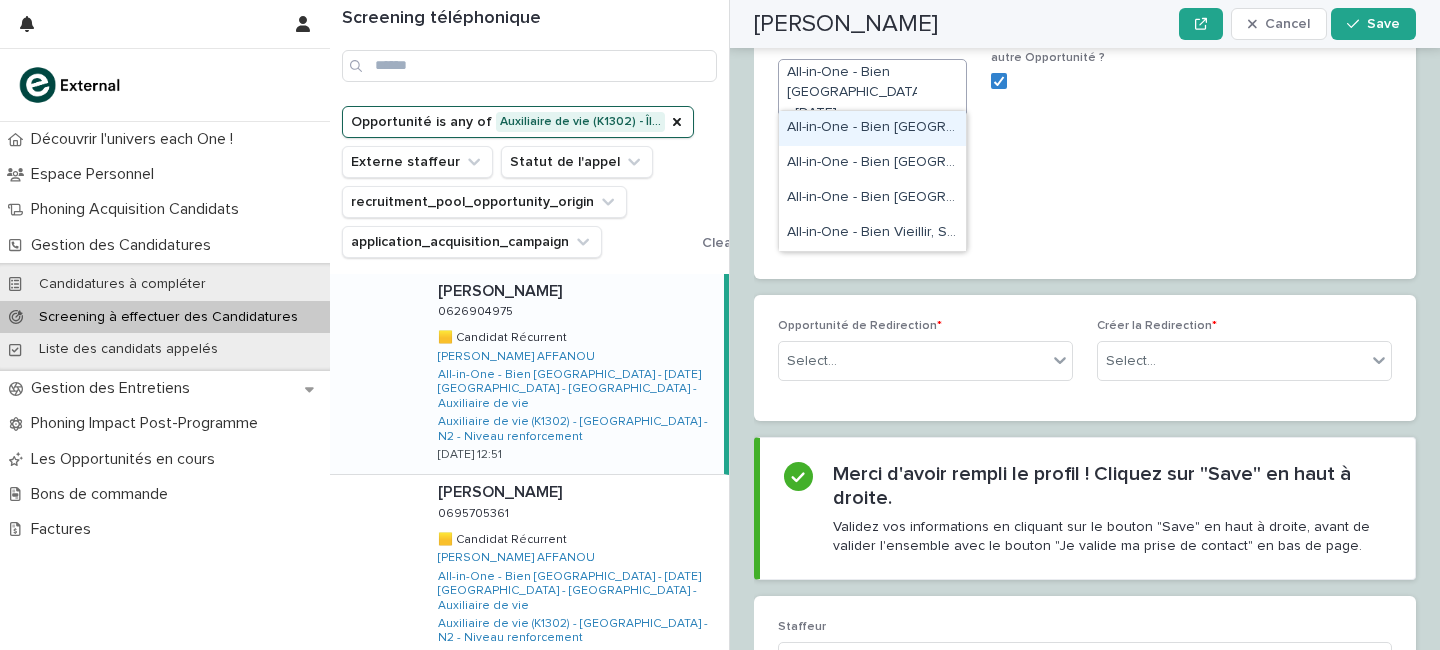 click on "Faire une redirection vers une autre Opportunité ?" at bounding box center (1085, 145) 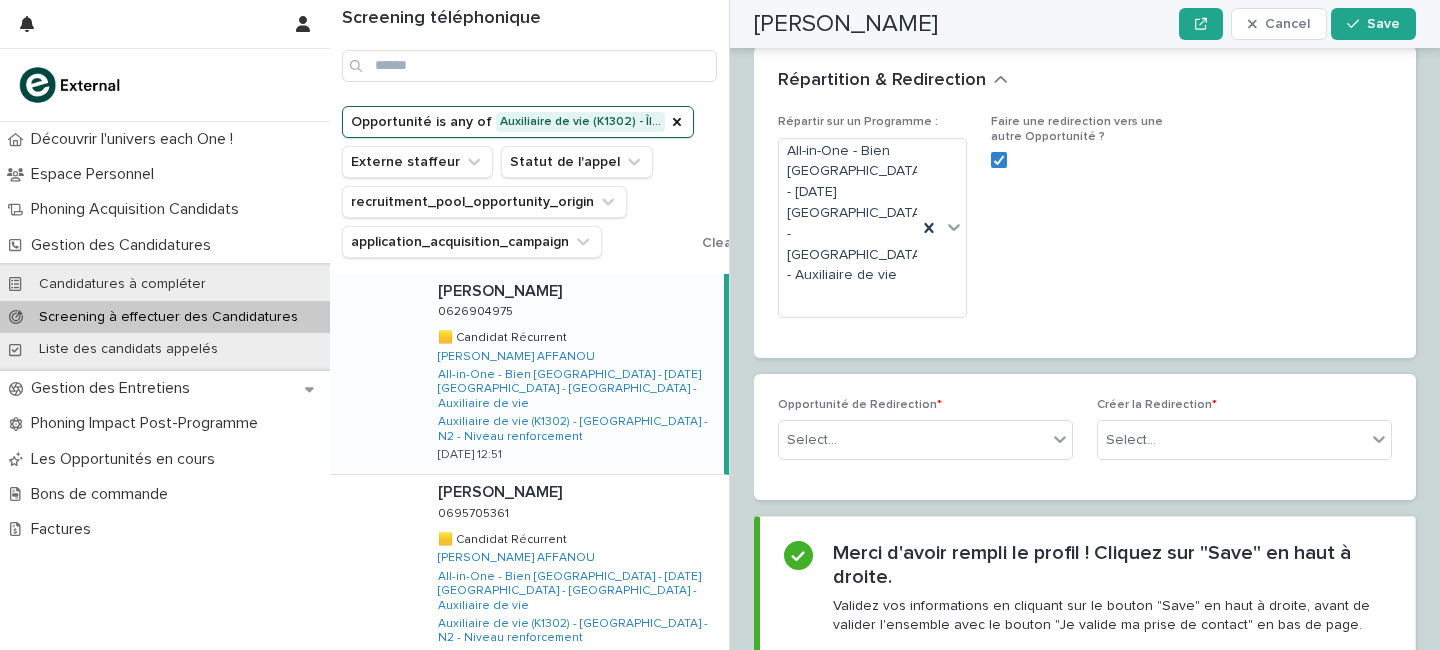 scroll, scrollTop: 3922, scrollLeft: 0, axis: vertical 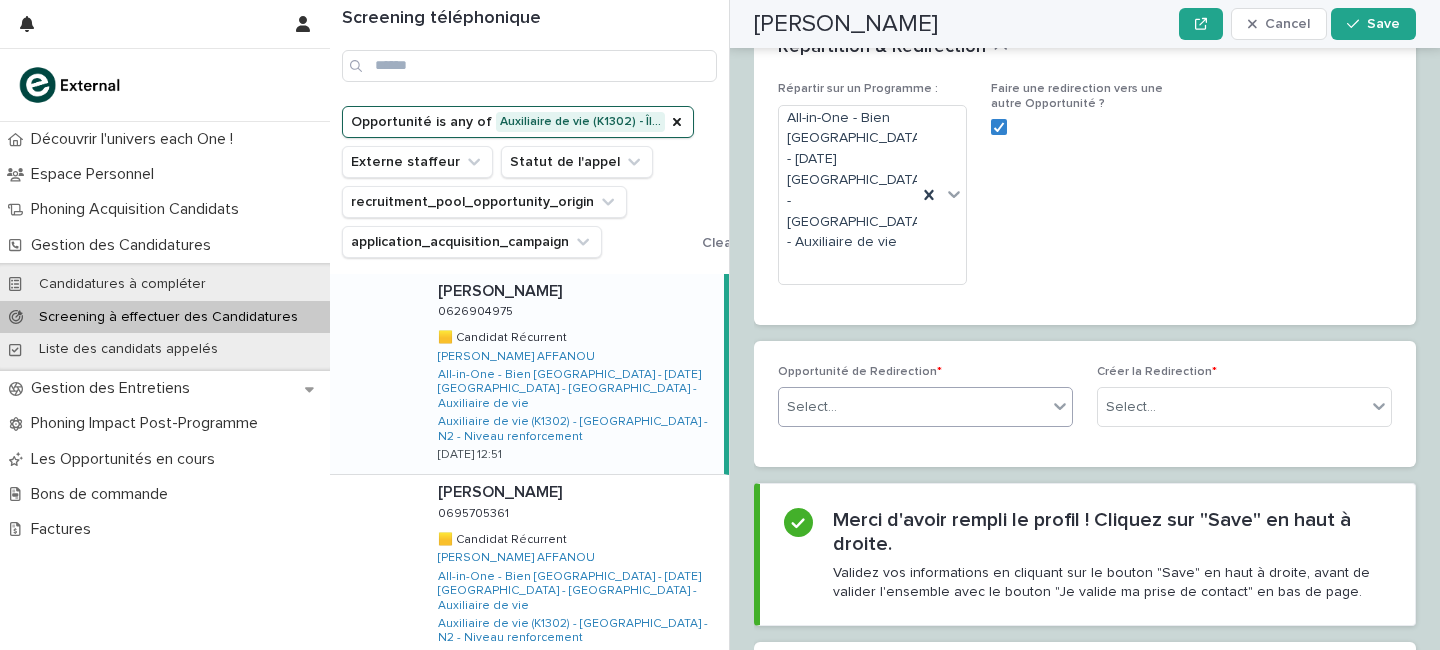 click on "Select..." at bounding box center (913, 407) 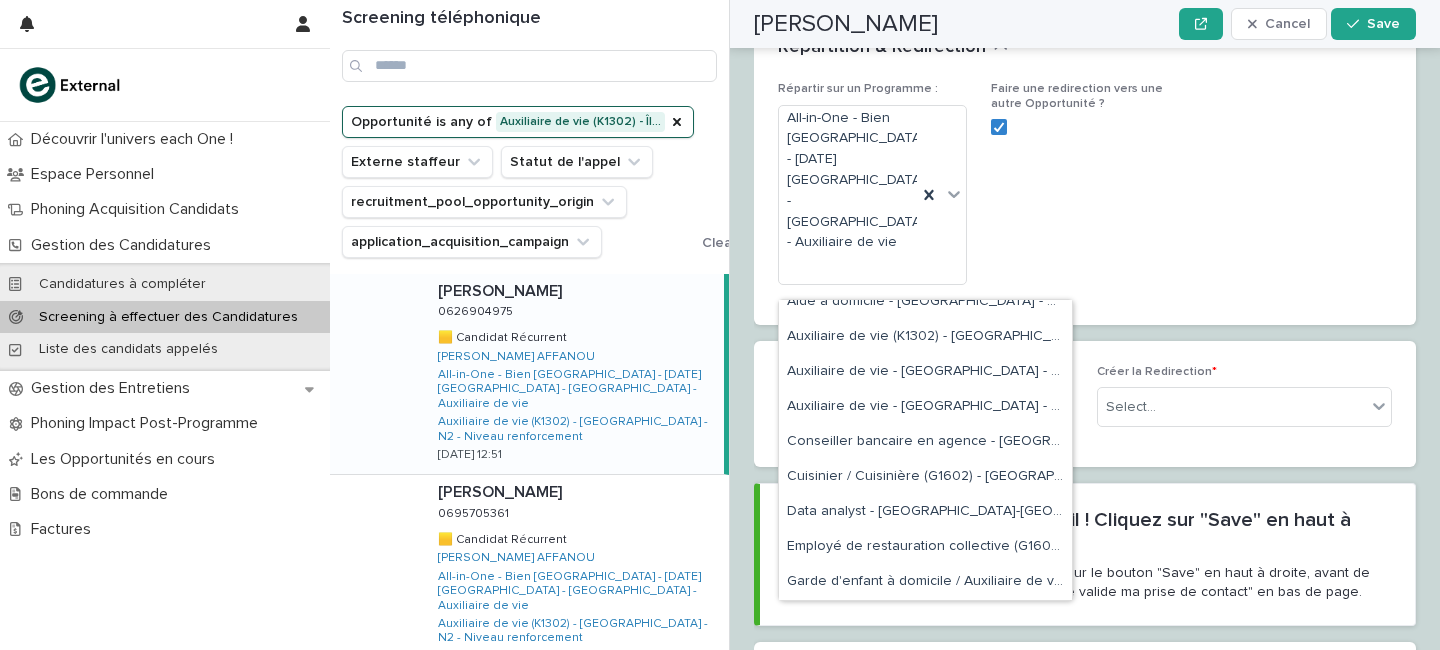 scroll, scrollTop: 0, scrollLeft: 0, axis: both 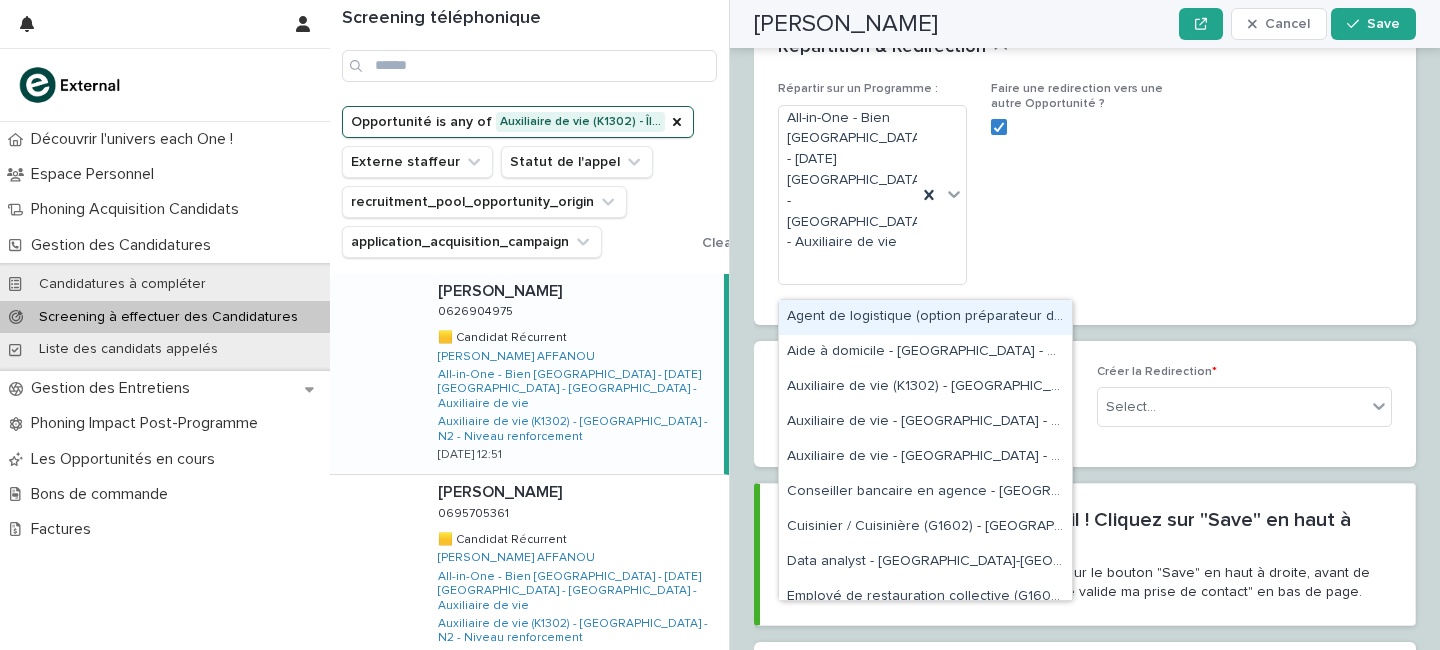 click on "Répartir sur un Programme : All-in-One - Bien [GEOGRAPHIC_DATA] - [DATE] - [GEOGRAPHIC_DATA] - Auxiliaire de vie Faire une redirection vers une autre Opportunité ?" at bounding box center (1085, 203) 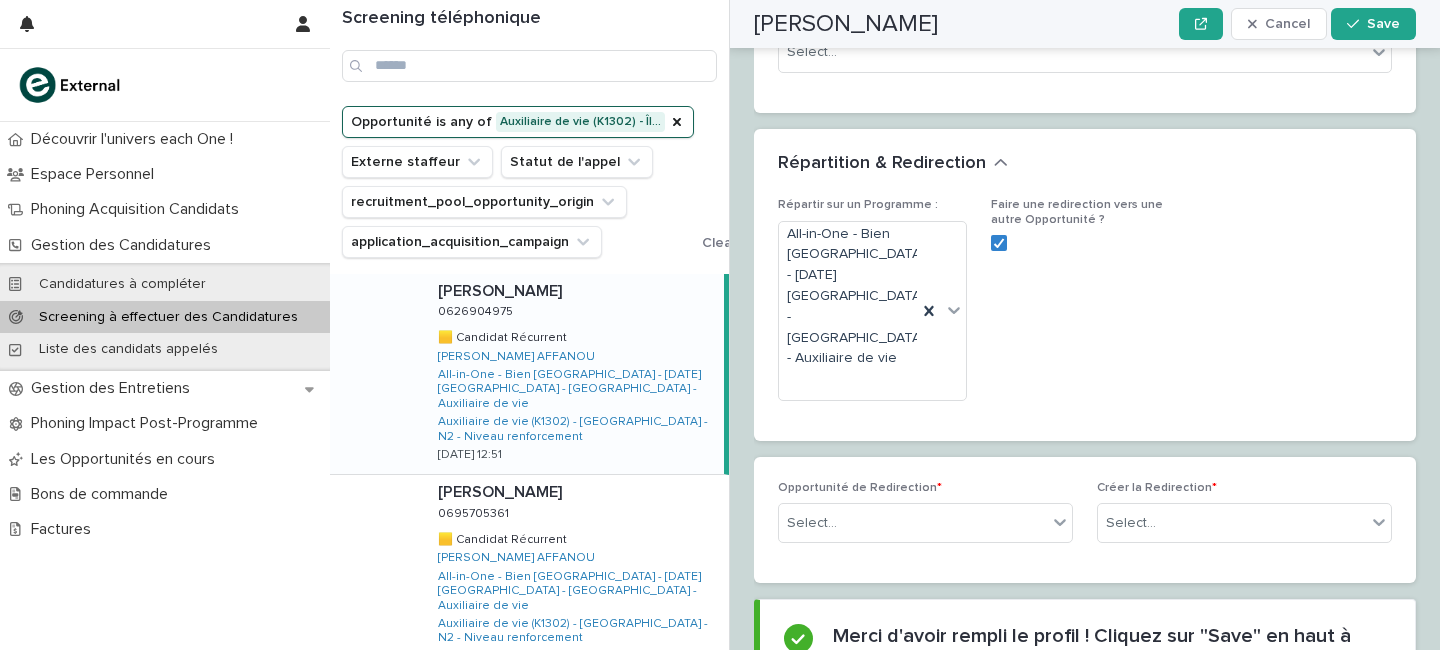 scroll, scrollTop: 3806, scrollLeft: 0, axis: vertical 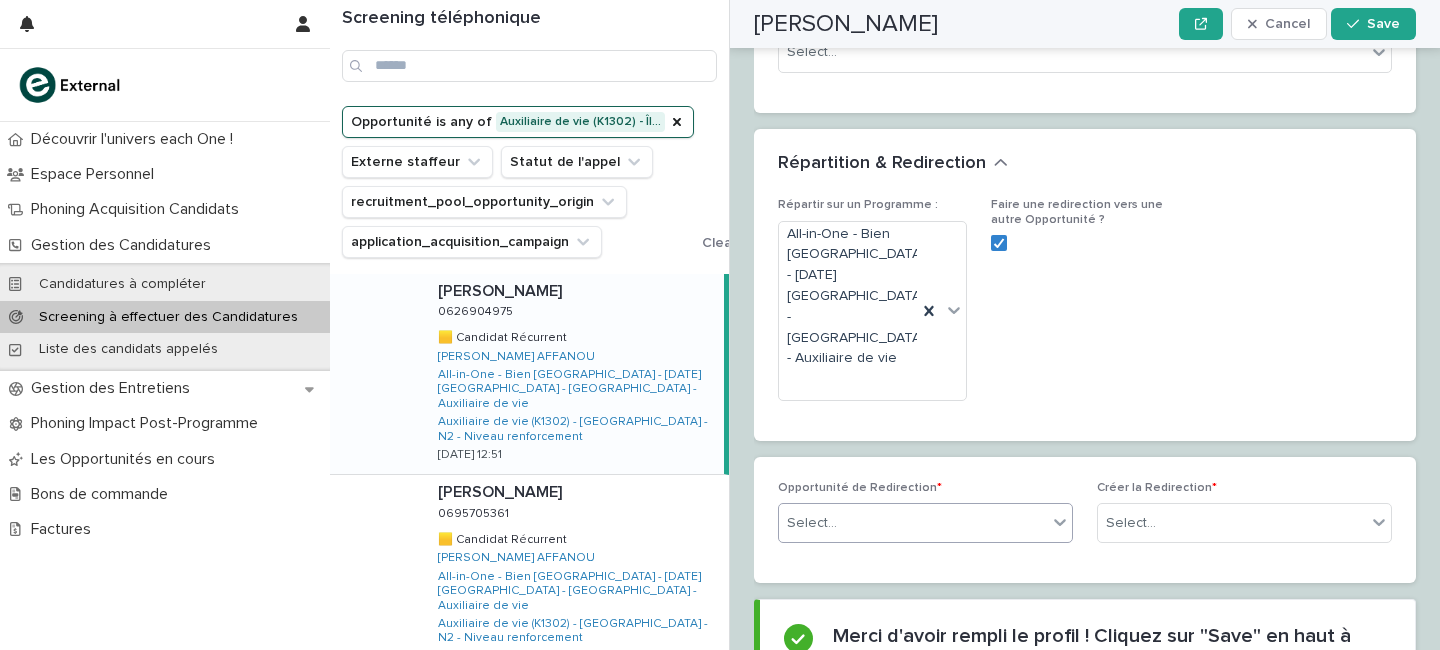 click on "Select..." at bounding box center (913, 523) 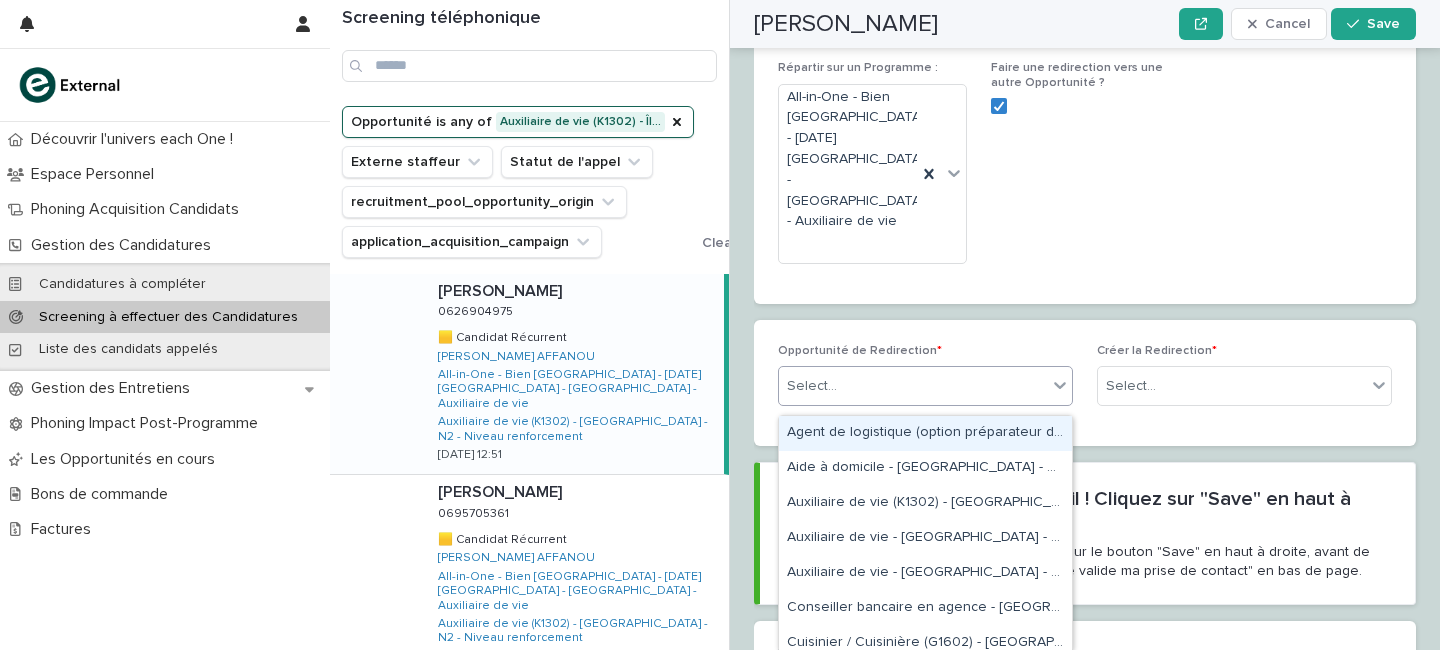 scroll, scrollTop: 3945, scrollLeft: 0, axis: vertical 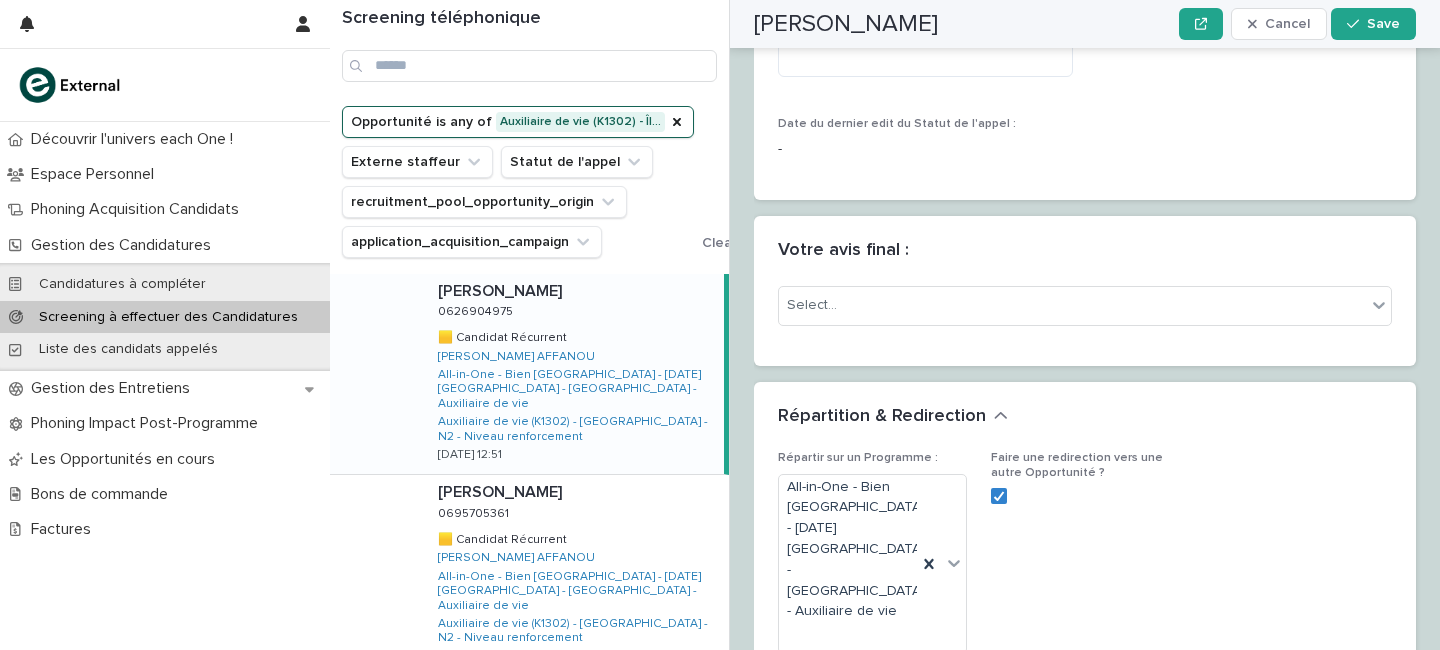 click on "Select..." at bounding box center [1085, 314] 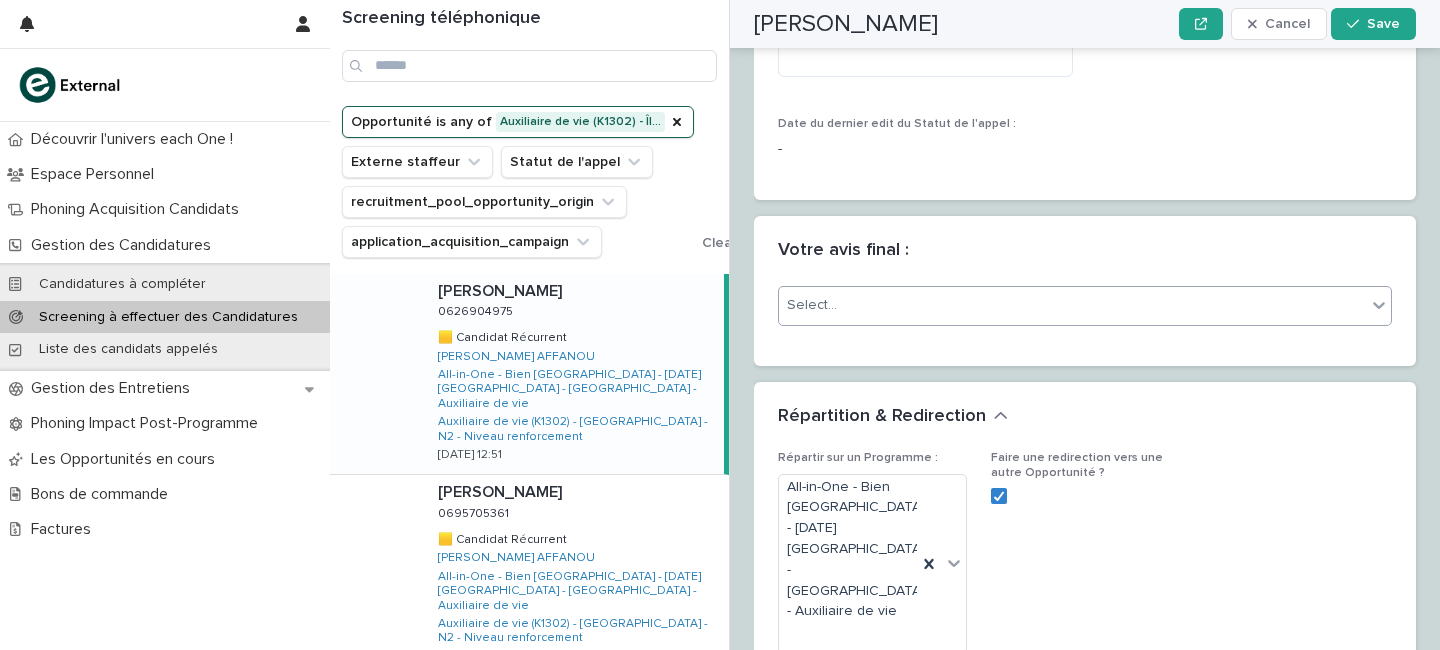 click on "Select..." at bounding box center [1072, 305] 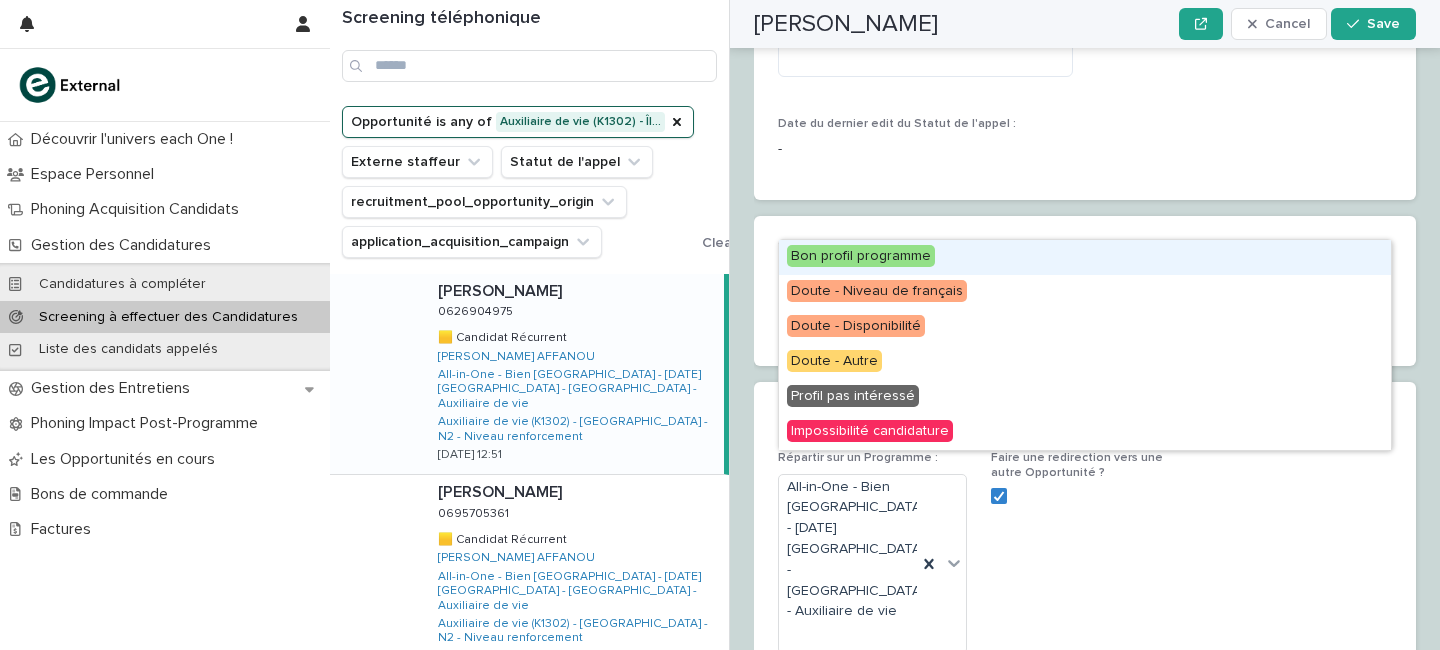 click on "Select..." at bounding box center [1085, 306] 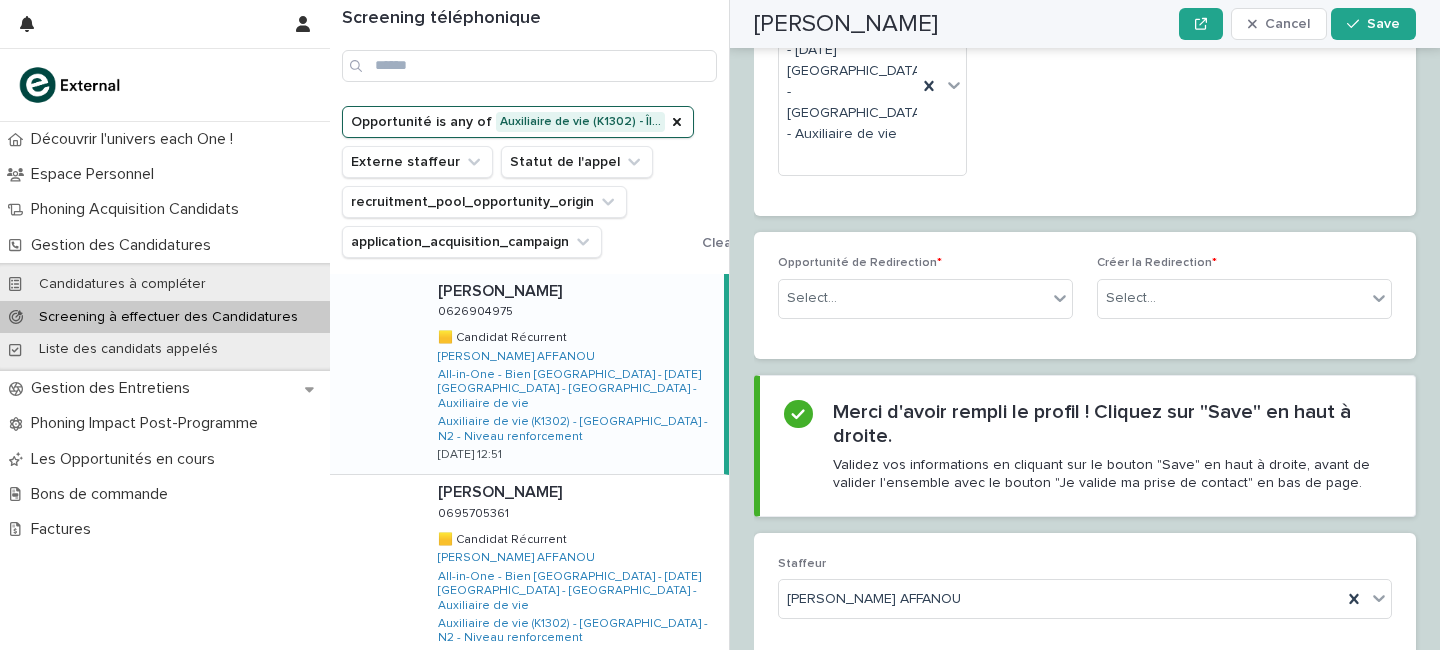 scroll, scrollTop: 3829, scrollLeft: 0, axis: vertical 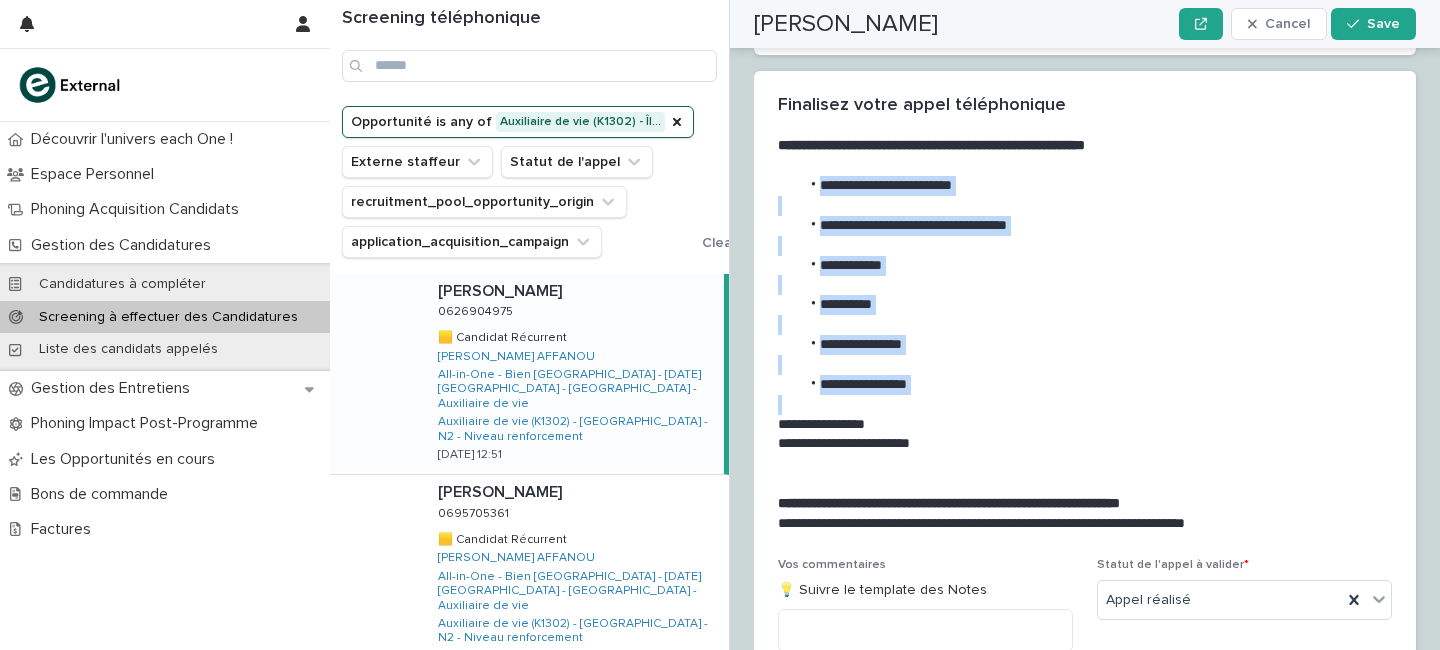 drag, startPoint x: 804, startPoint y: 97, endPoint x: 947, endPoint y: 315, distance: 260.7163 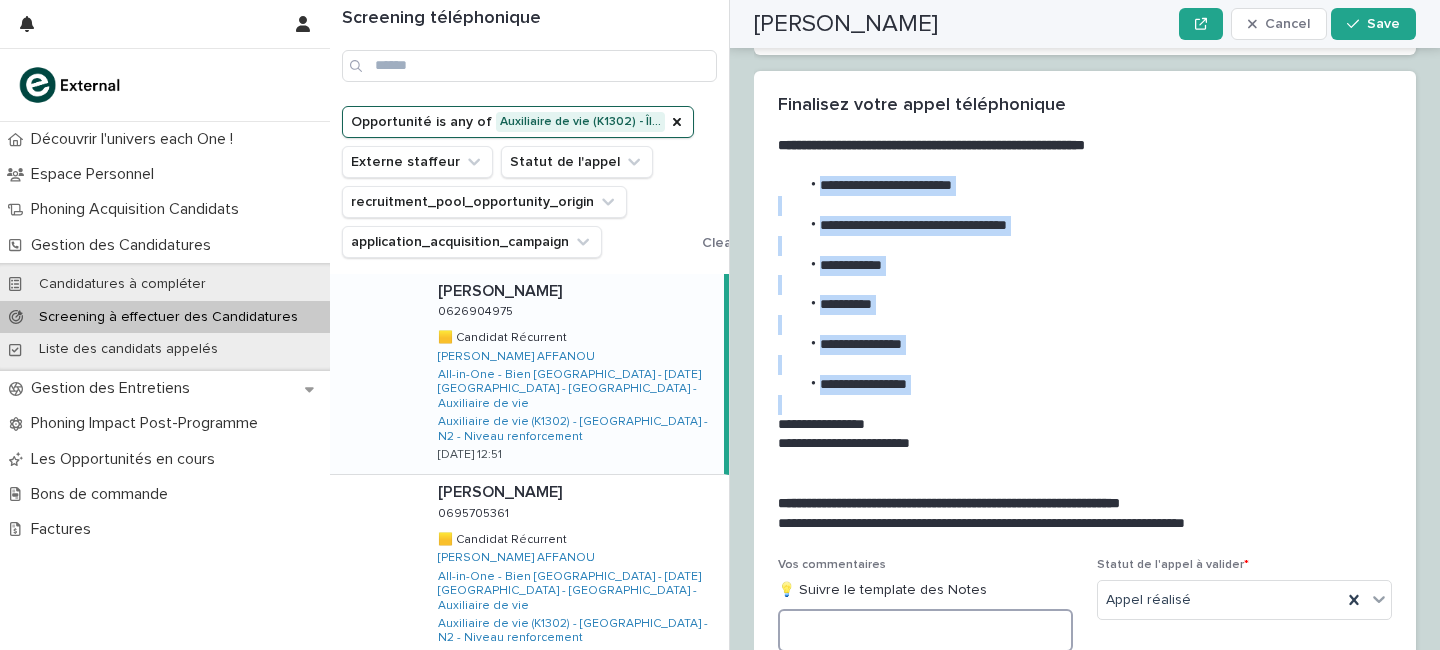 click at bounding box center (925, 630) 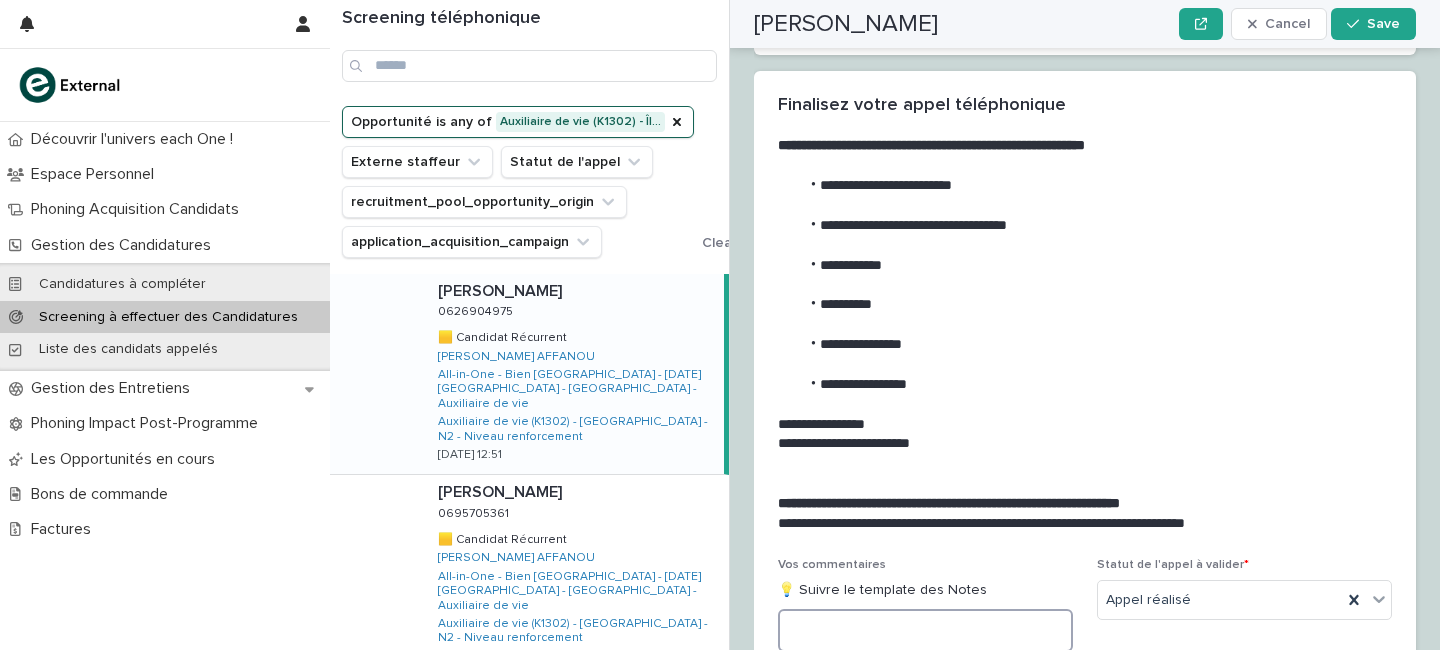 paste on "**********" 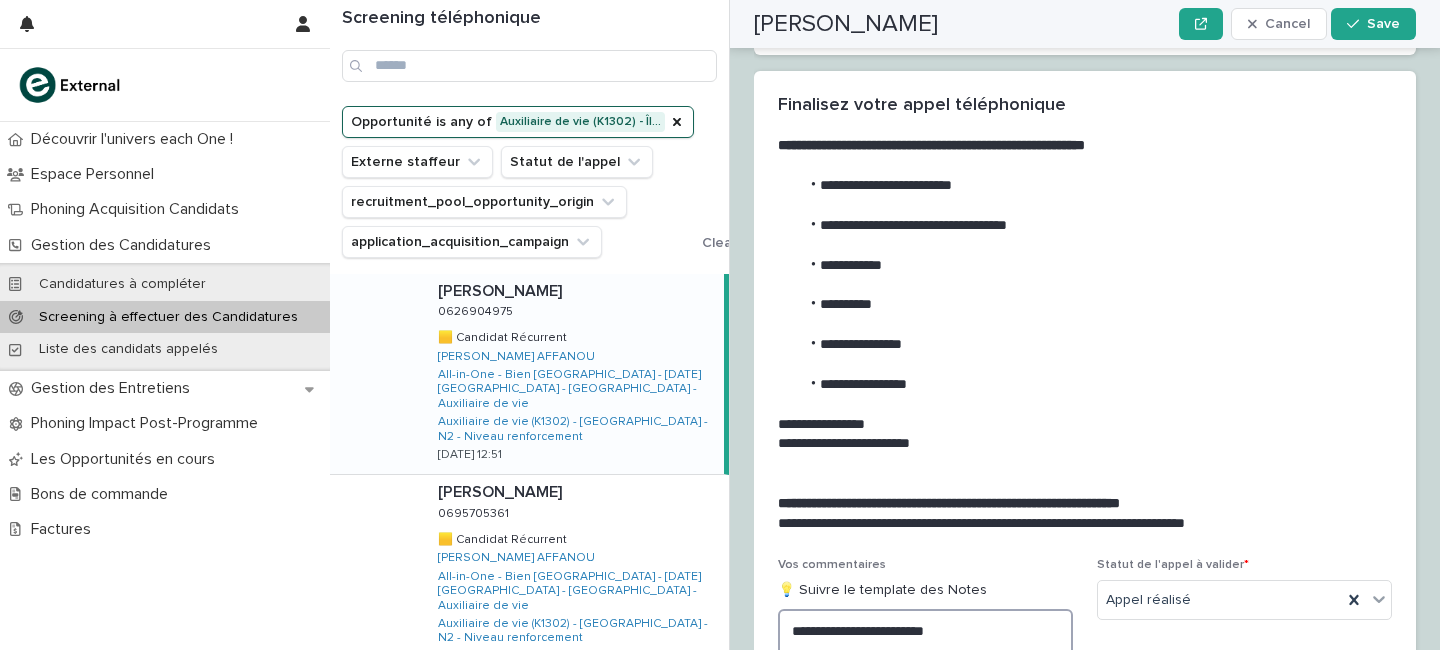 scroll, scrollTop: 3047, scrollLeft: 0, axis: vertical 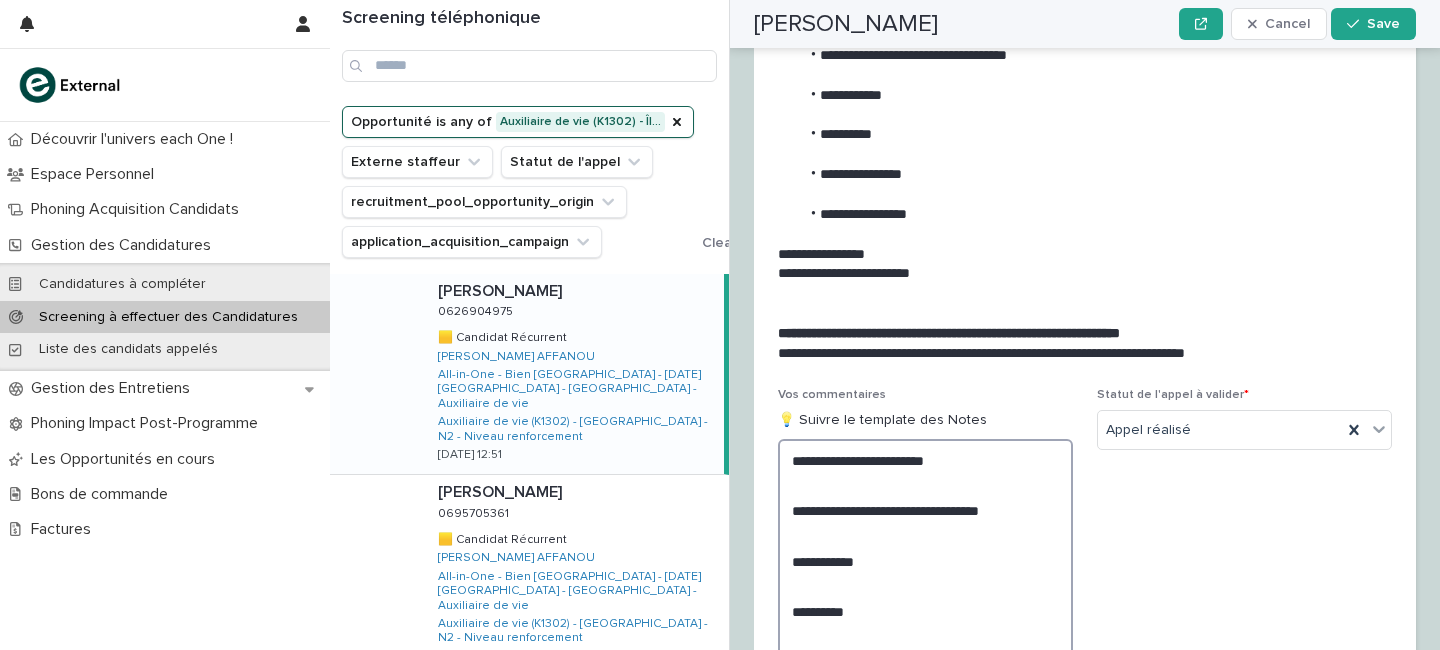 click on "**********" at bounding box center [925, 595] 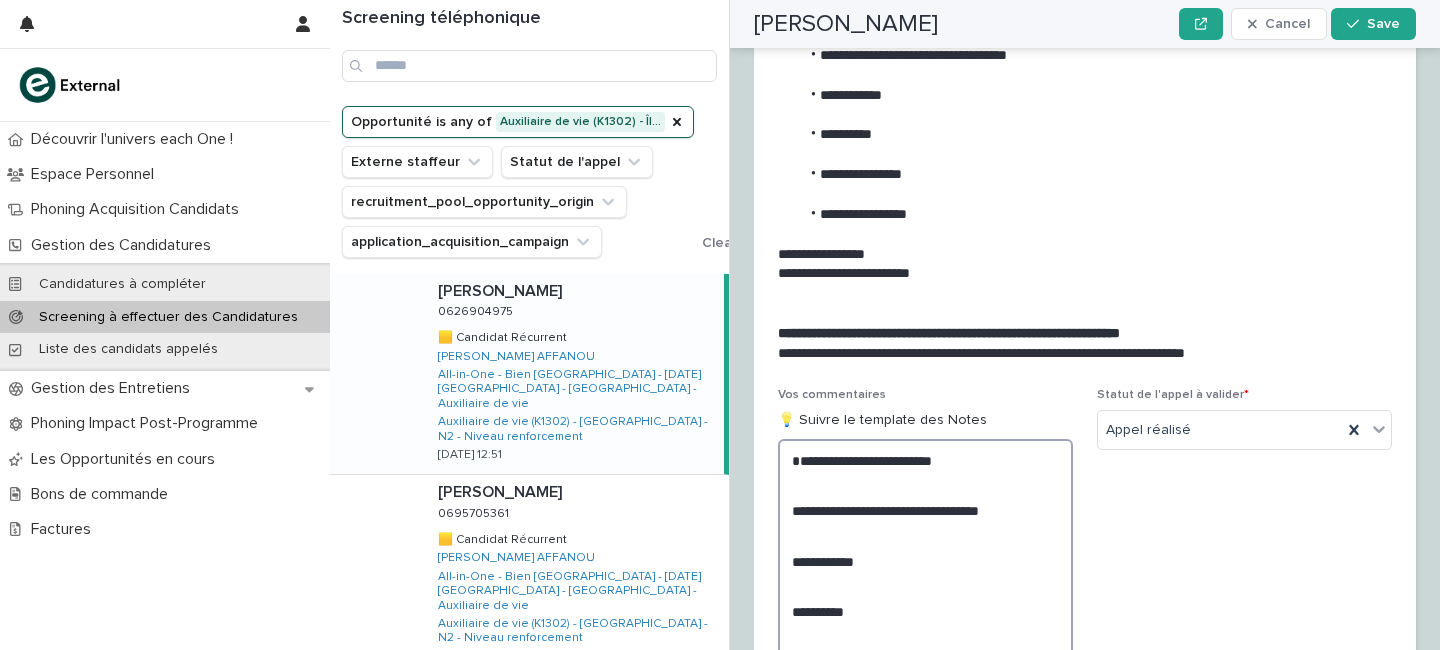 click on "**********" at bounding box center [925, 603] 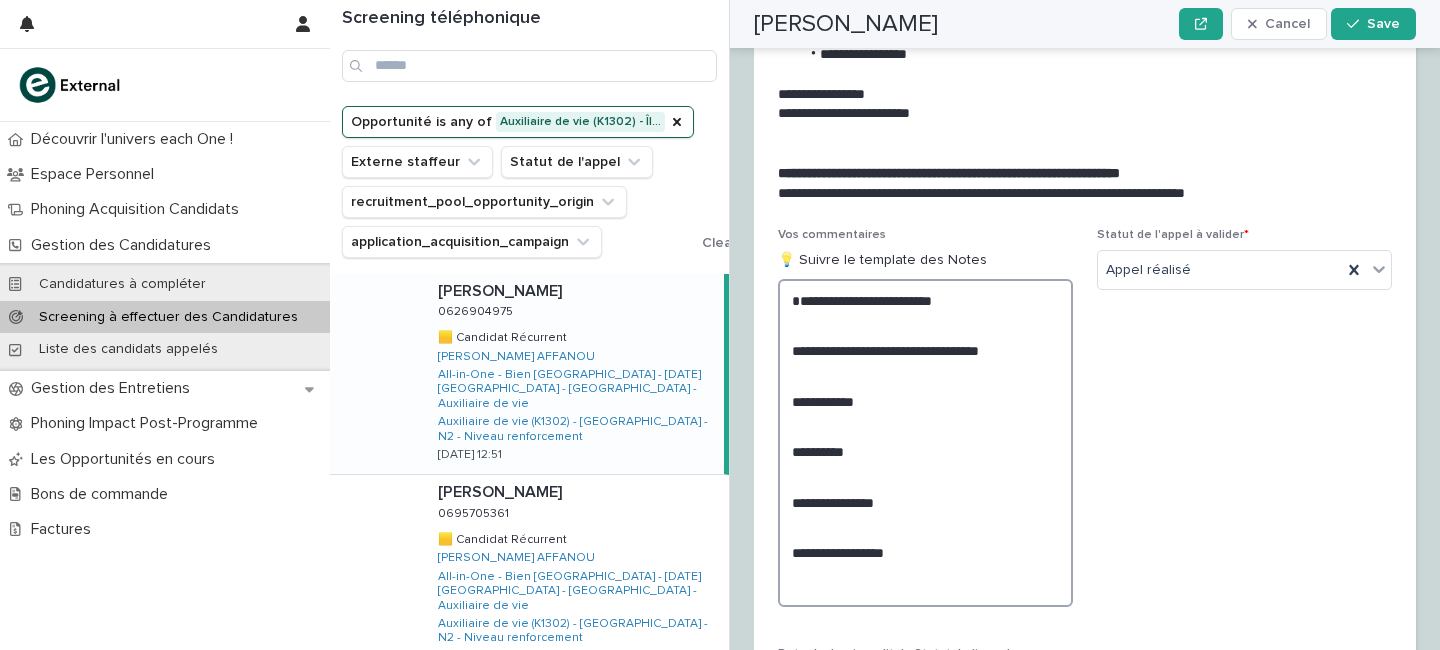 scroll, scrollTop: 3206, scrollLeft: 0, axis: vertical 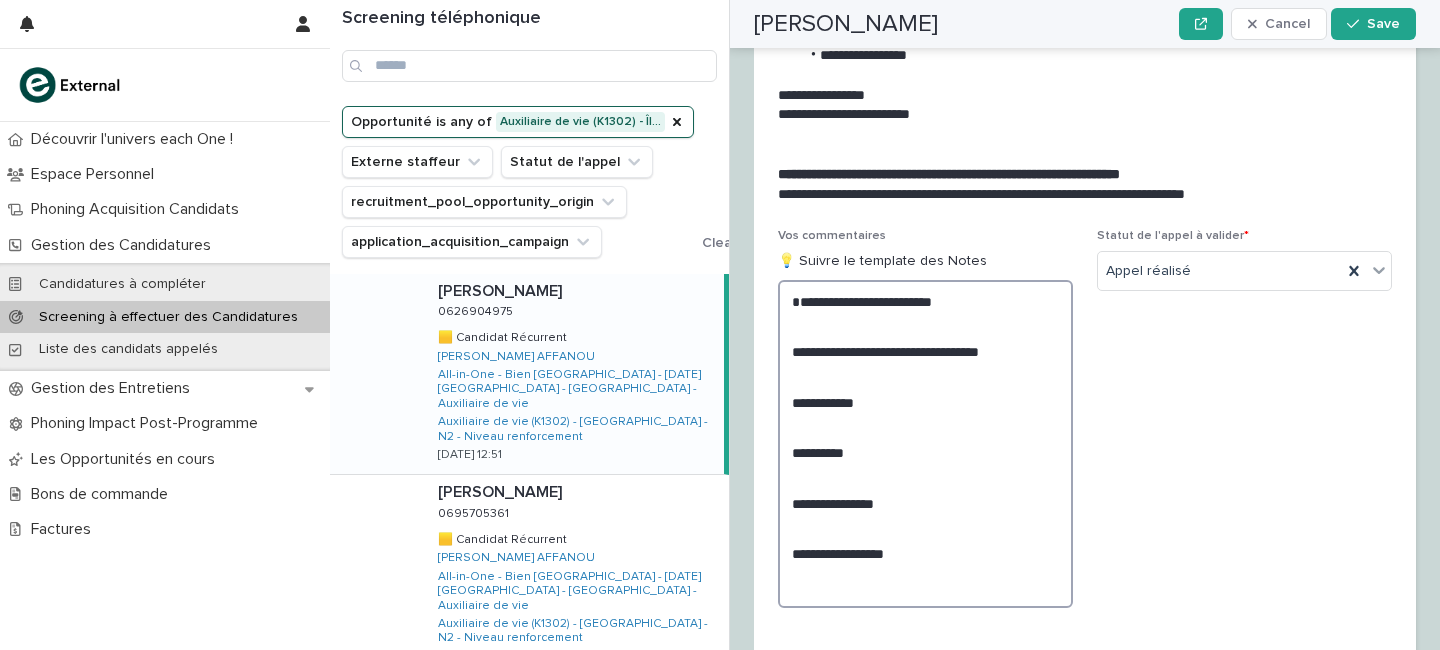 drag, startPoint x: 919, startPoint y: 479, endPoint x: 744, endPoint y: 111, distance: 407.49112 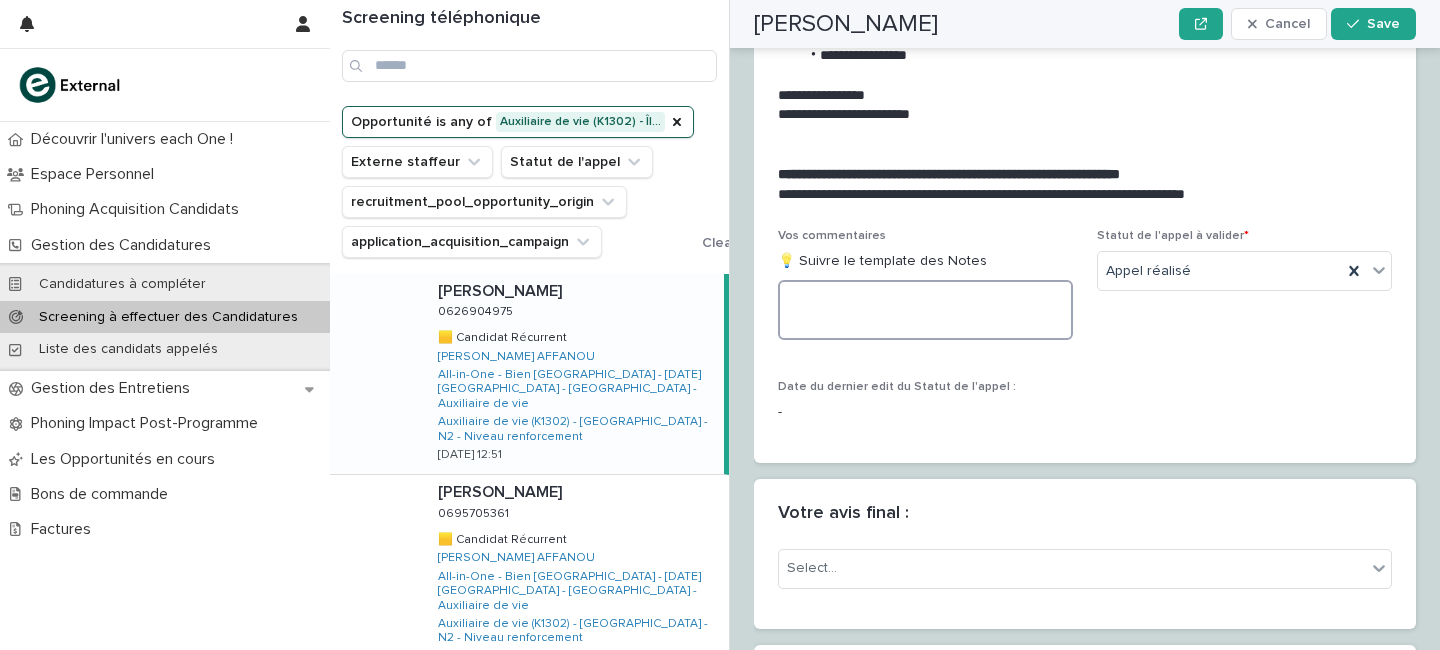 type 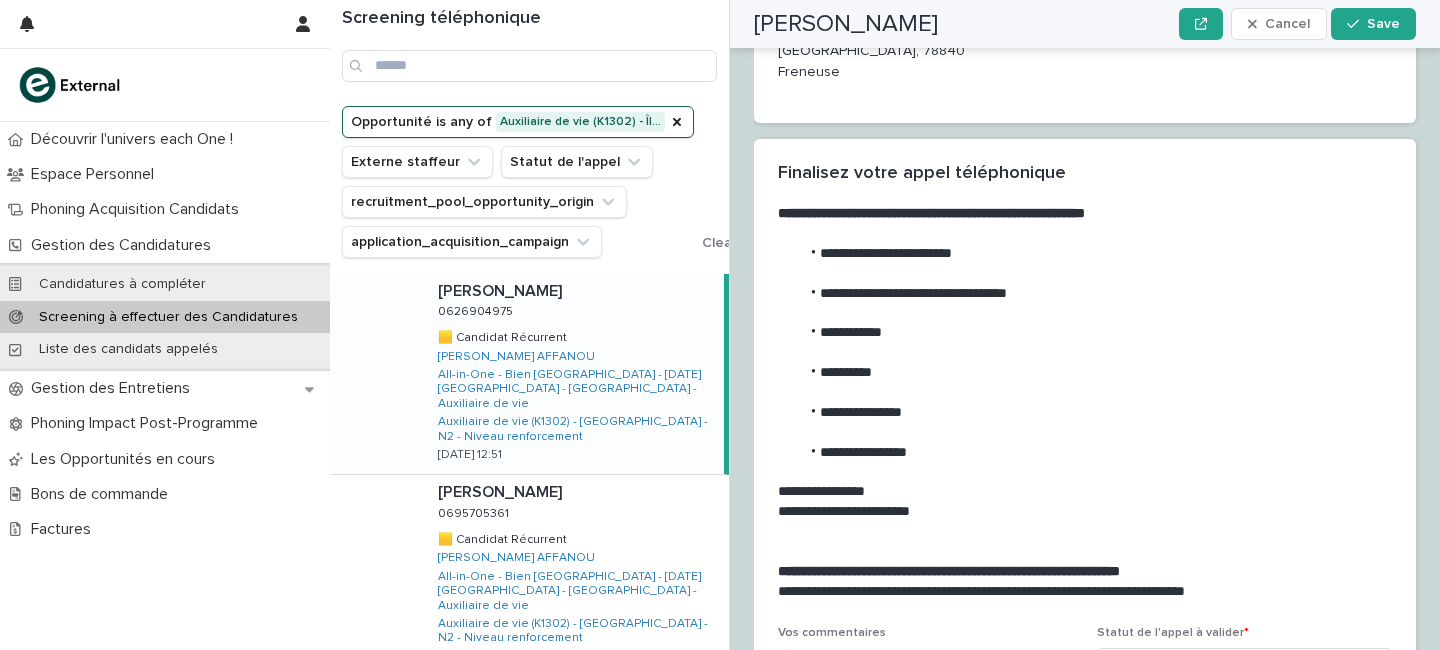 scroll, scrollTop: 3011, scrollLeft: 0, axis: vertical 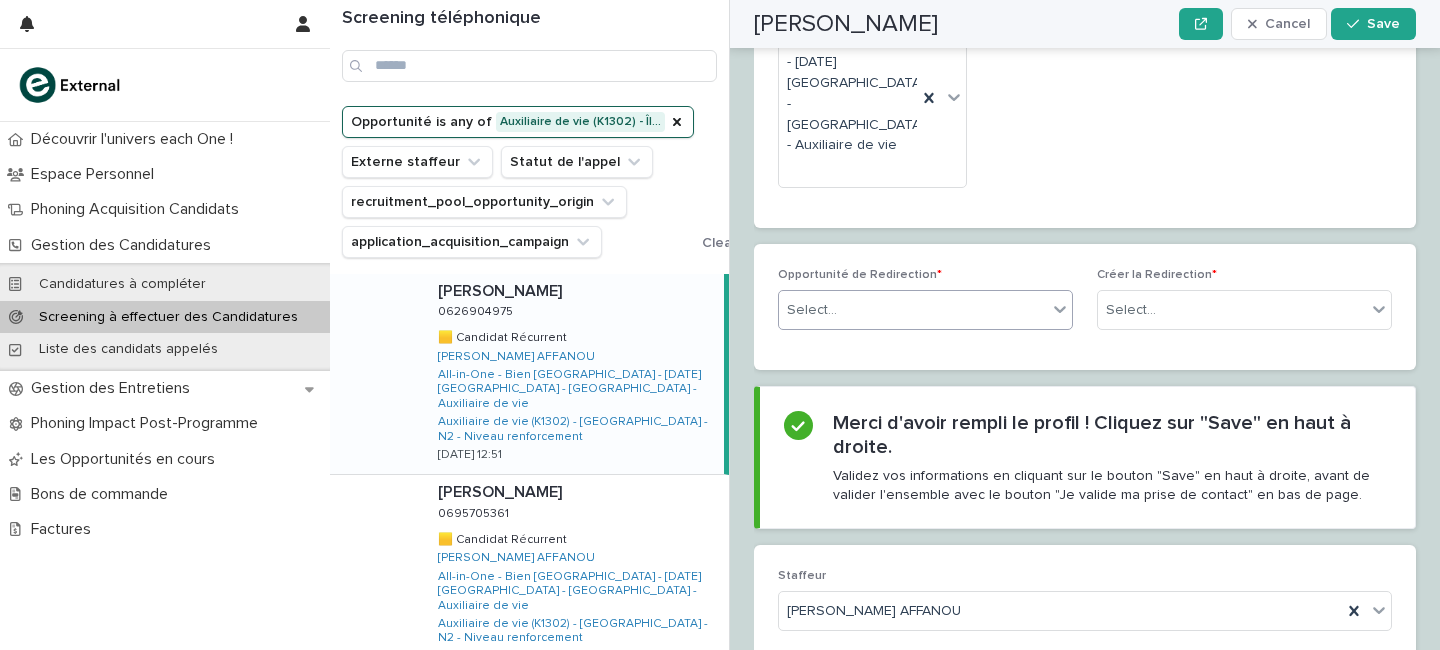 click on "Select..." at bounding box center [913, 310] 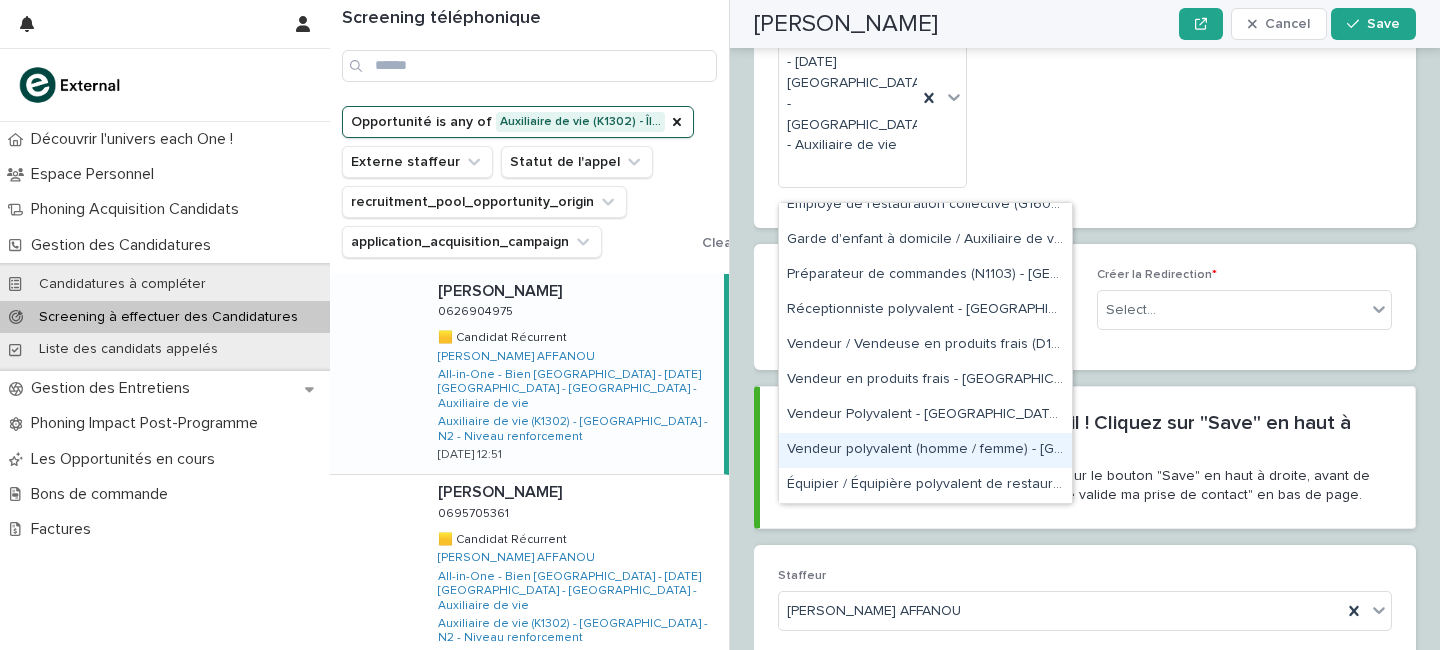 scroll, scrollTop: 0, scrollLeft: 0, axis: both 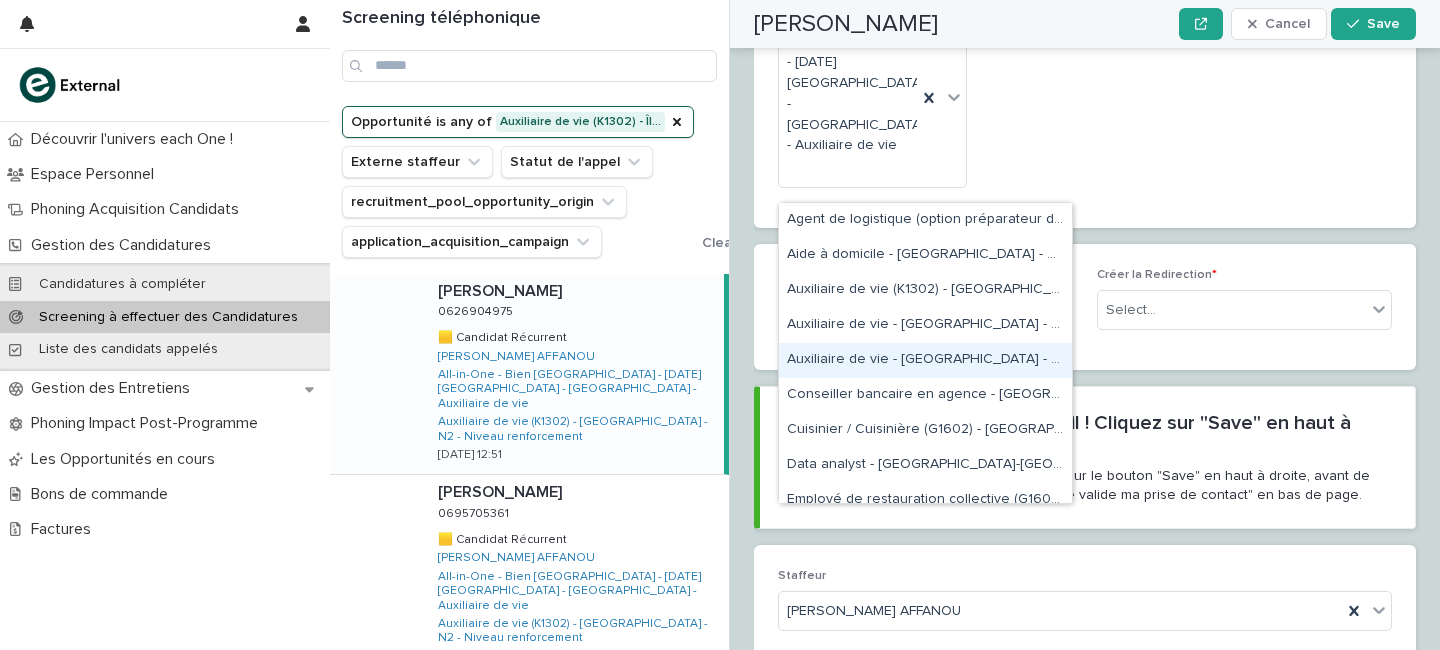 click on "Opportunité de Redirection *      option Auxiliaire de vie - [GEOGRAPHIC_DATA] - Bien Vieillir, Senior Compagnie - [DATE] / Formation Rémunérée focused, 5 of 17. 17 results available. Use Up and Down to choose options, press Enter to select the currently focused option, press Escape to exit the menu, press Tab to select the option and exit the menu. Select... Créer la Redirection * Select..." at bounding box center [1085, 307] 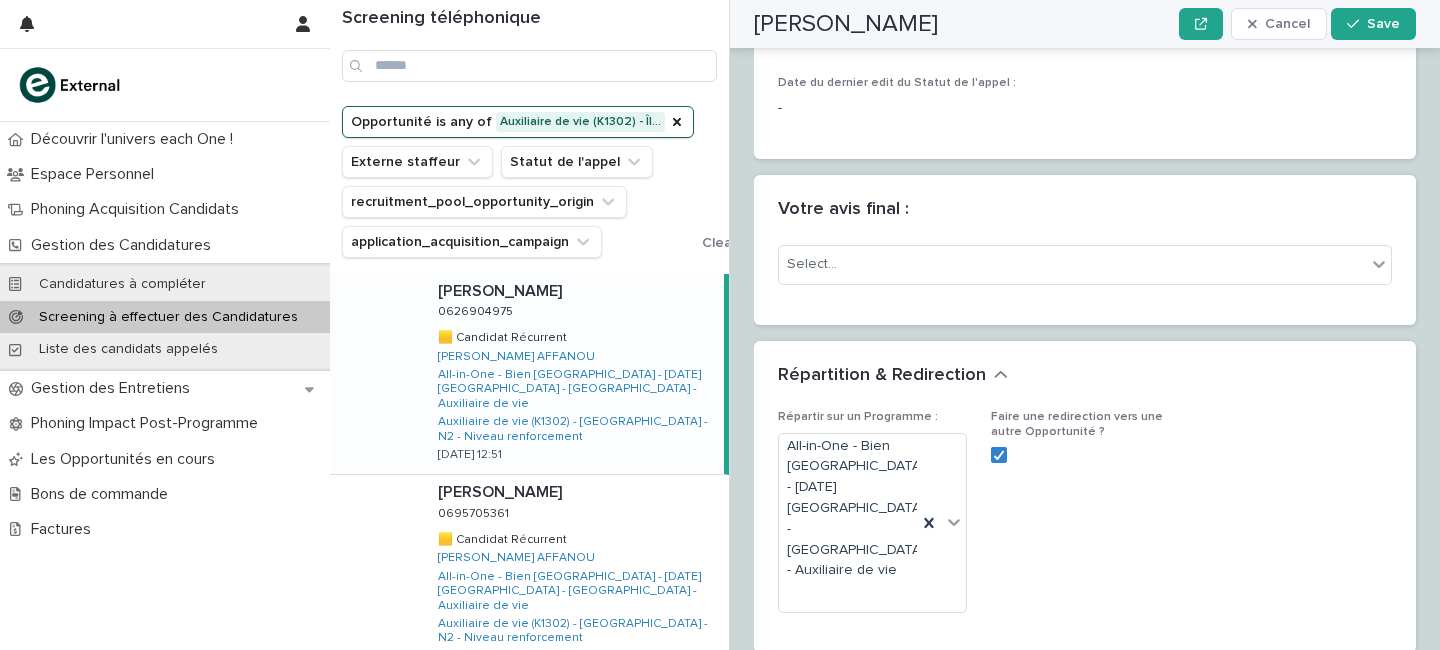 scroll, scrollTop: 3589, scrollLeft: 0, axis: vertical 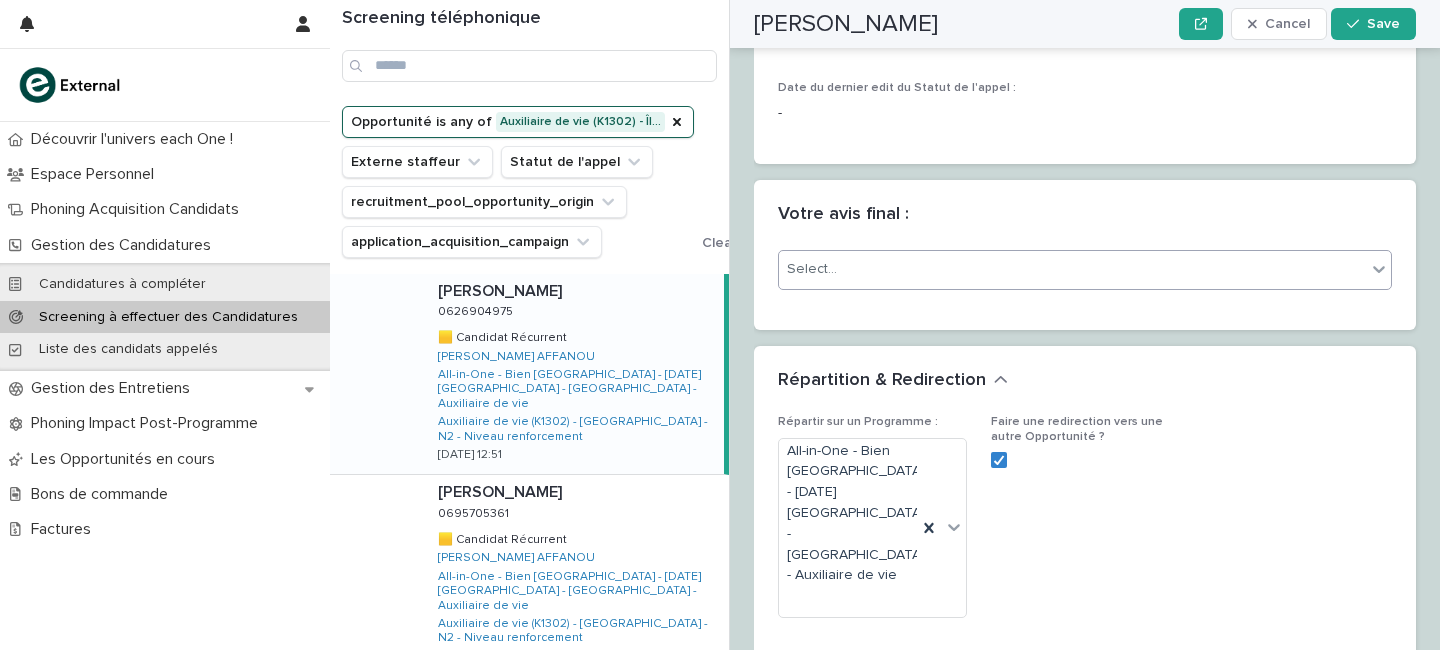 click on "Select..." at bounding box center [1072, 269] 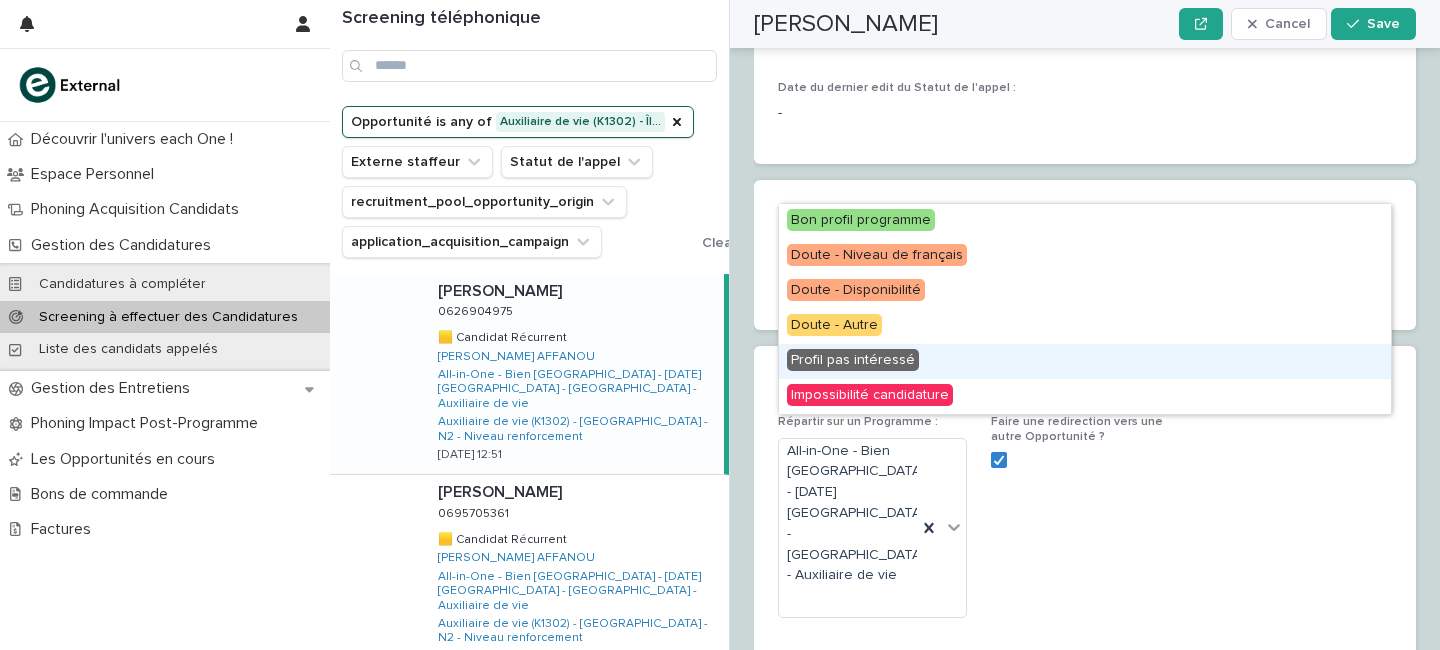 click on "Profil pas intéressé" at bounding box center [1085, 361] 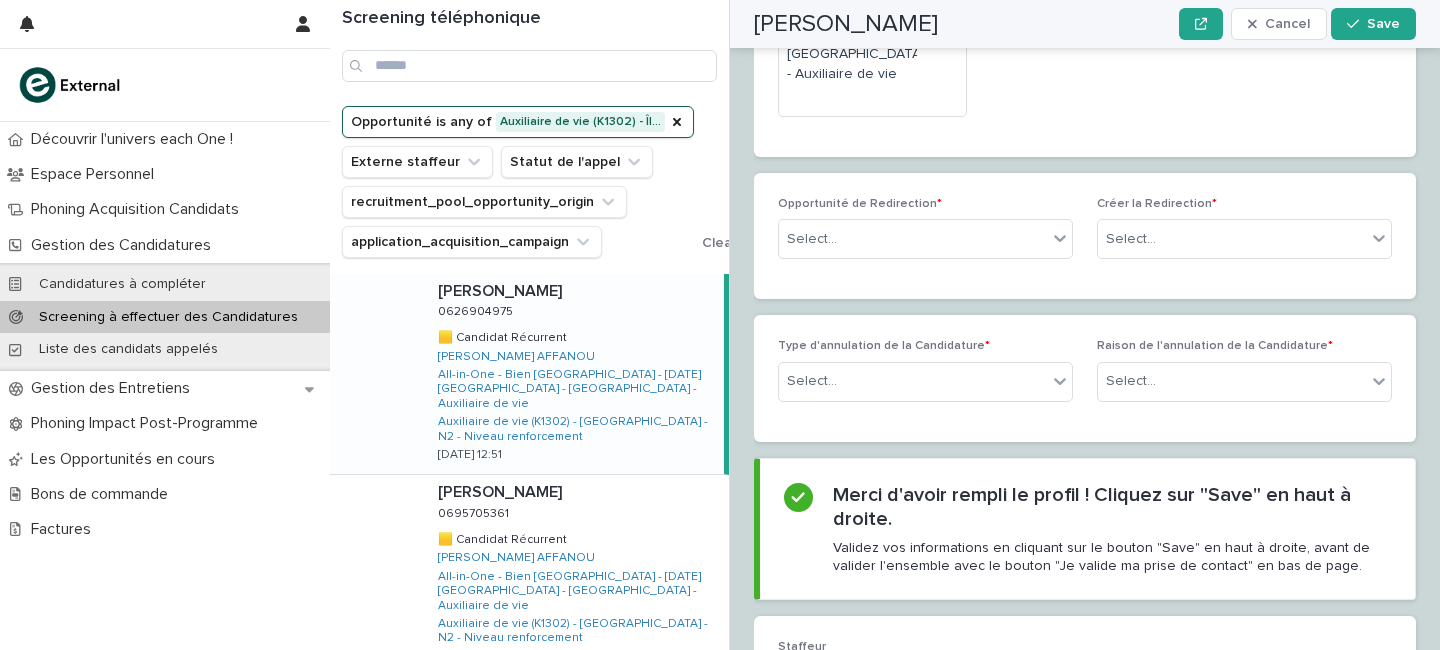 scroll, scrollTop: 4117, scrollLeft: 0, axis: vertical 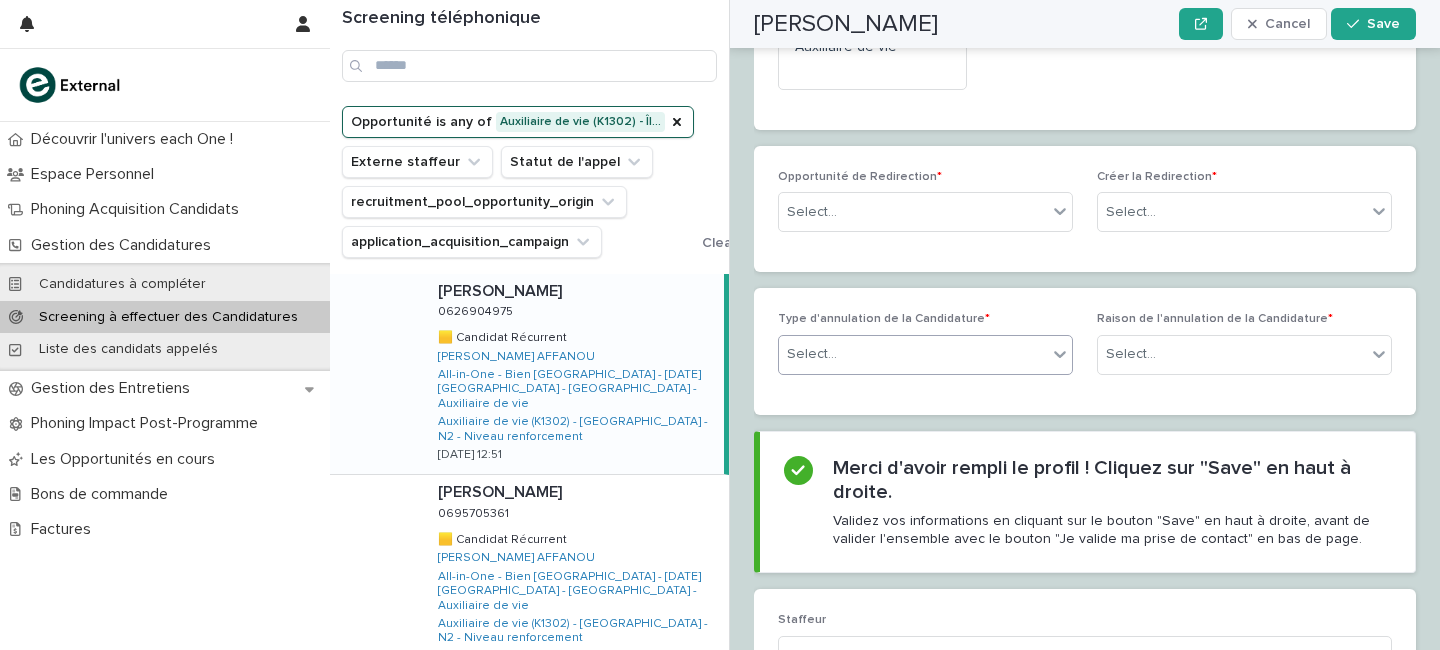 click on "Select..." at bounding box center (913, 354) 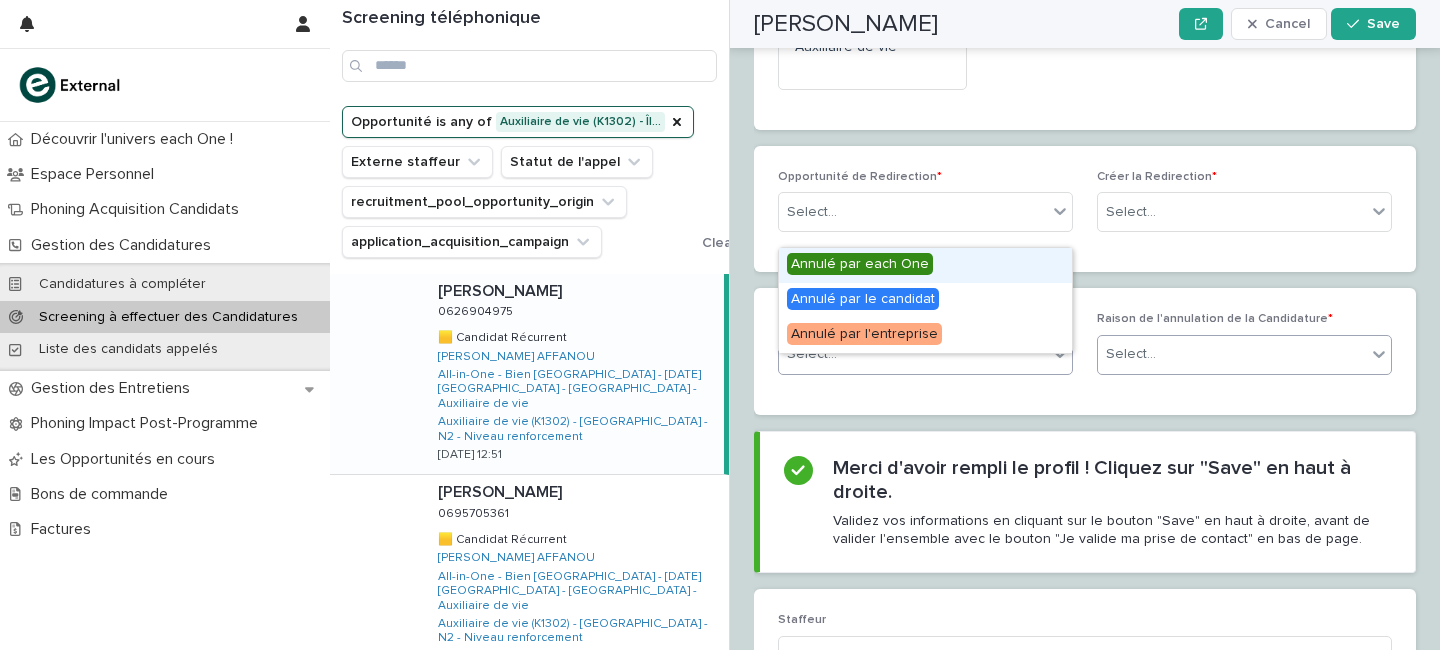 click on "Select..." at bounding box center (1232, 354) 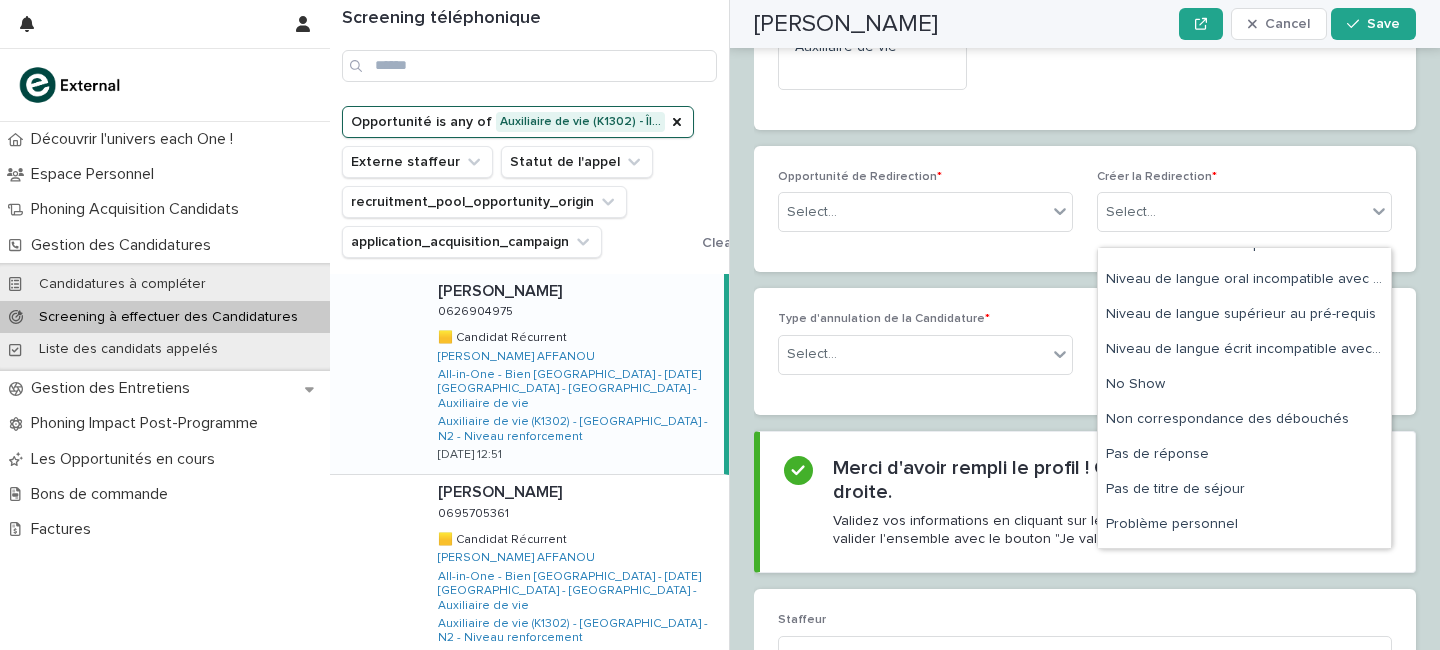 scroll, scrollTop: 0, scrollLeft: 0, axis: both 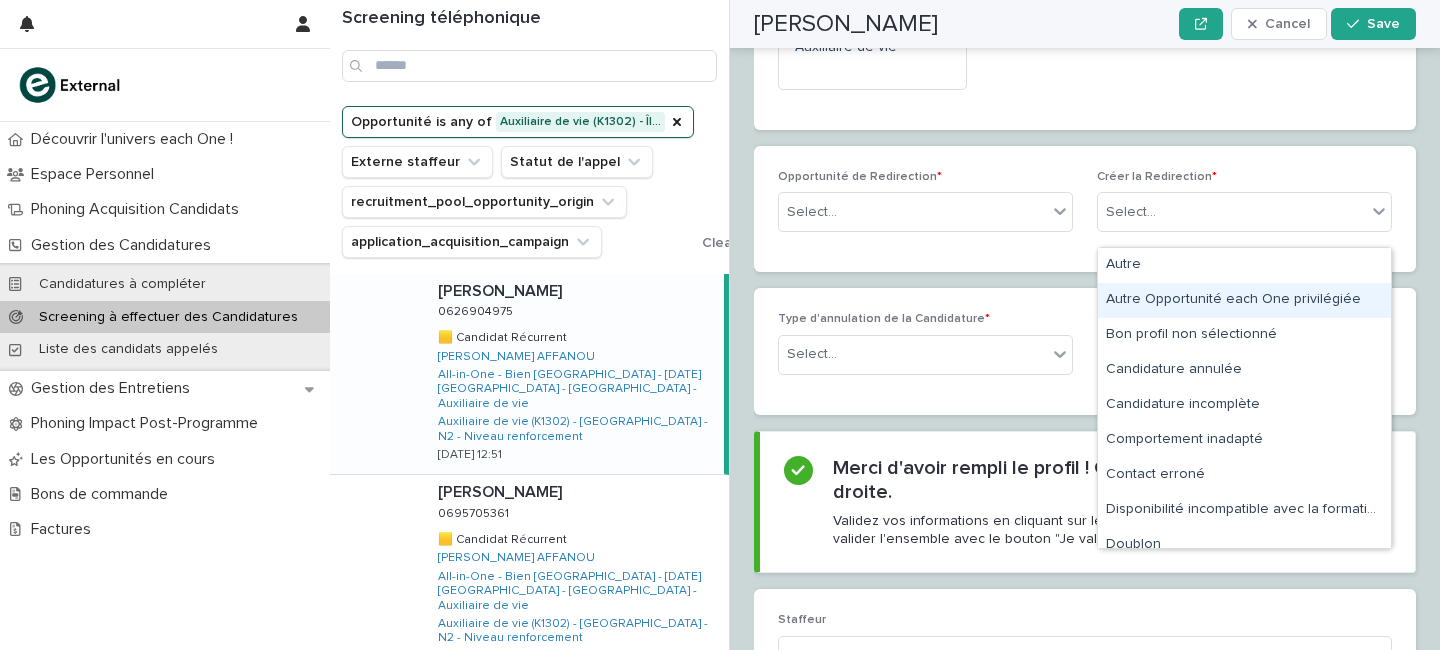 click on "Type d'annulation de la Candidature * Select... Raison de l'annulation de la Candidature *      option Autre Opportunité each One privilégiée focused, 2 of 39. 39 results available. Use Up and Down to choose options, press Enter to select the currently focused option, press Escape to exit the menu, press Tab to select the option and exit the menu. Select..." at bounding box center (1085, 351) 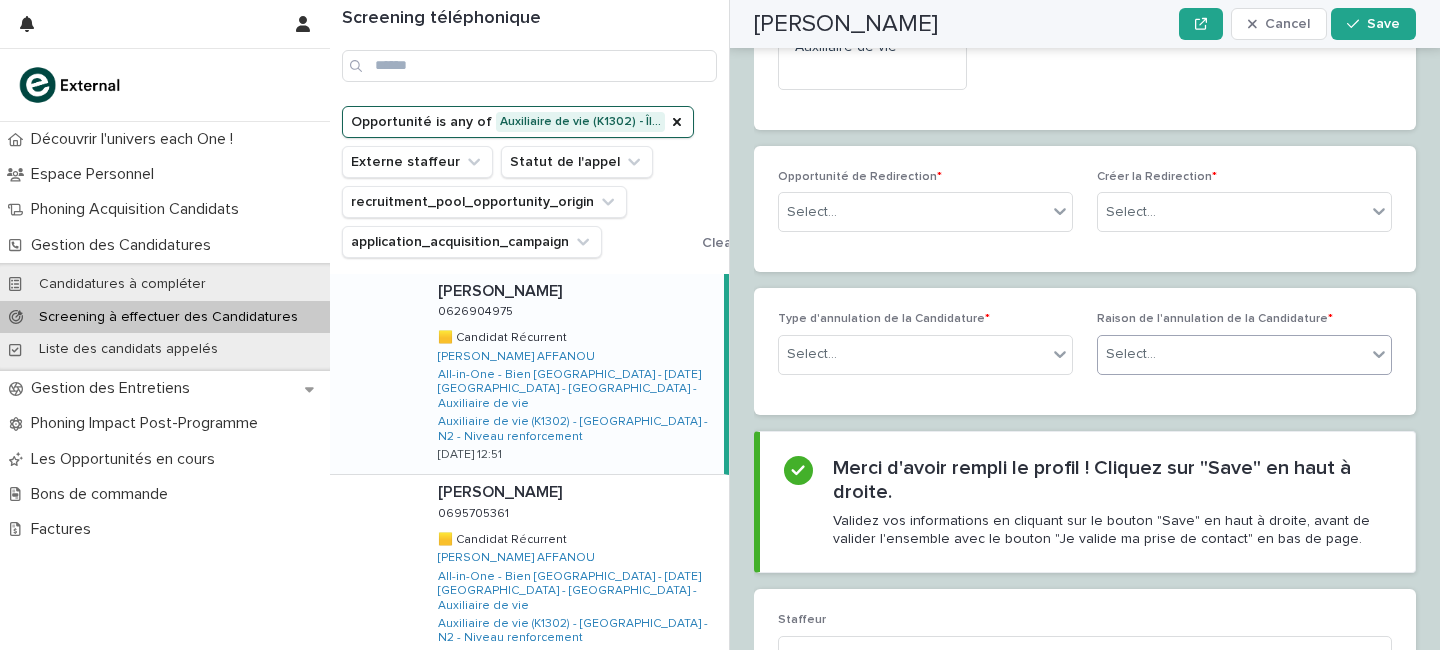 click on "Select..." at bounding box center [1232, 354] 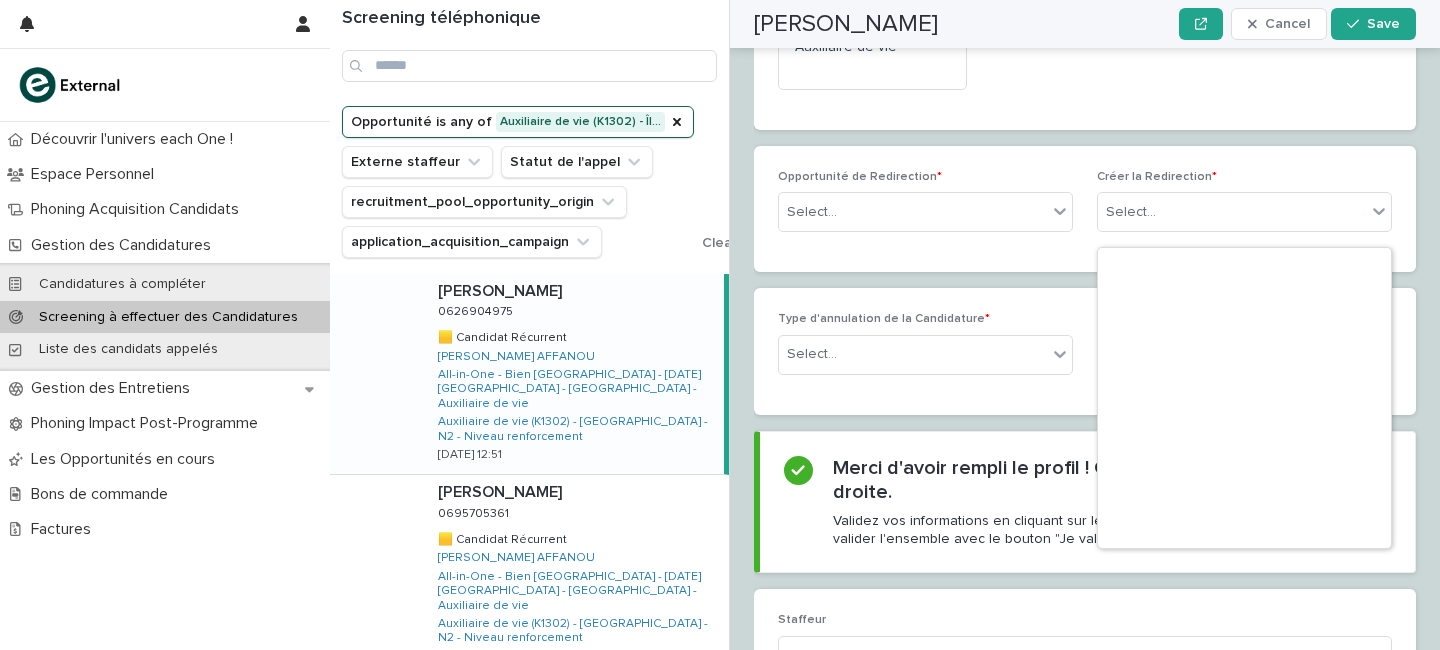 scroll, scrollTop: 0, scrollLeft: 0, axis: both 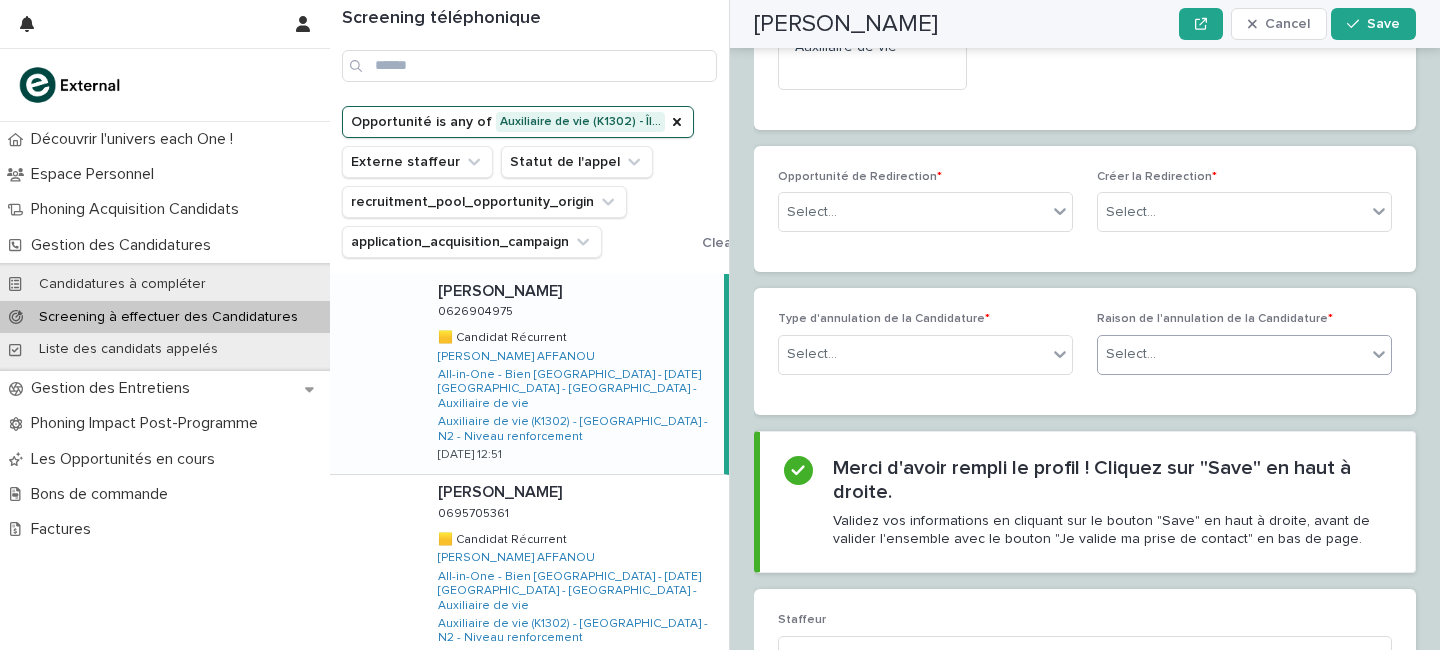 click on "Raison de l'annulation de la Candidature *" at bounding box center (1215, 319) 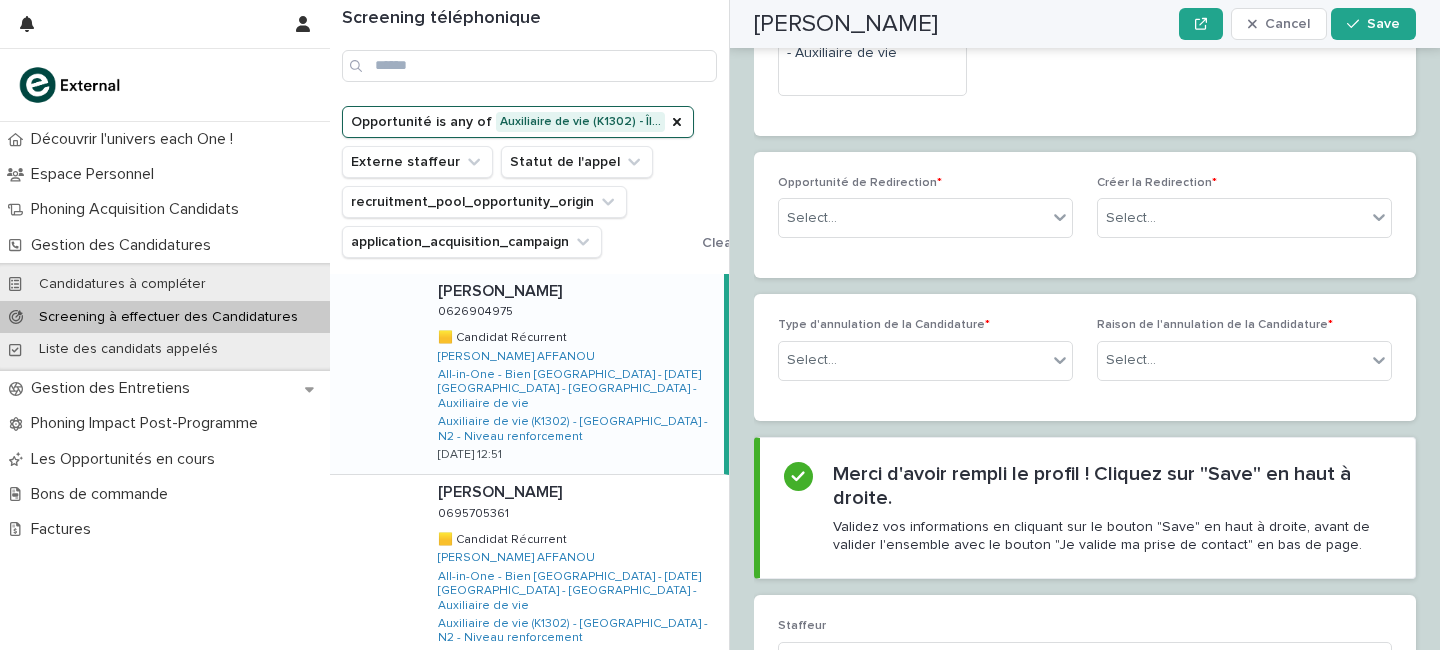 scroll, scrollTop: 4108, scrollLeft: 0, axis: vertical 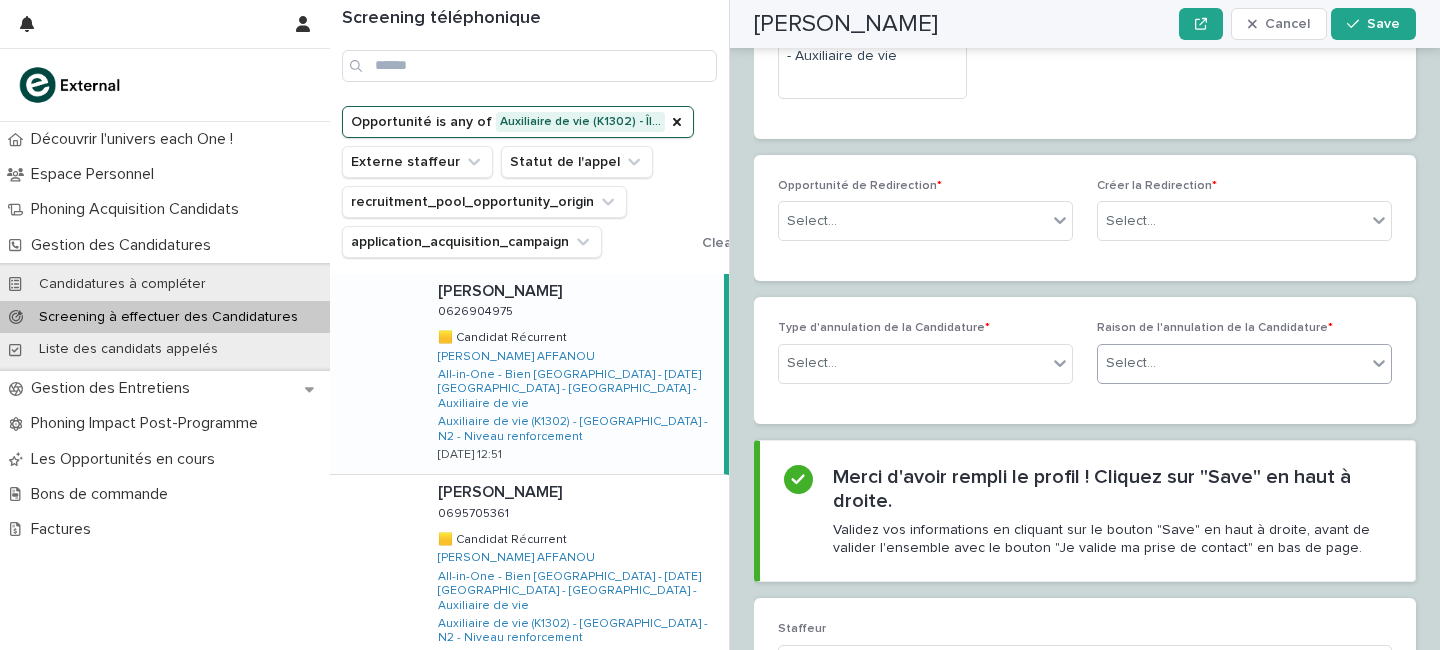 click on "Select..." at bounding box center [1131, 363] 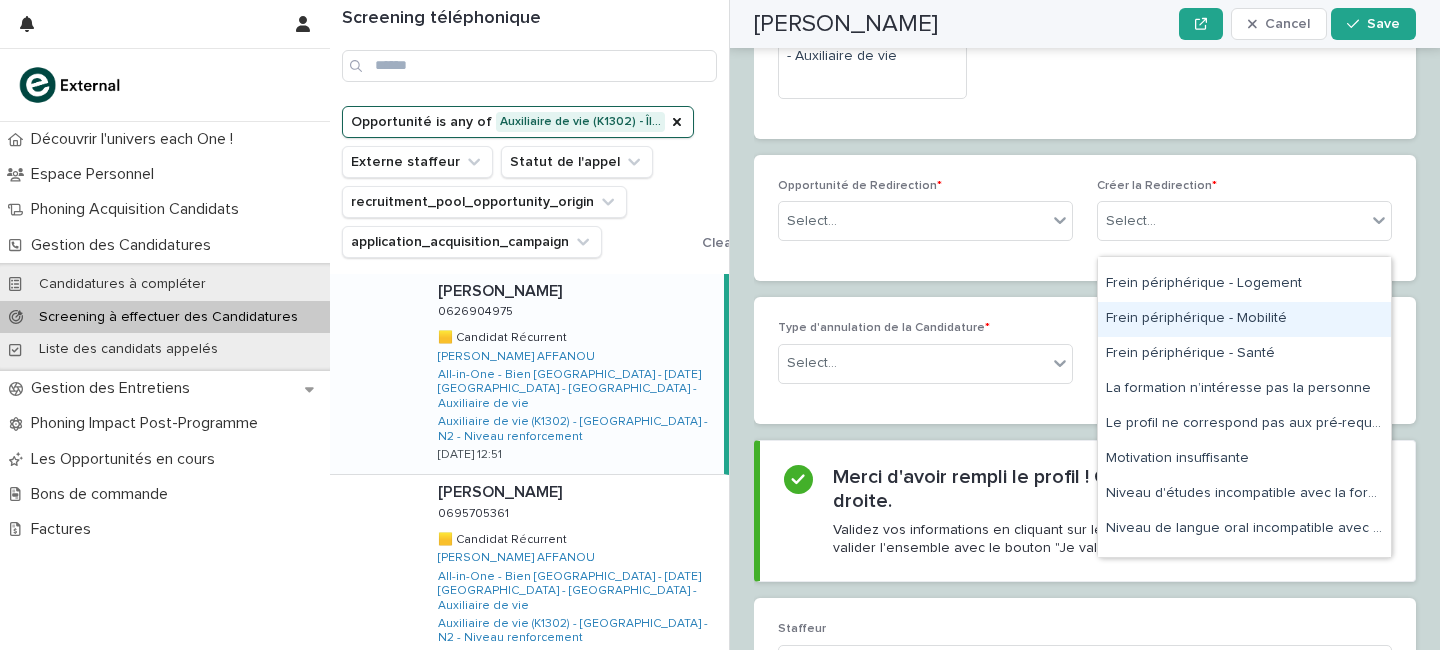 scroll, scrollTop: 374, scrollLeft: 0, axis: vertical 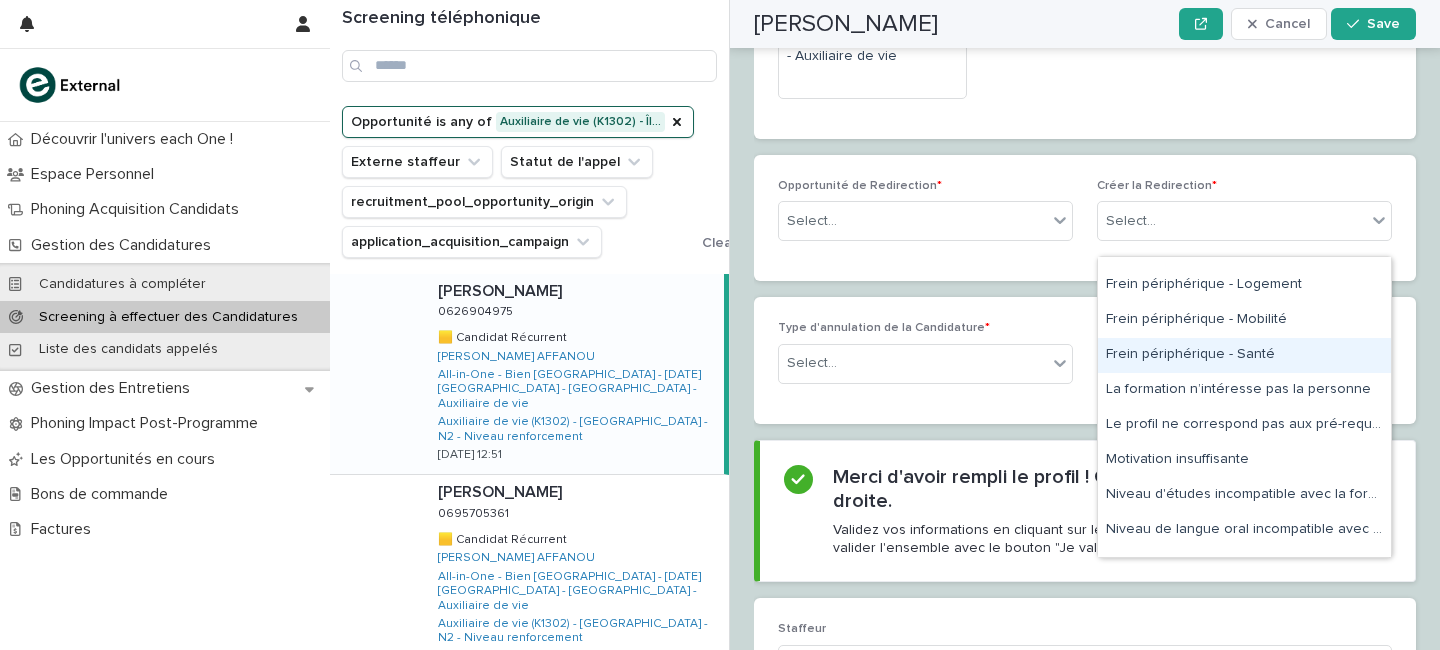 click on "Loading... Saving… Type d'annulation de la Candidature * Select... Raison de l'annulation de la Candidature *      option Frein périphérique - Santé focused, 14 of 39. 39 results available. Use Up and Down to choose options, press Enter to select the currently focused option, press Escape to exit the menu, press Tab to select the option and exit the menu. Select..." at bounding box center [1085, 368] 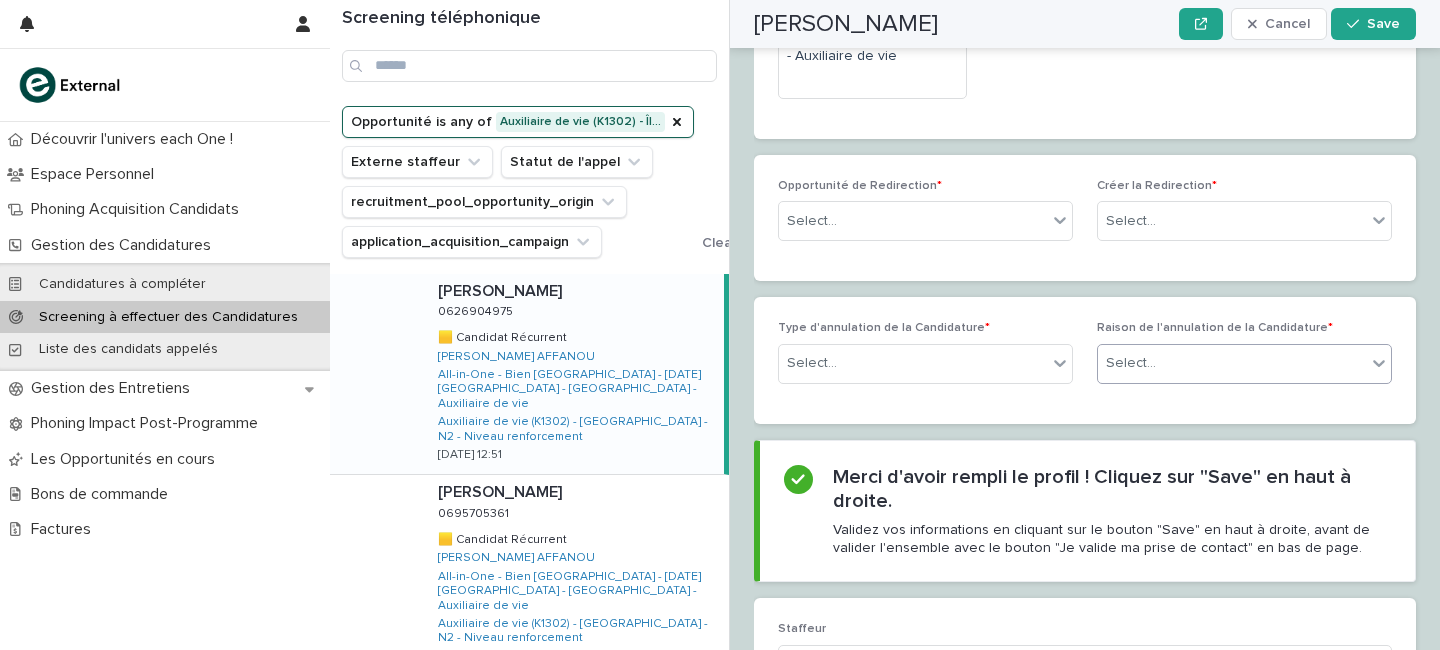 click on "Select..." at bounding box center [1232, 363] 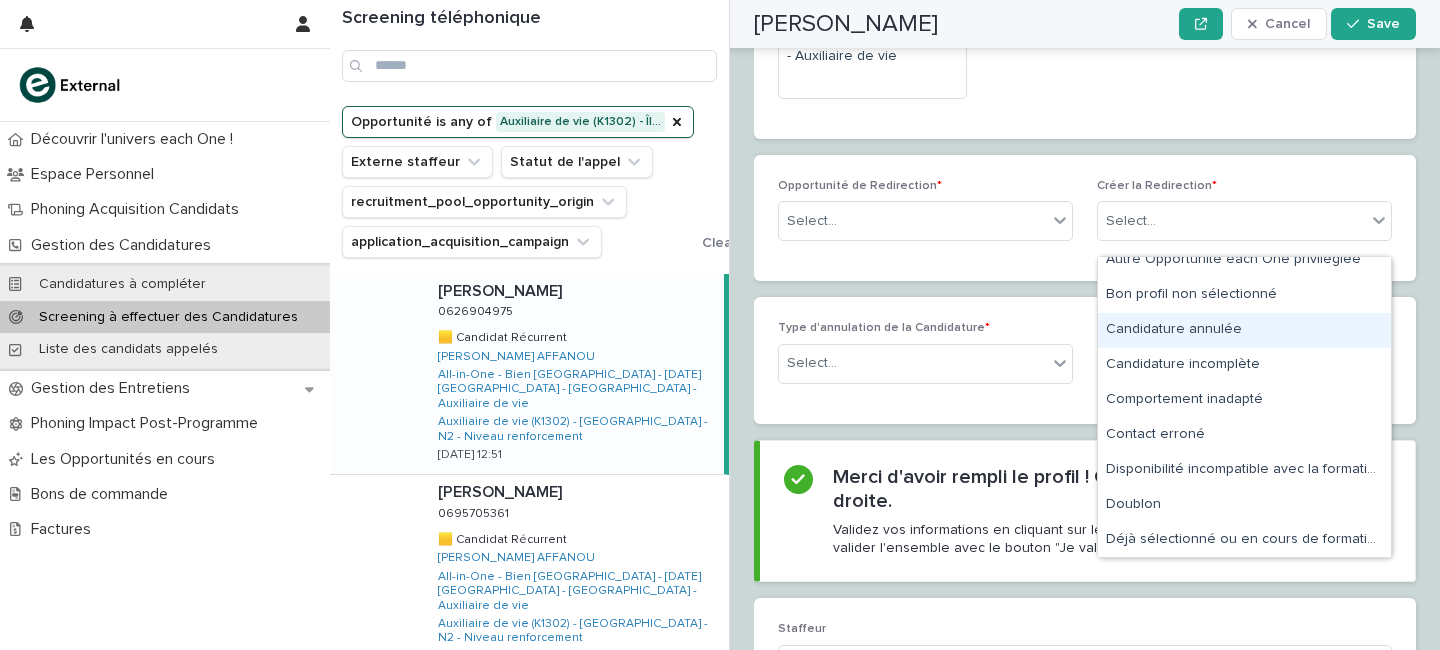 scroll, scrollTop: 0, scrollLeft: 0, axis: both 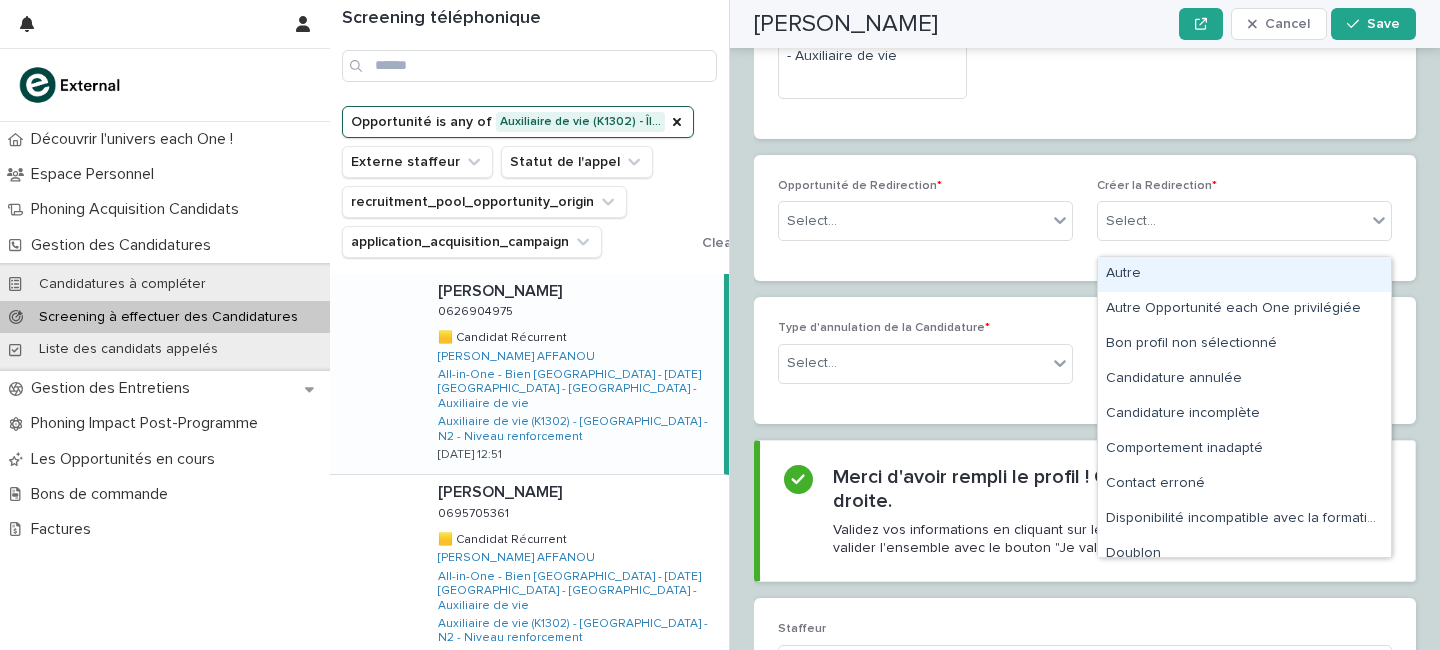 click on "Type d'annulation de la Candidature * Select... Raison de l'annulation de la Candidature *      option Autre focused, 1 of 39. 39 results available. Use Up and Down to choose options, press Enter to select the currently focused option, press Escape to exit the menu, press Tab to select the option and exit the menu. Select..." at bounding box center (1085, 360) 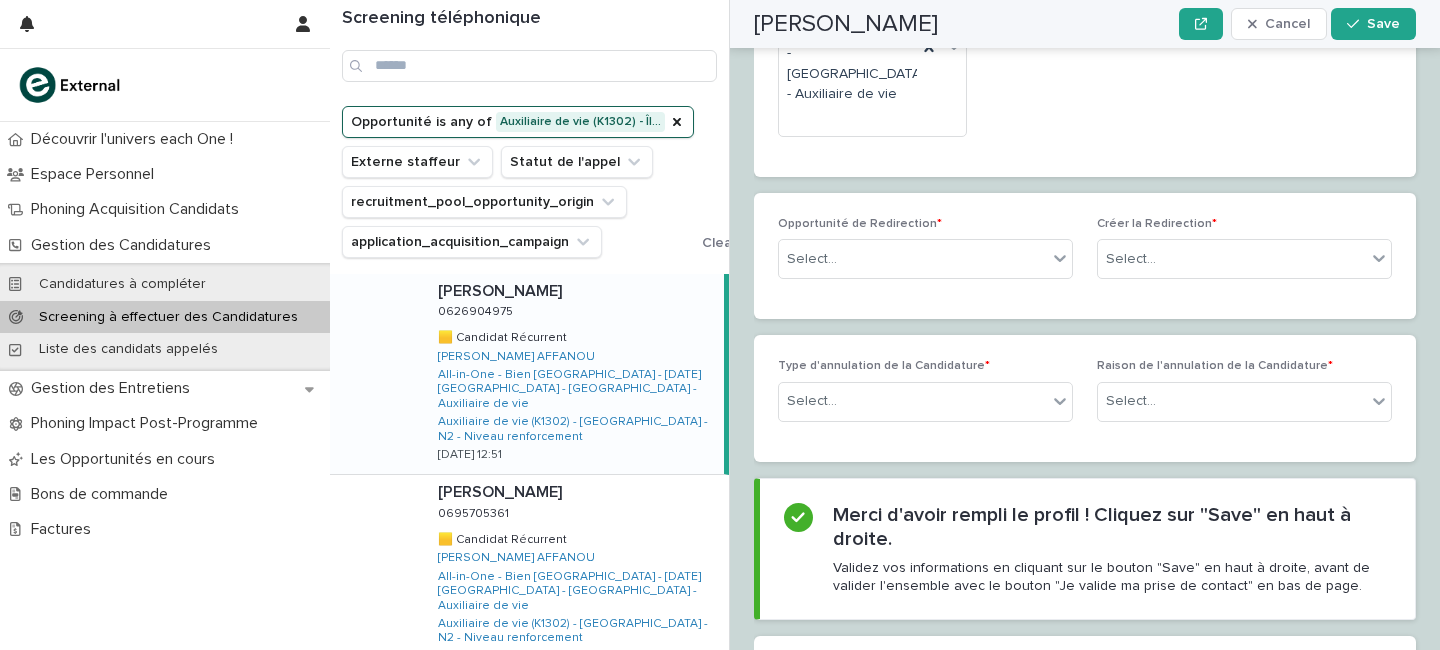 scroll, scrollTop: 3918, scrollLeft: 0, axis: vertical 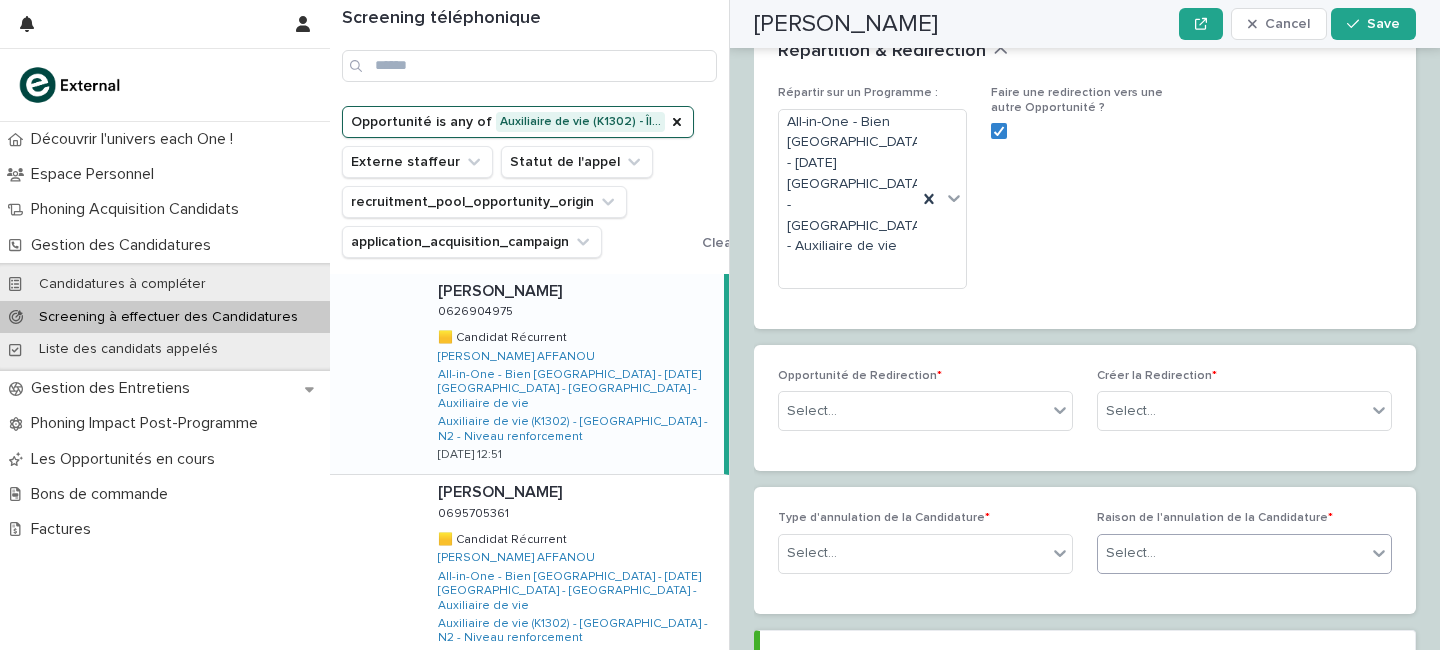 click on "Select..." at bounding box center (1232, 553) 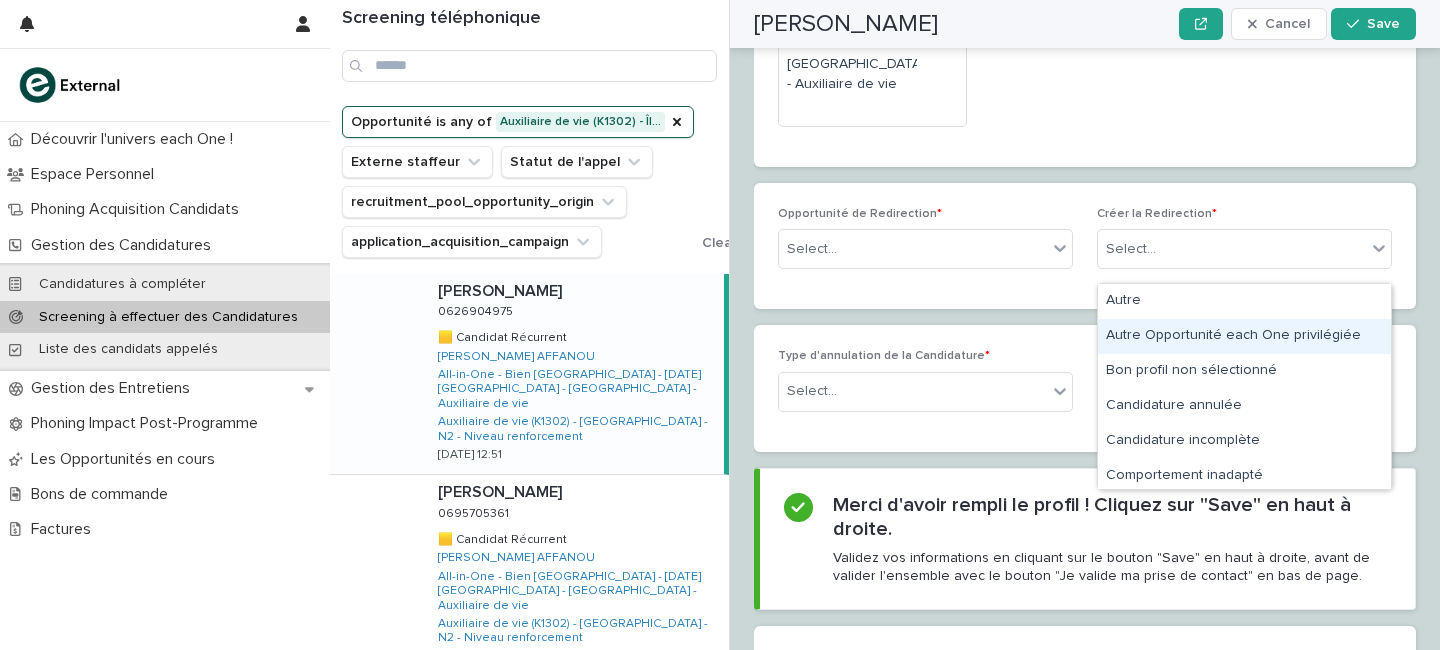 scroll, scrollTop: 4094, scrollLeft: 0, axis: vertical 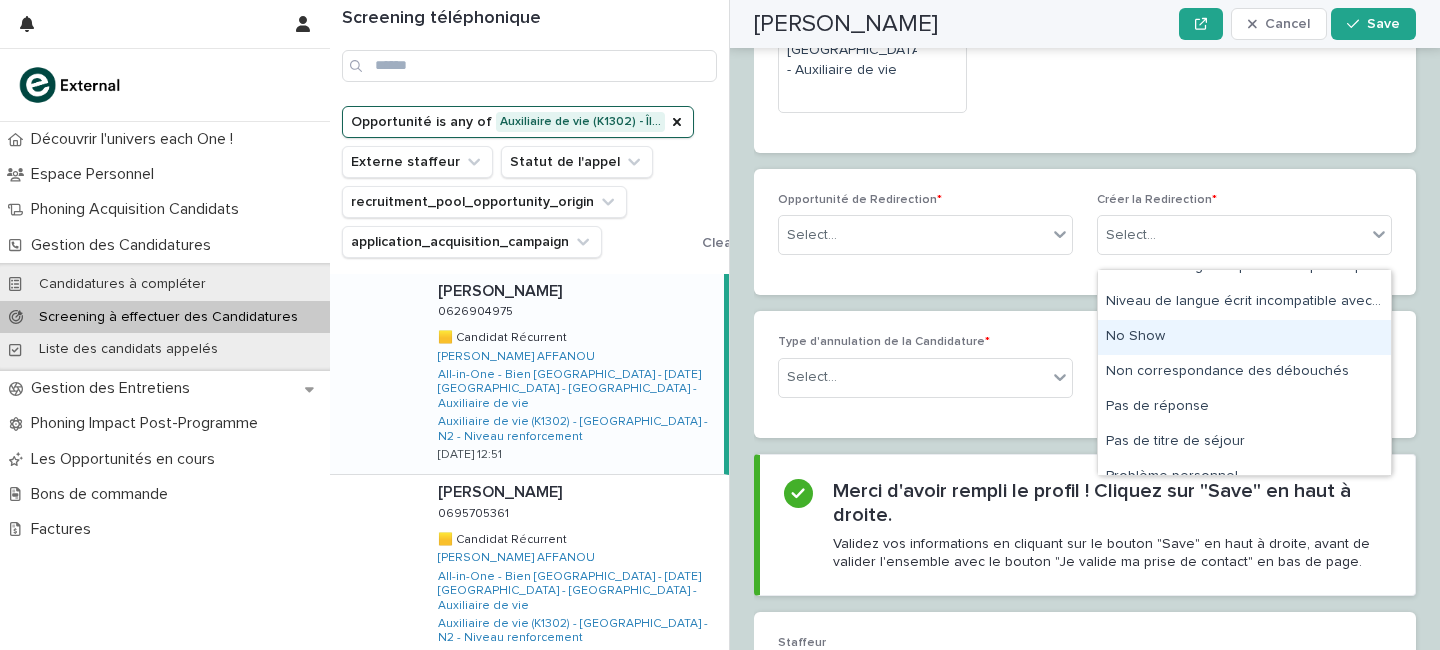 click on "Type d'annulation de la Candidature * Select... Raison de l'annulation de la Candidature *      option No Show focused, 22 of 39. 39 results available. Use Up and Down to choose options, press Enter to select the currently focused option, press Escape to exit the menu, press Tab to select the option and exit the menu. Select..." at bounding box center [1085, 374] 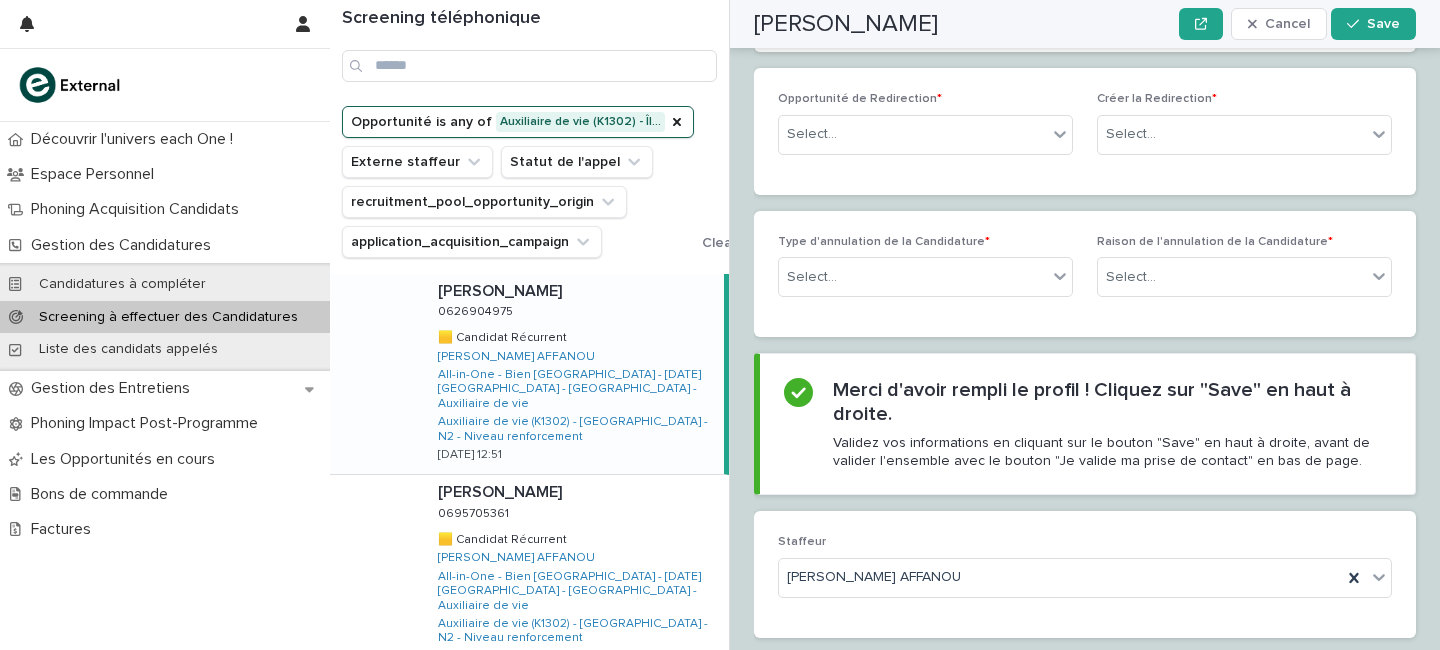 scroll, scrollTop: 3994, scrollLeft: 0, axis: vertical 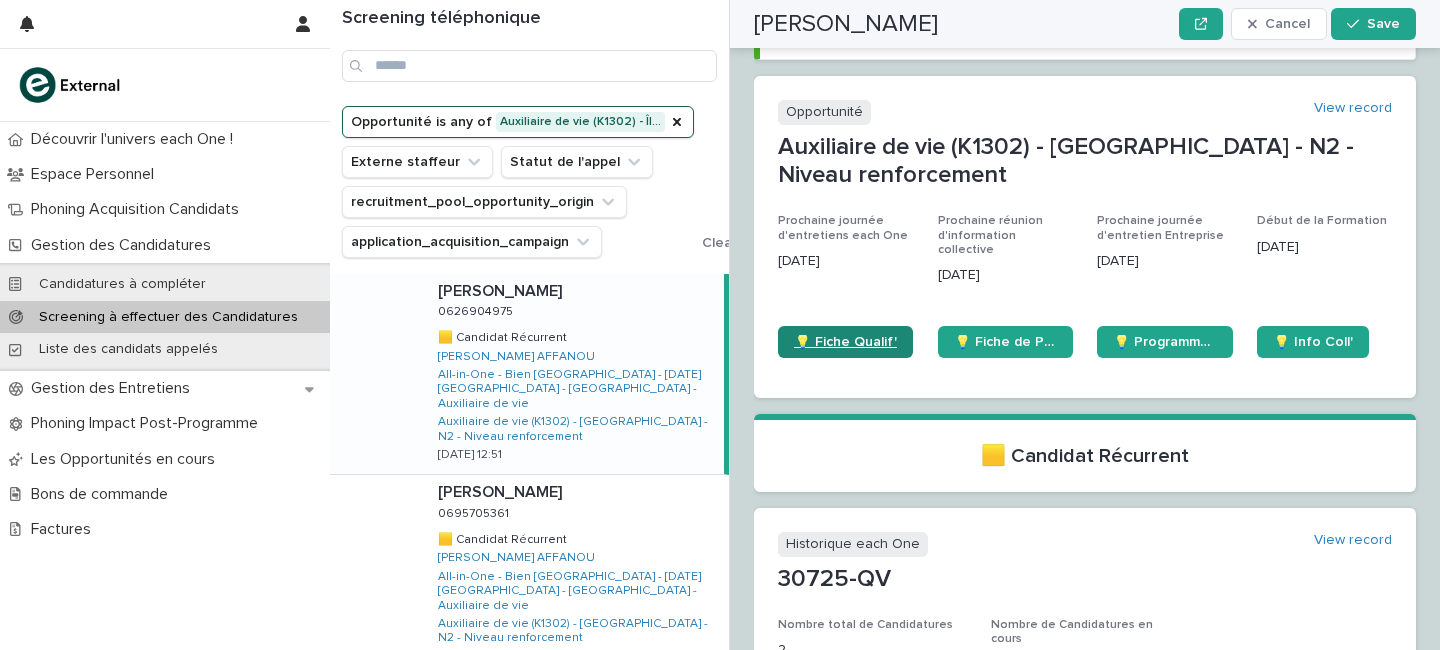 click on "💡 Fiche Qualif'" at bounding box center (845, 342) 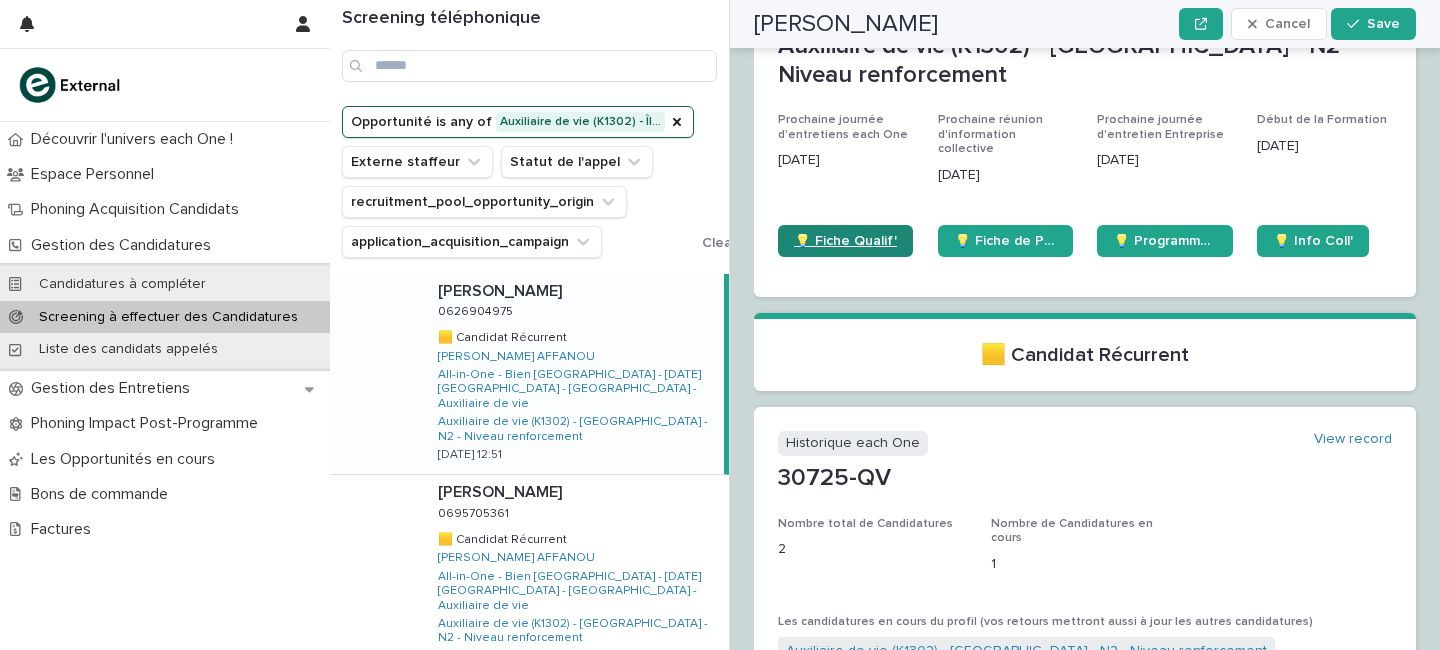 scroll, scrollTop: 505, scrollLeft: 0, axis: vertical 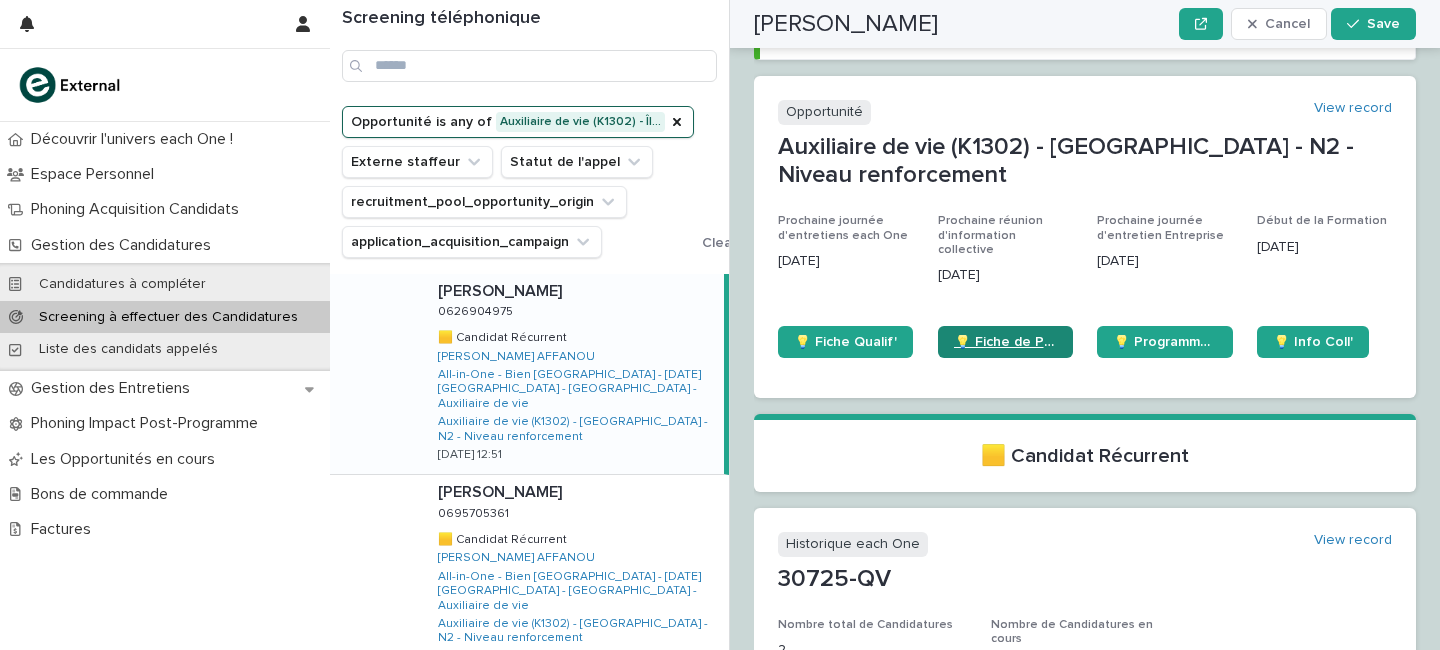click on "💡 Fiche de Poste" at bounding box center (1006, 342) 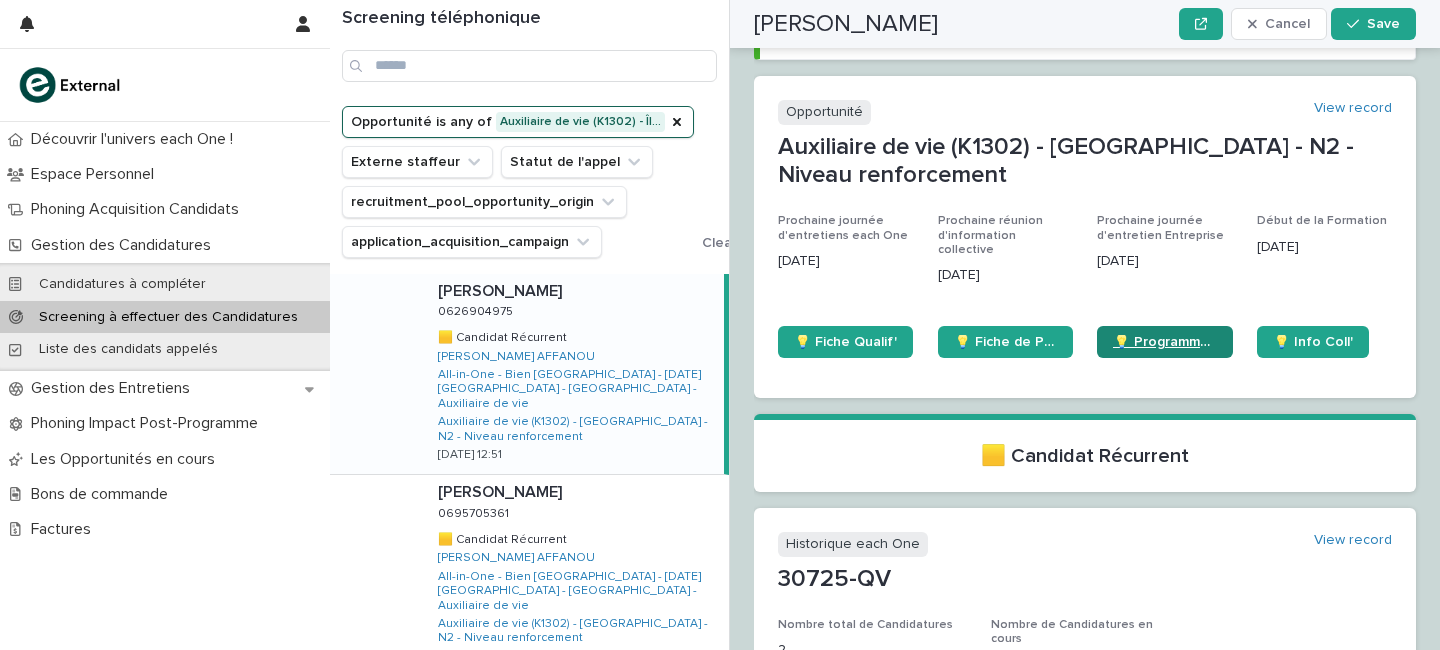 click on "💡 Programme Péda" at bounding box center [1165, 342] 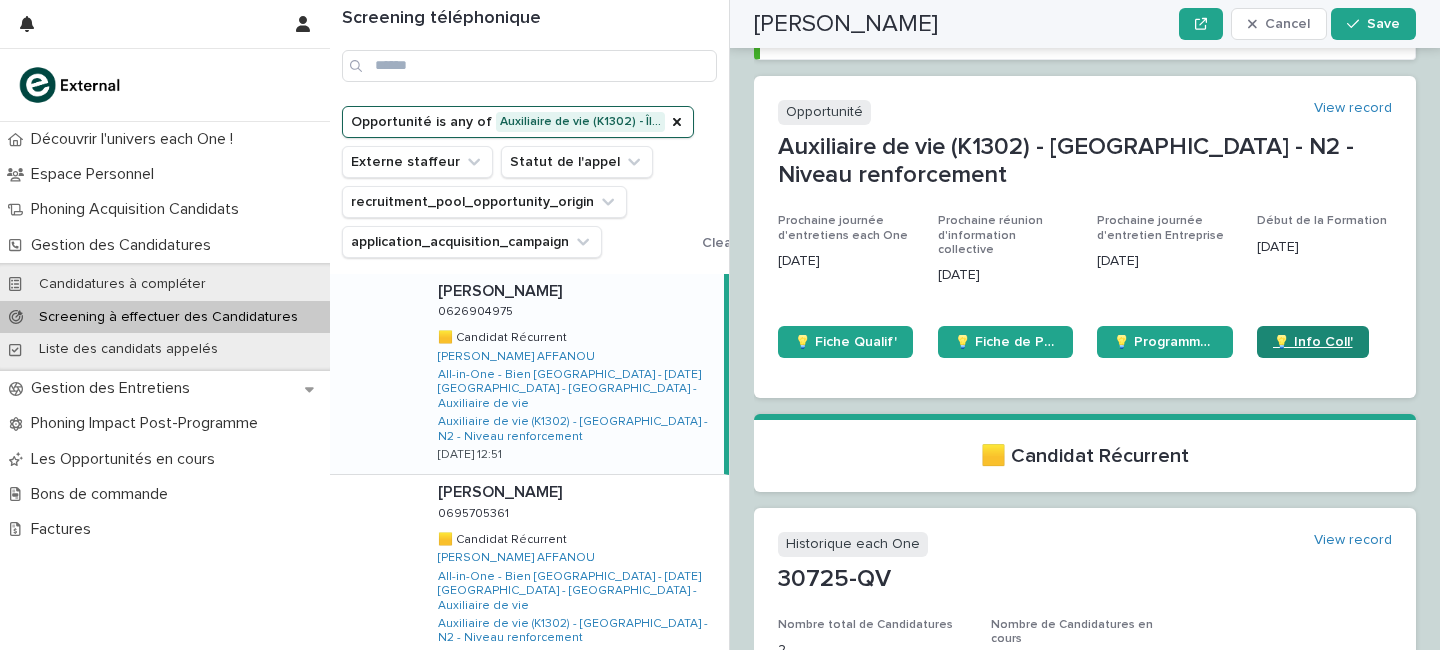 click on "💡 Info Coll'" at bounding box center [1313, 342] 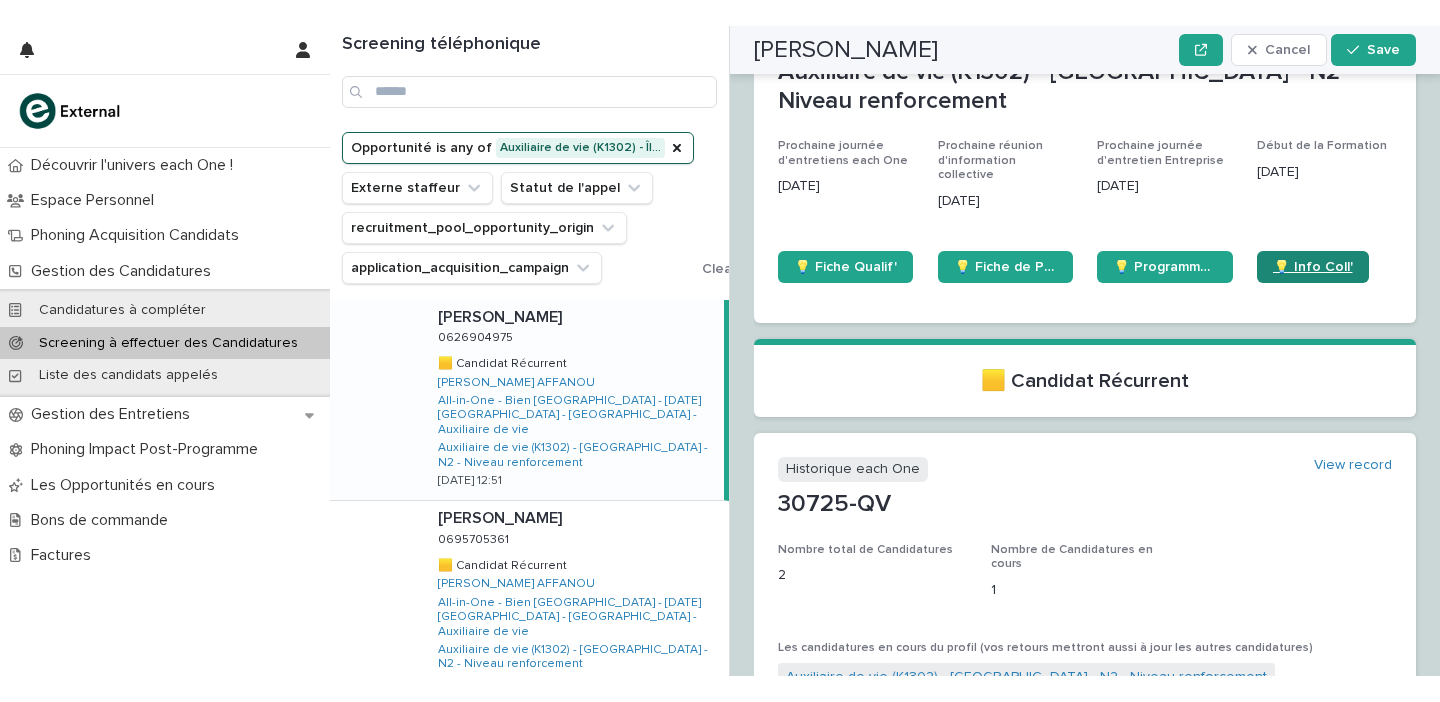 scroll, scrollTop: 505, scrollLeft: 0, axis: vertical 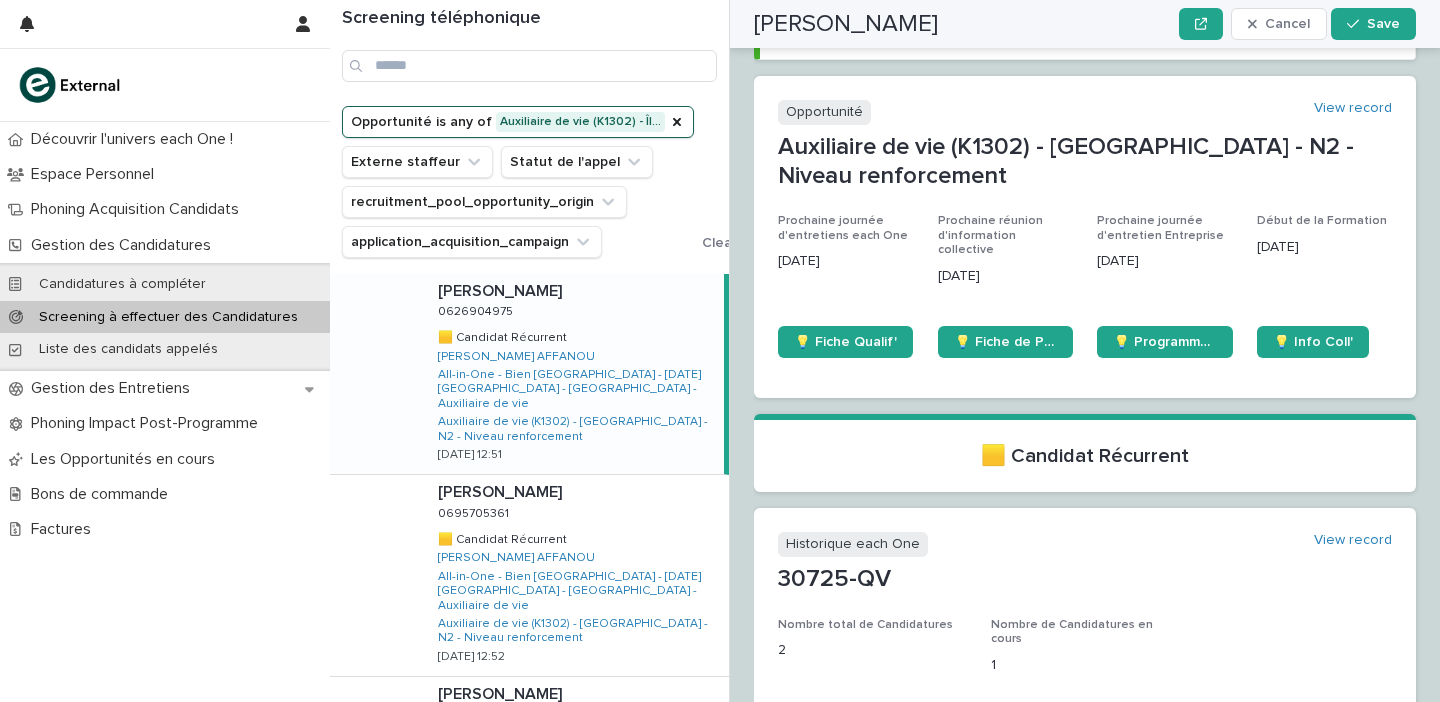 click on "Opportunité is any of Auxiliaire de vie (K1302) - Îl… Externe staffeur Statut de l'appel recruitment_pool_opportunity_origin application_acquisition_campaign" at bounding box center [518, 182] 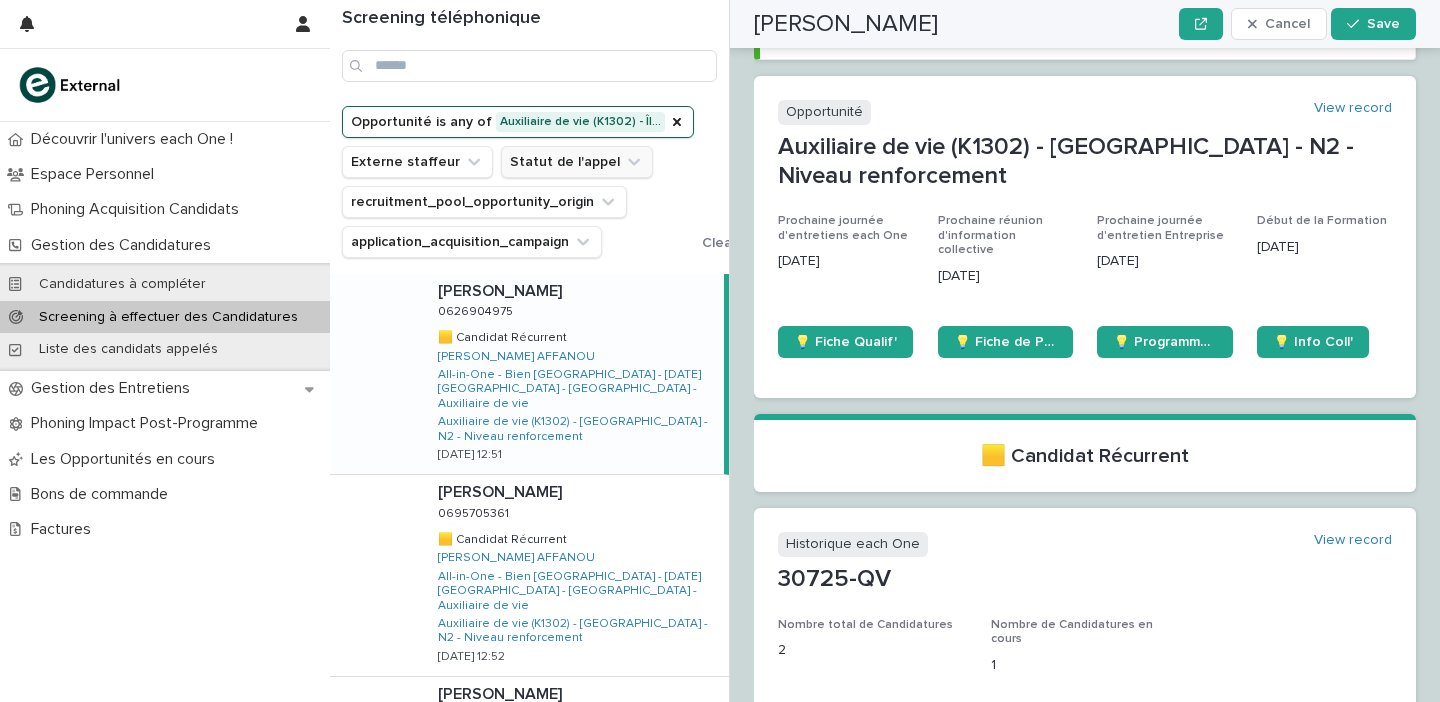click on "Statut de l'appel" at bounding box center [577, 162] 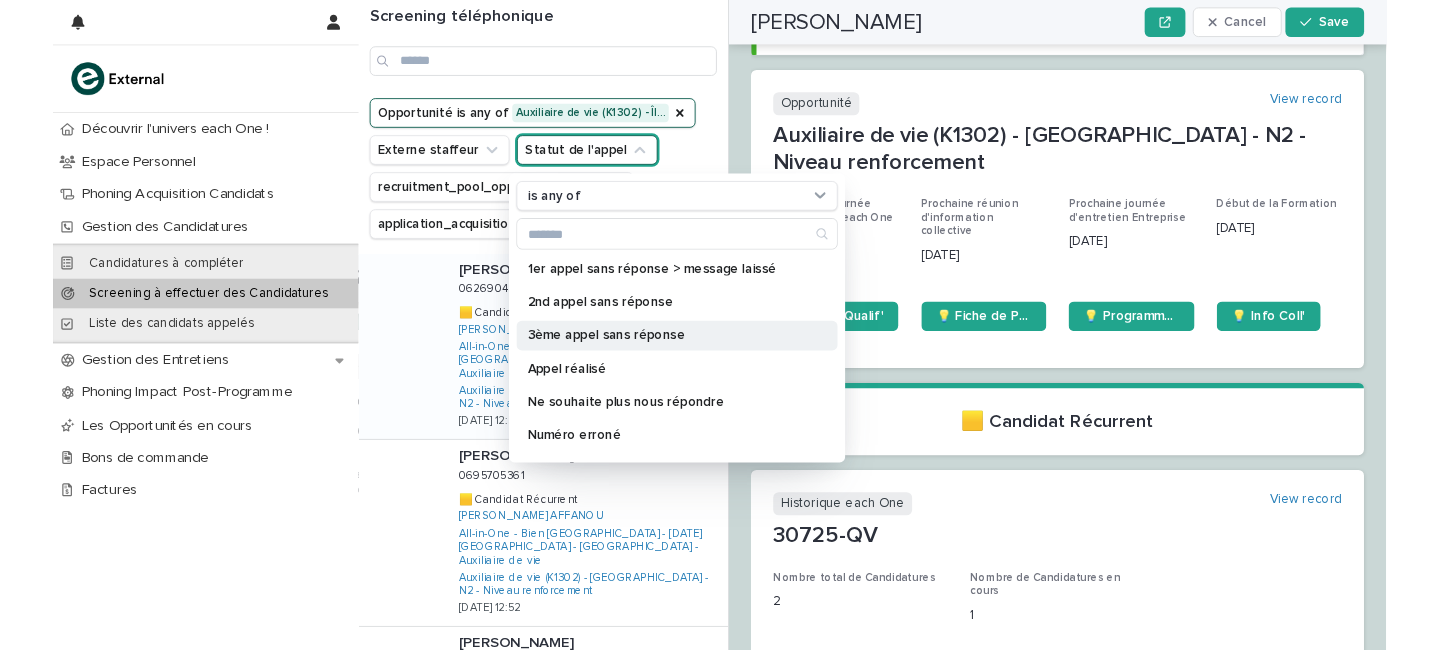 scroll, scrollTop: 0, scrollLeft: 0, axis: both 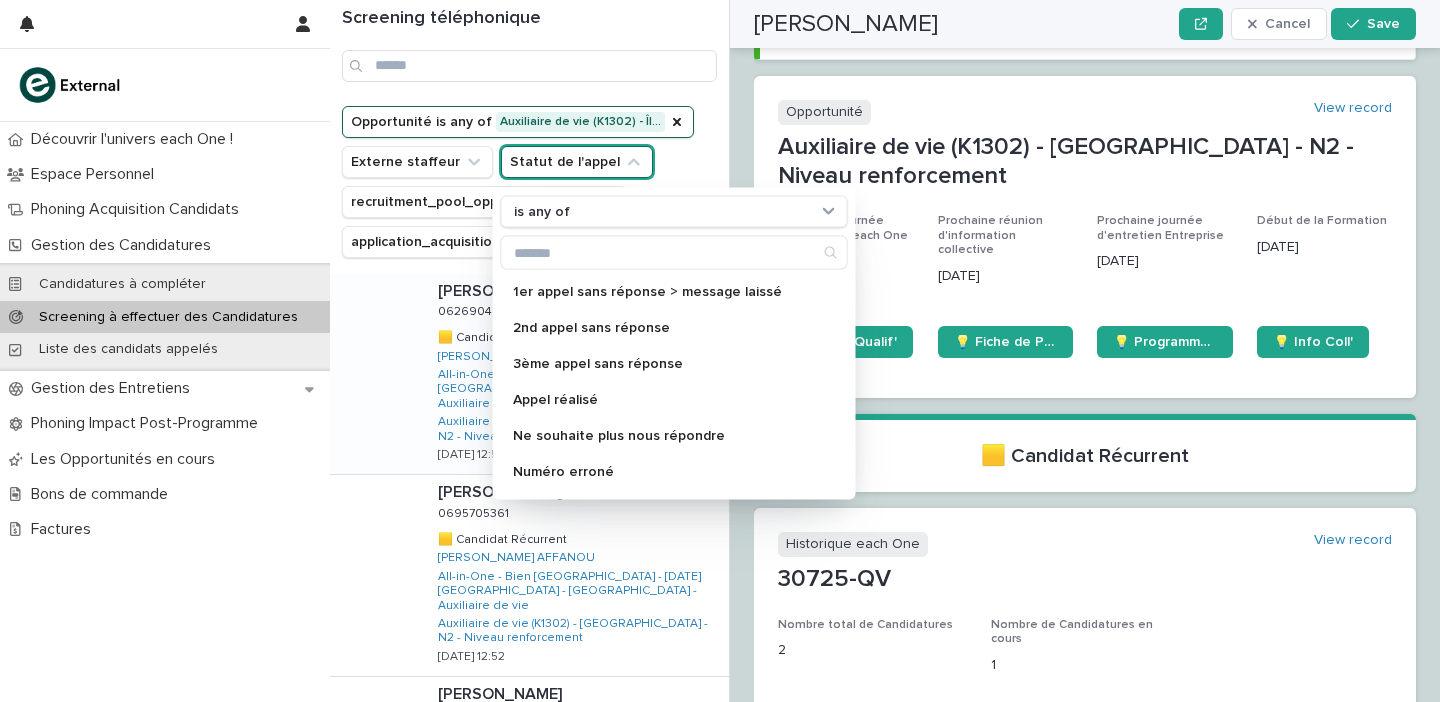 click on "Opportunité is any of Auxiliaire de vie (K1302) - Îl… Externe staffeur Statut de l'appel is any of 1er appel sans réponse > message laissé 2nd appel sans réponse 3ème appel sans réponse Appel réalisé [PERSON_NAME] souhaite plus nous répondre Numéro erroné Résultat communiqué en entretien Va nous rappeler À rappeler (créneau en commentaire) recruitment_pool_opportunity_origin application_acquisition_campaign Clear all filters" at bounding box center (569, 182) 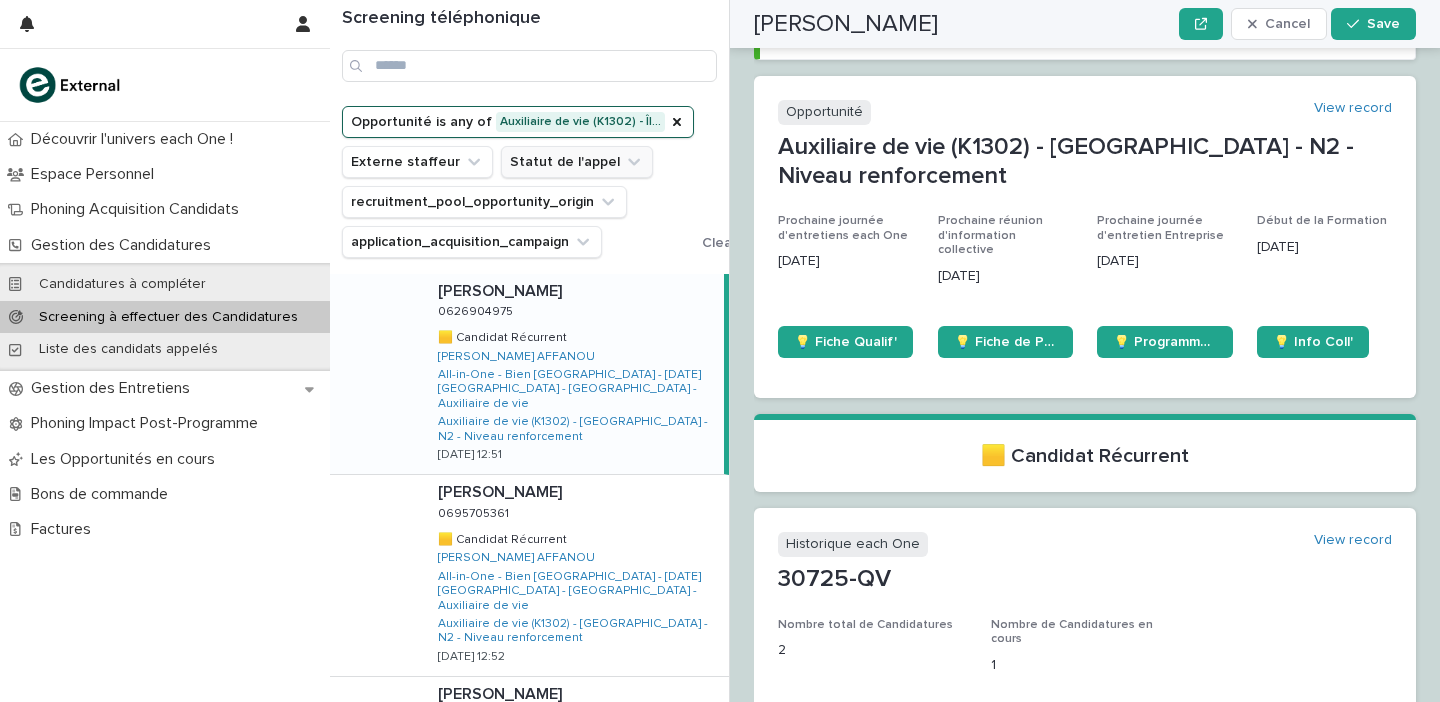 click on "Statut de l'appel" at bounding box center [577, 162] 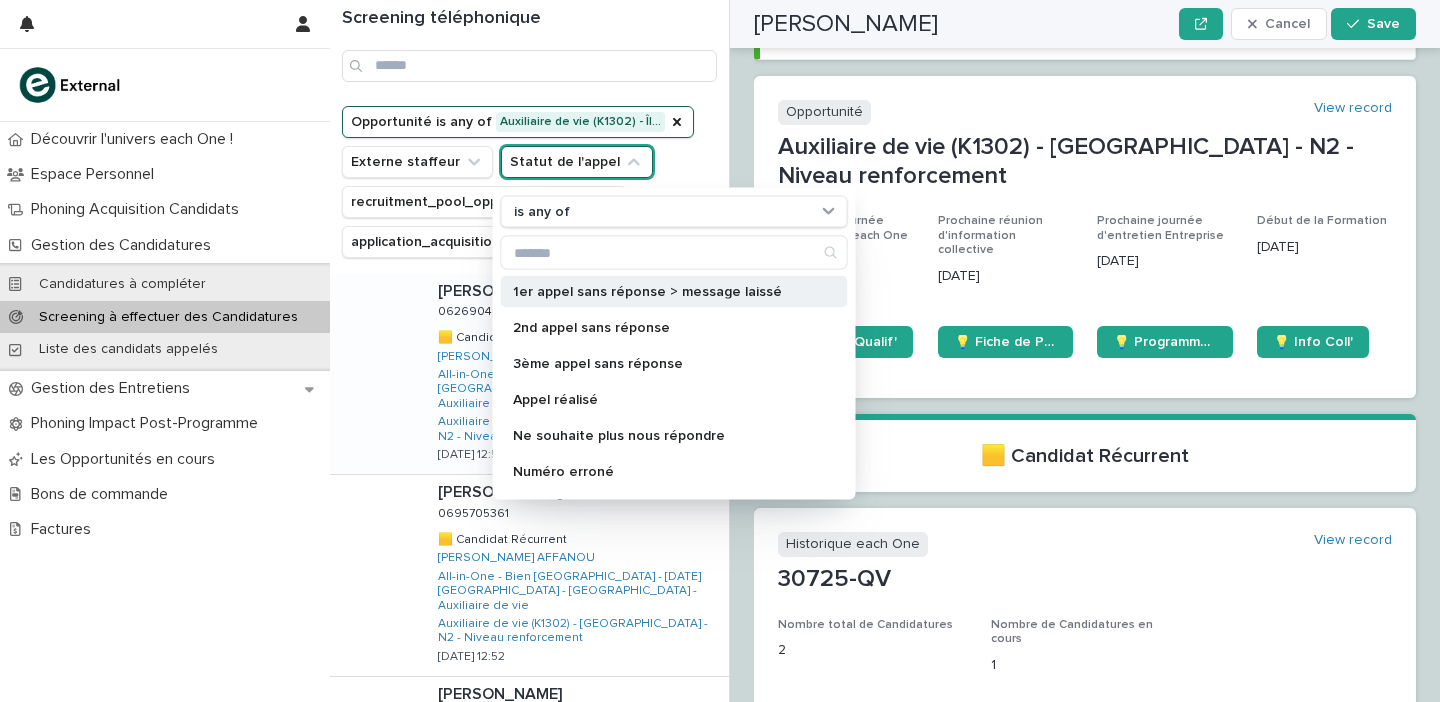 click on "1er appel sans réponse > message laissé" at bounding box center [674, 292] 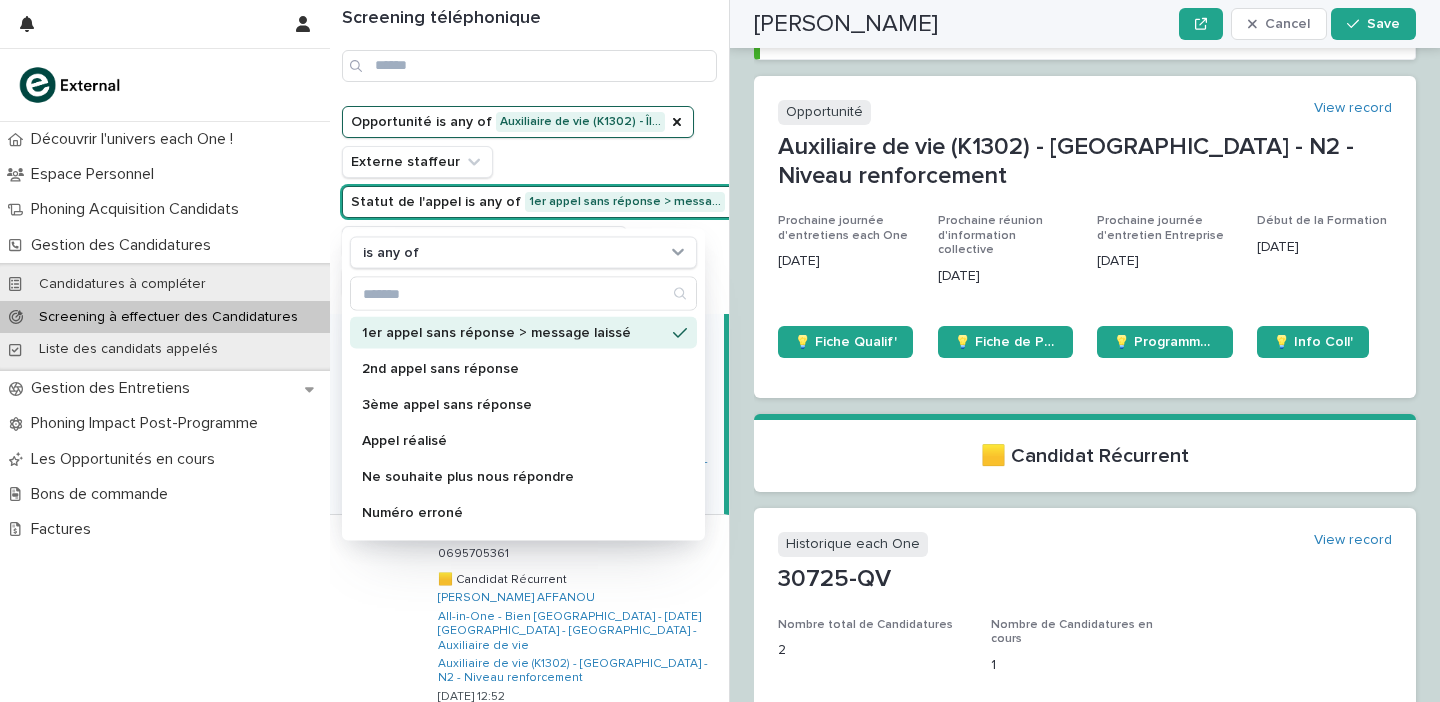 click on "Opportunité is any of Auxiliaire de vie (K1302) - Îl… Externe staffeur Statut de l'appel is any of 1er appel sans réponse > messa… is any of 1er appel sans réponse > message laissé 2nd appel sans réponse 3ème appel sans réponse Appel réalisé [PERSON_NAME] souhaite plus nous répondre Numéro erroné Résultat communiqué en entretien Va nous rappeler À rappeler (créneau en commentaire) recruitment_pool_opportunity_origin application_acquisition_campaign" at bounding box center (548, 202) 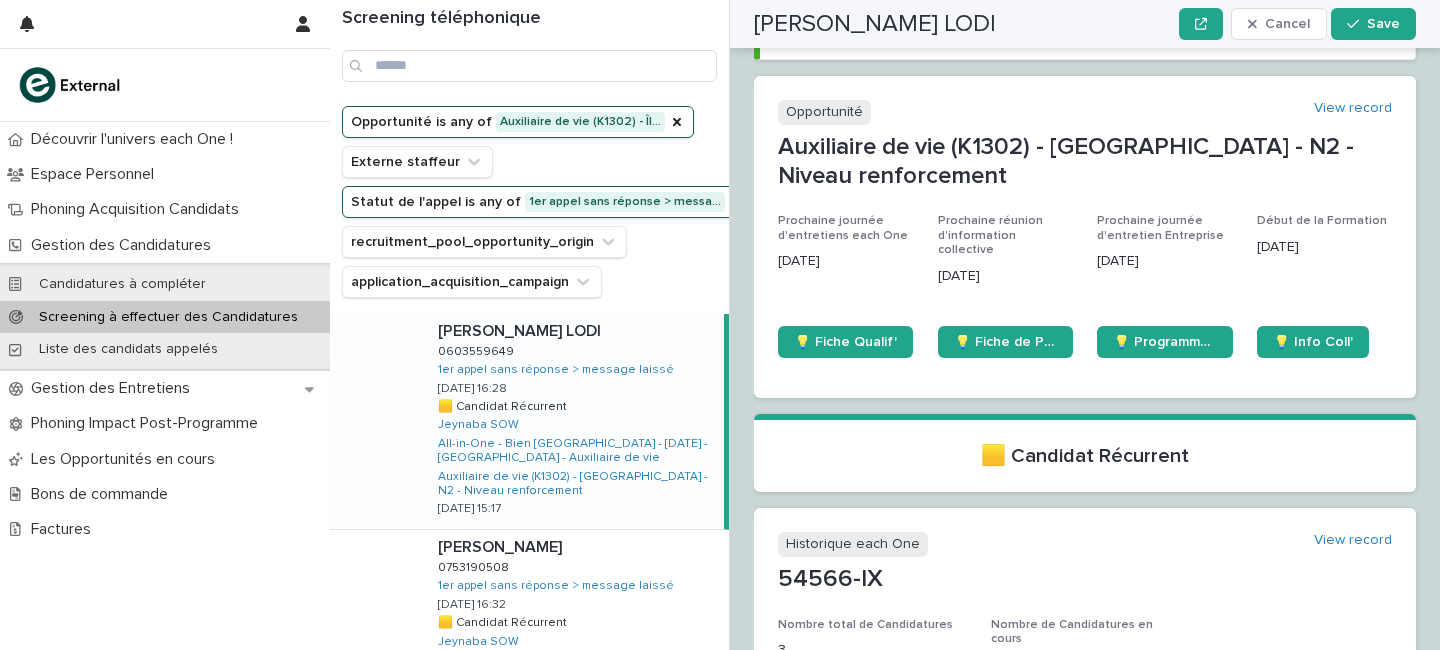 click 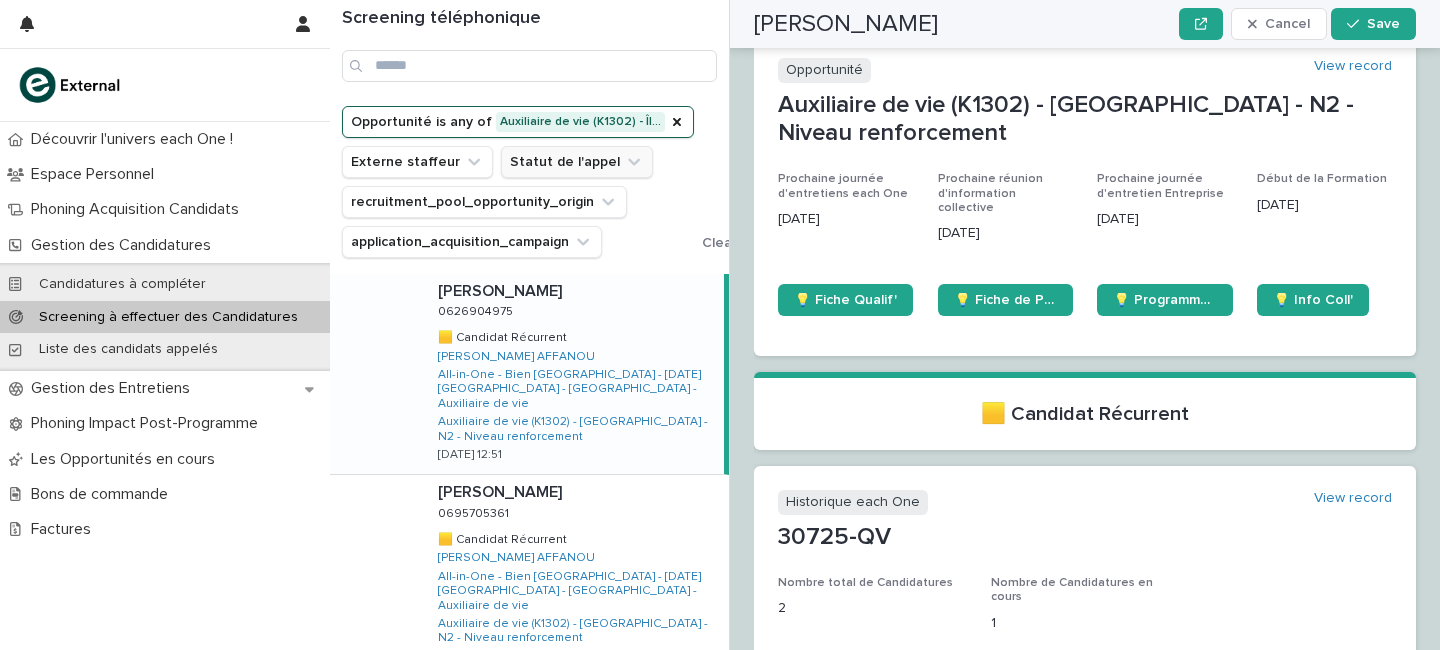 click on "Statut de l'appel" at bounding box center (577, 162) 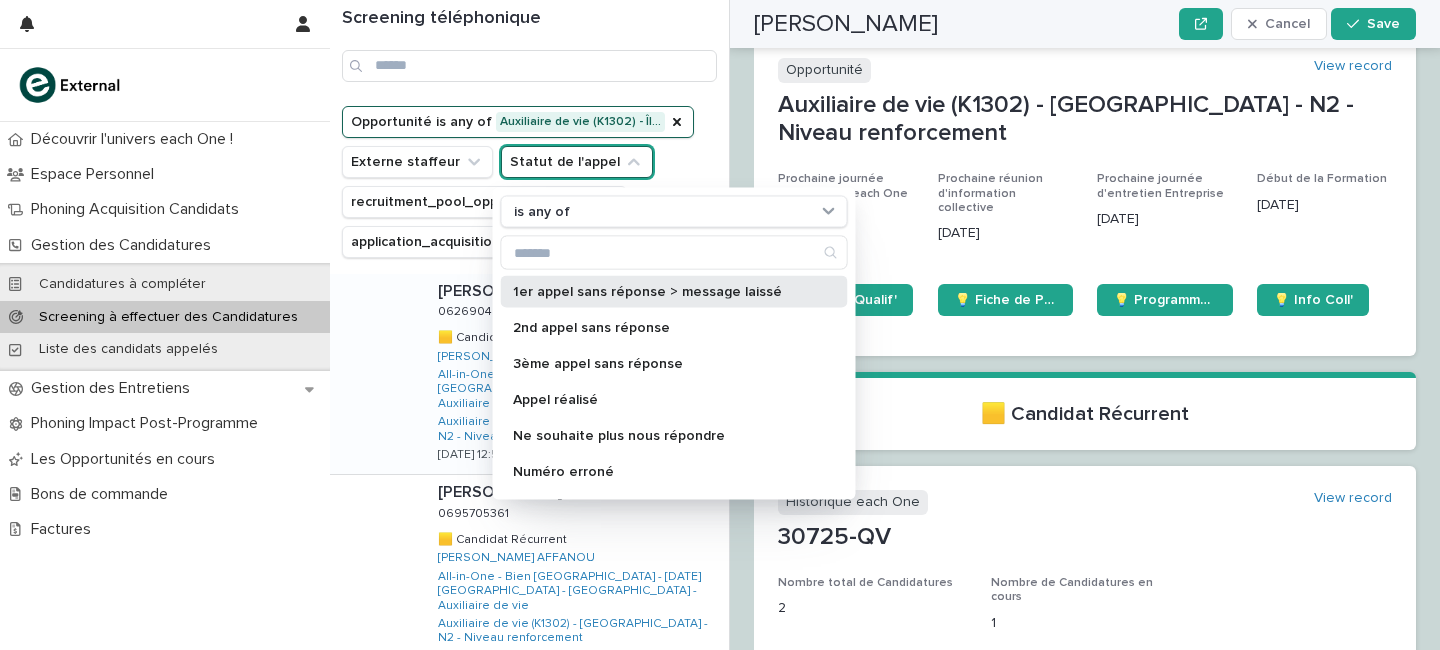 click on "1er appel sans réponse > message laissé" at bounding box center (664, 292) 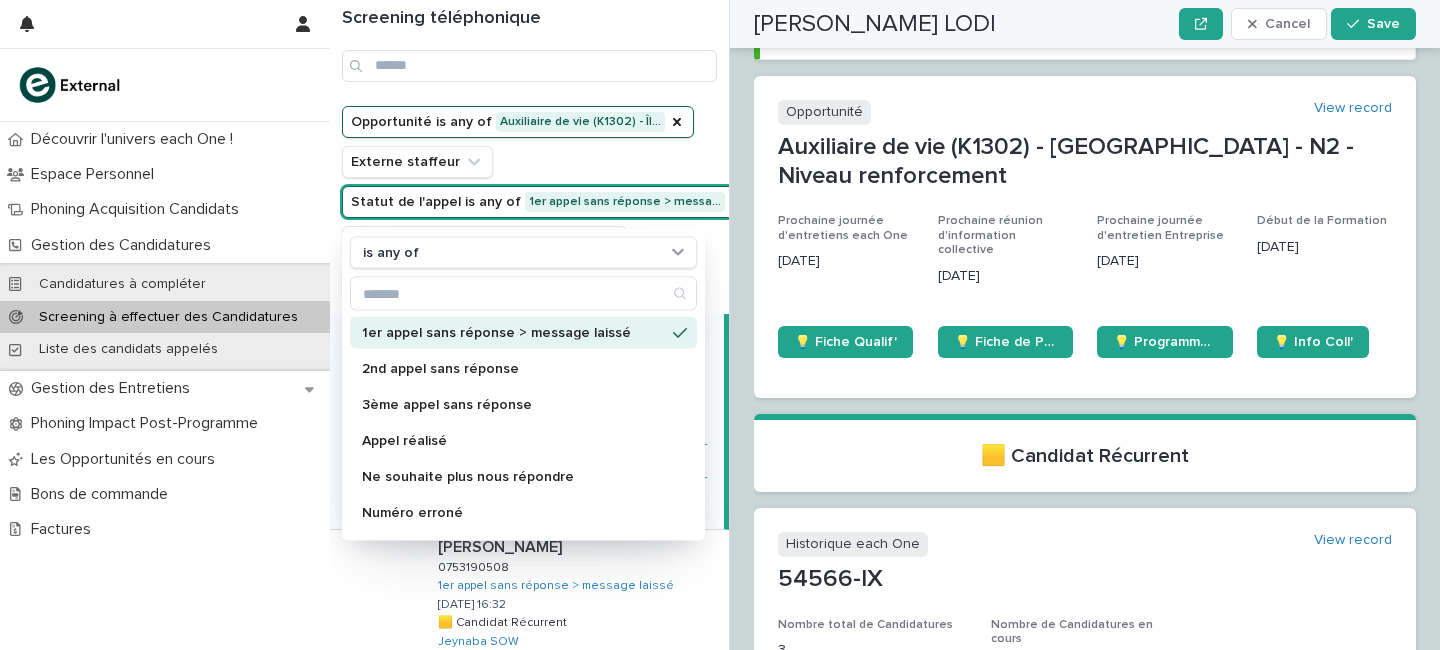 click on "Opportunité is any of Auxiliaire de vie (K1302) - Îl… Externe staffeur Statut de l'appel is any of 1er appel sans réponse > messa… is any of 1er appel sans réponse > message laissé 2nd appel sans réponse 3ème appel sans réponse Appel réalisé [PERSON_NAME] souhaite plus nous répondre Numéro erroné Résultat communiqué en entretien Va nous rappeler À rappeler (créneau en commentaire) recruitment_pool_opportunity_origin application_acquisition_campaign" at bounding box center [548, 202] 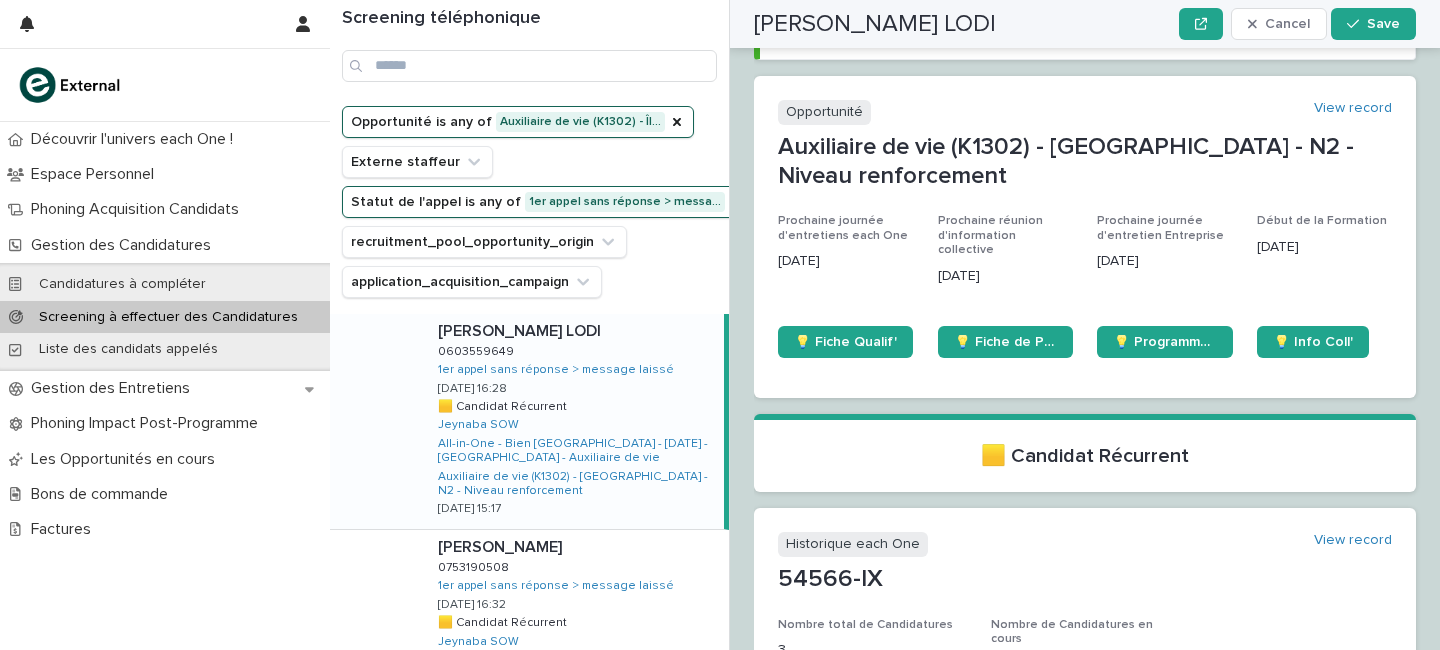 click 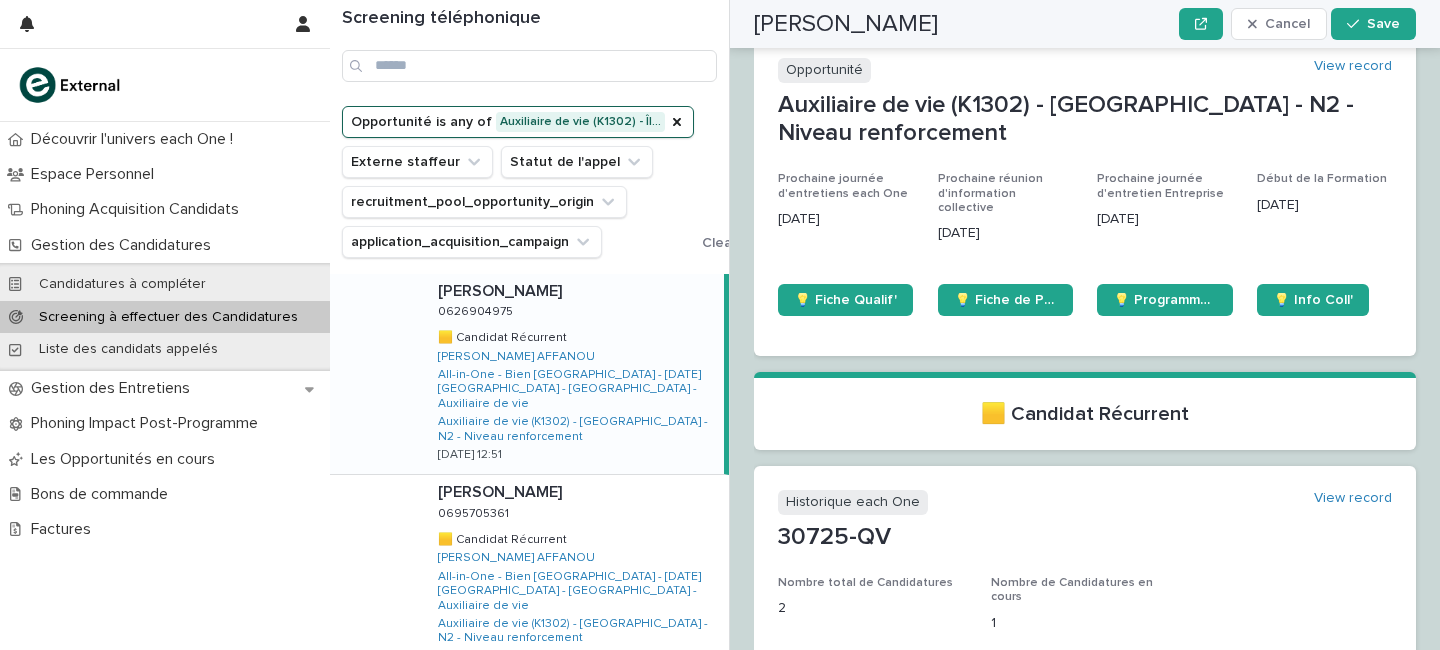 click on "Opportunité is any of Auxiliaire de vie (K1302) - Îl…" at bounding box center (518, 122) 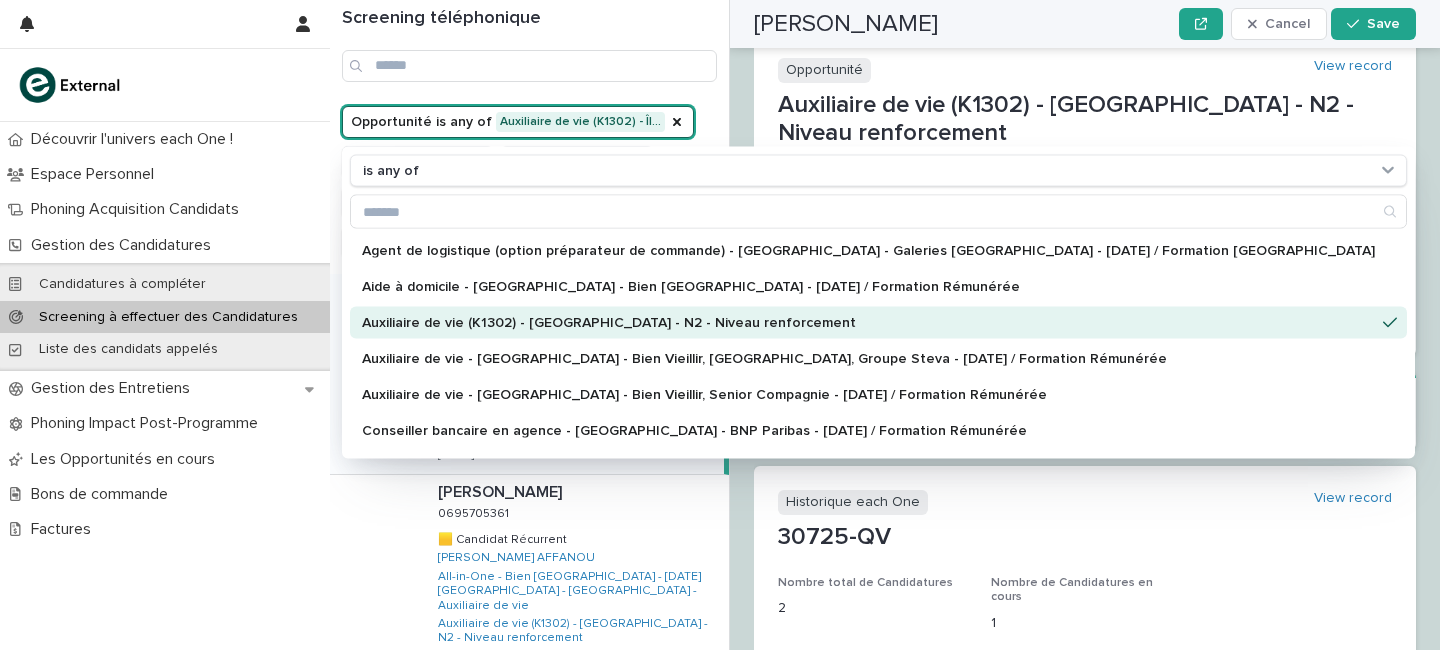click on "Opportunité is any of Auxiliaire de vie (K1302) - Îl…" at bounding box center (518, 122) 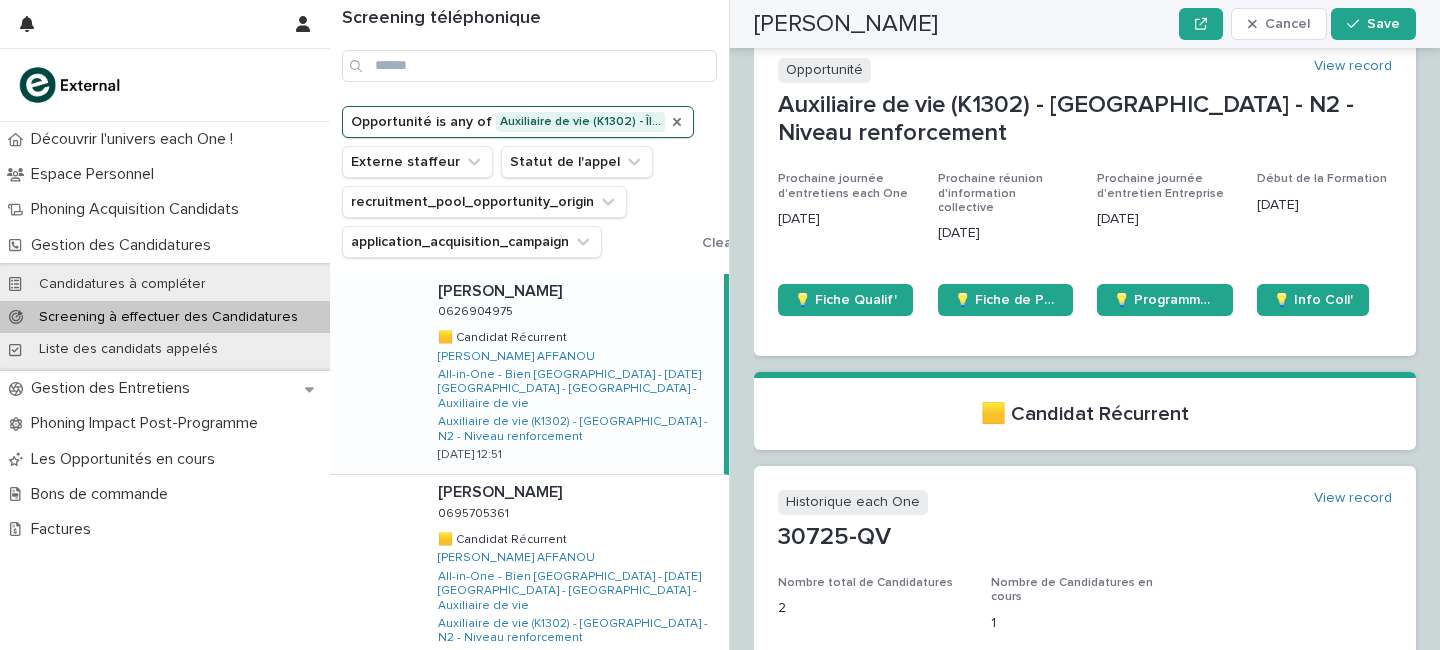 click 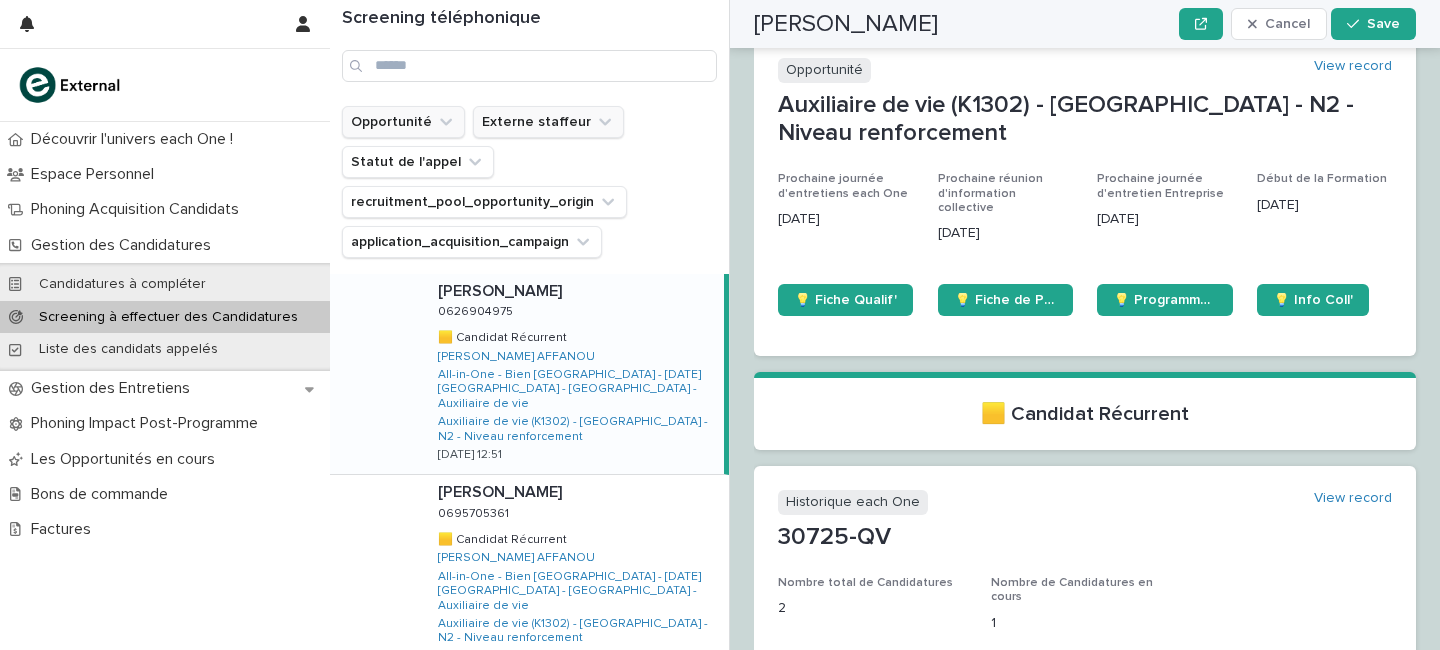 click on "Externe staffeur" at bounding box center [548, 122] 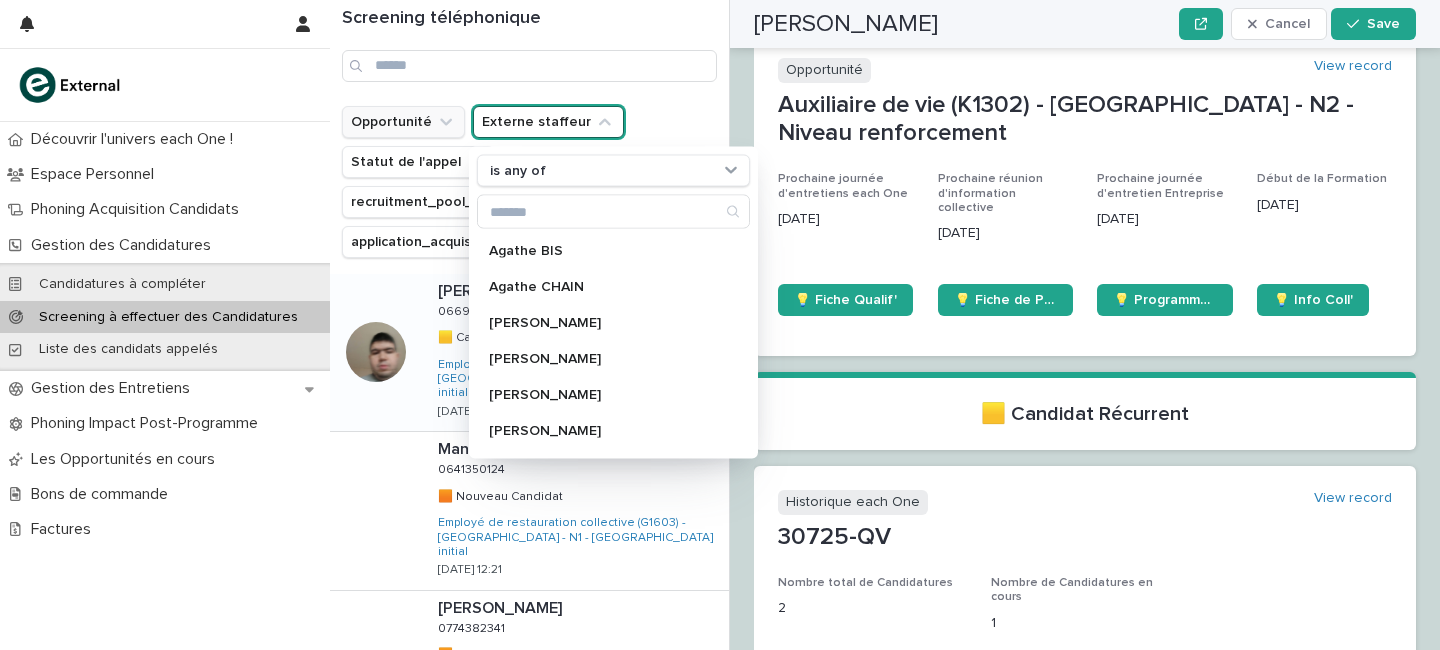 click on "Opportunité" at bounding box center (403, 122) 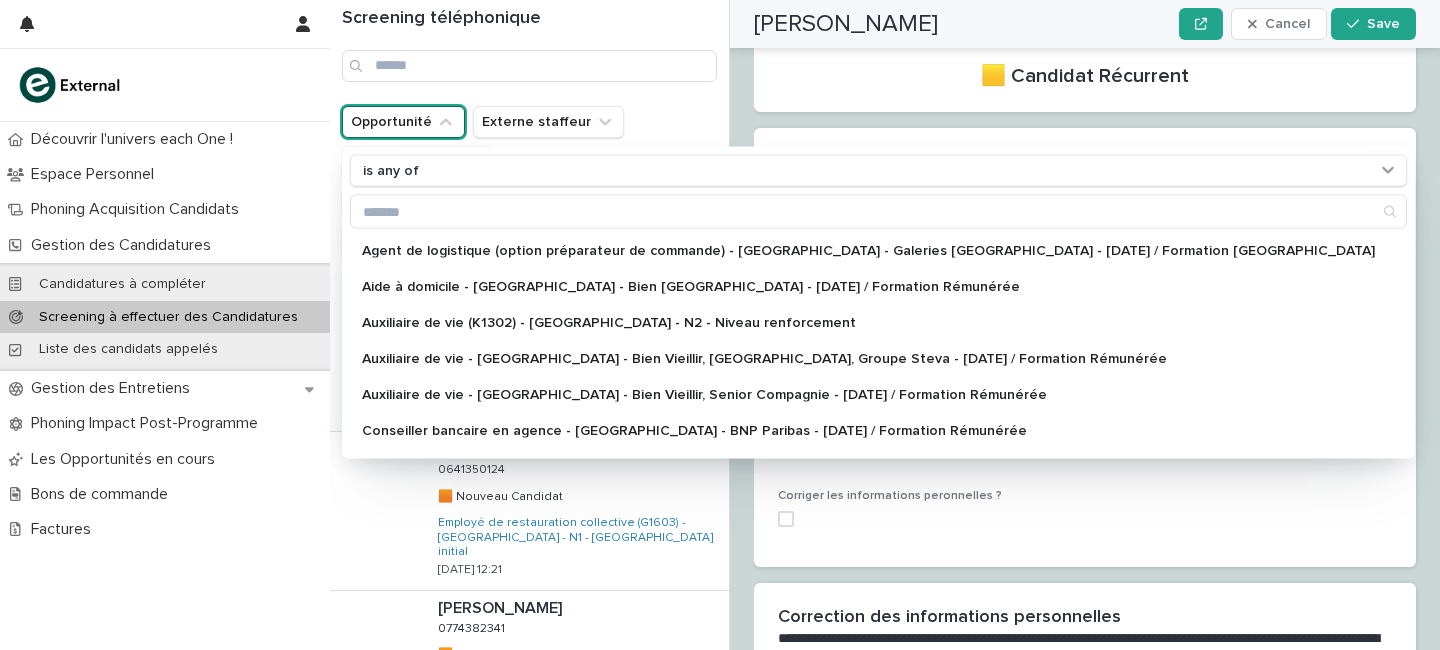 click on "Opportunité is any of Agent de logistique (option préparateur de commande) - [GEOGRAPHIC_DATA] [GEOGRAPHIC_DATA] - [DATE] / Formation Rémunérée Aide à domicile - [GEOGRAPHIC_DATA] [GEOGRAPHIC_DATA] - [DATE] / Formation Rémunérée Auxiliaire de vie (K1302) - [GEOGRAPHIC_DATA] - N2 - Niveau renforcement Auxiliaire de vie - [GEOGRAPHIC_DATA] - Bien Vieillir, [GEOGRAPHIC_DATA], Groupe Steva - [DATE] / Formation Rémunérée Auxiliaire de vie - [GEOGRAPHIC_DATA] - Bien Vieillir, Senior Compagnie - [DATE] / Formation Rémunérée Conseiller bancaire en agence - [GEOGRAPHIC_DATA] - BNP Paribas - [DATE] / Formation Rémunérée Cuisinier / Cuisinière (G1602) - [GEOGRAPHIC_DATA] Data analyst - [GEOGRAPHIC_DATA] - BNP Paribas, Generali - Juin / Formation Rémunérée Employé de restauration collective (G1603) - [GEOGRAPHIC_DATA] - N1 - Niveau initial Garde d'enfant à domicile / Auxiliaire de vie - [GEOGRAPHIC_DATA] - Kangourou Kids, Bien Vieillir - [DATE] / Formation Rémunérée Externe staffeur Statut de l'appel" at bounding box center (529, 182) 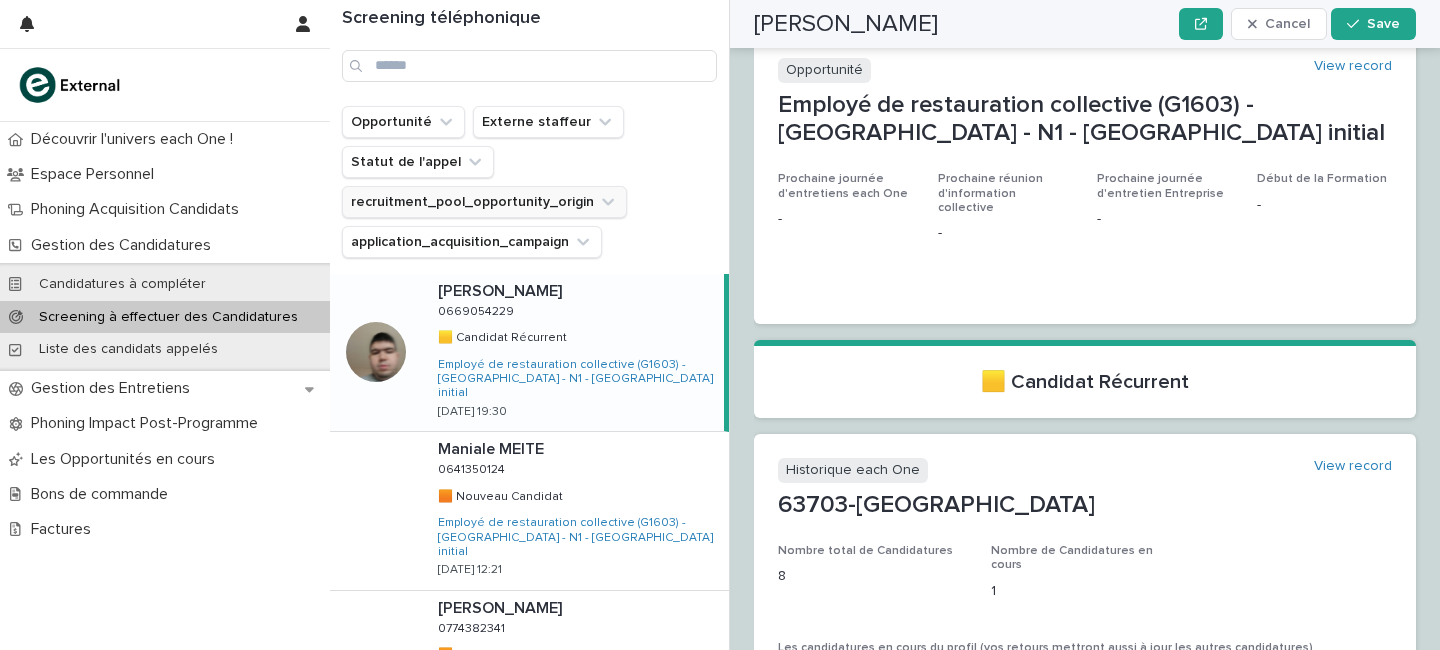 click on "recruitment_pool_opportunity_origin" at bounding box center (484, 202) 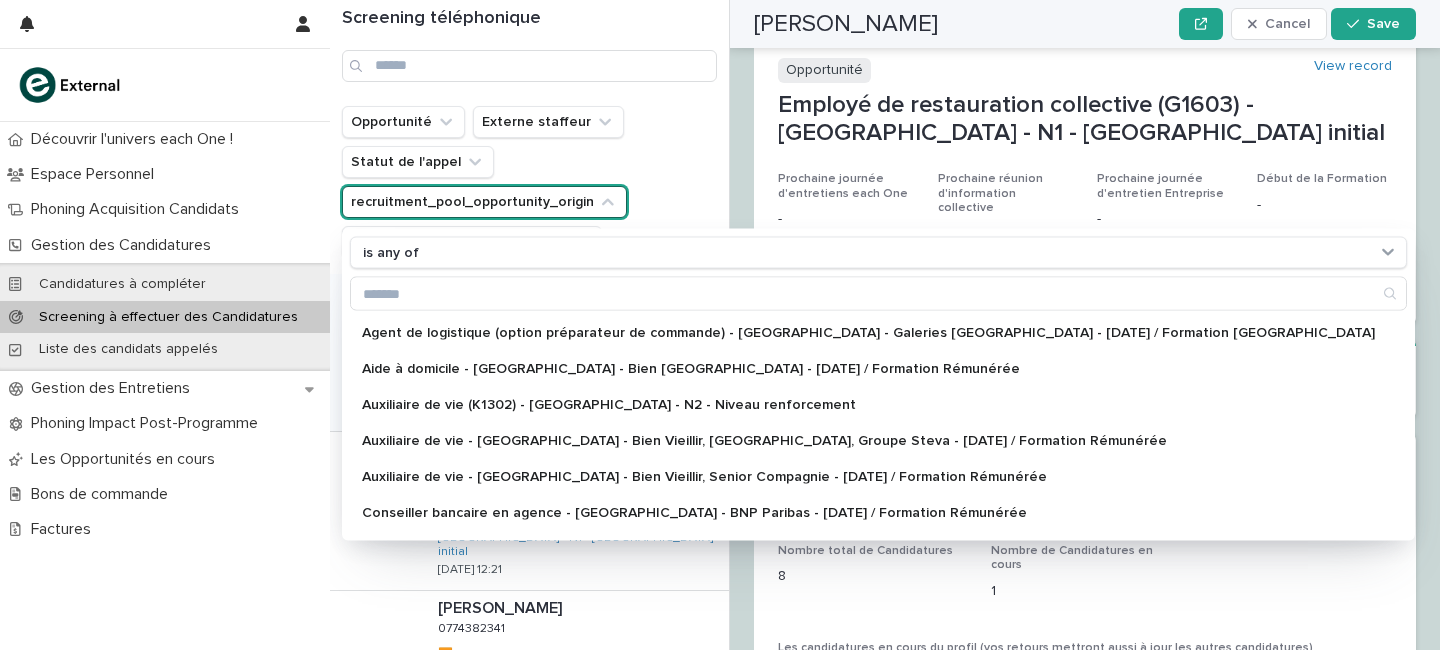 click on "recruitment_pool_opportunity_origin" at bounding box center [484, 202] 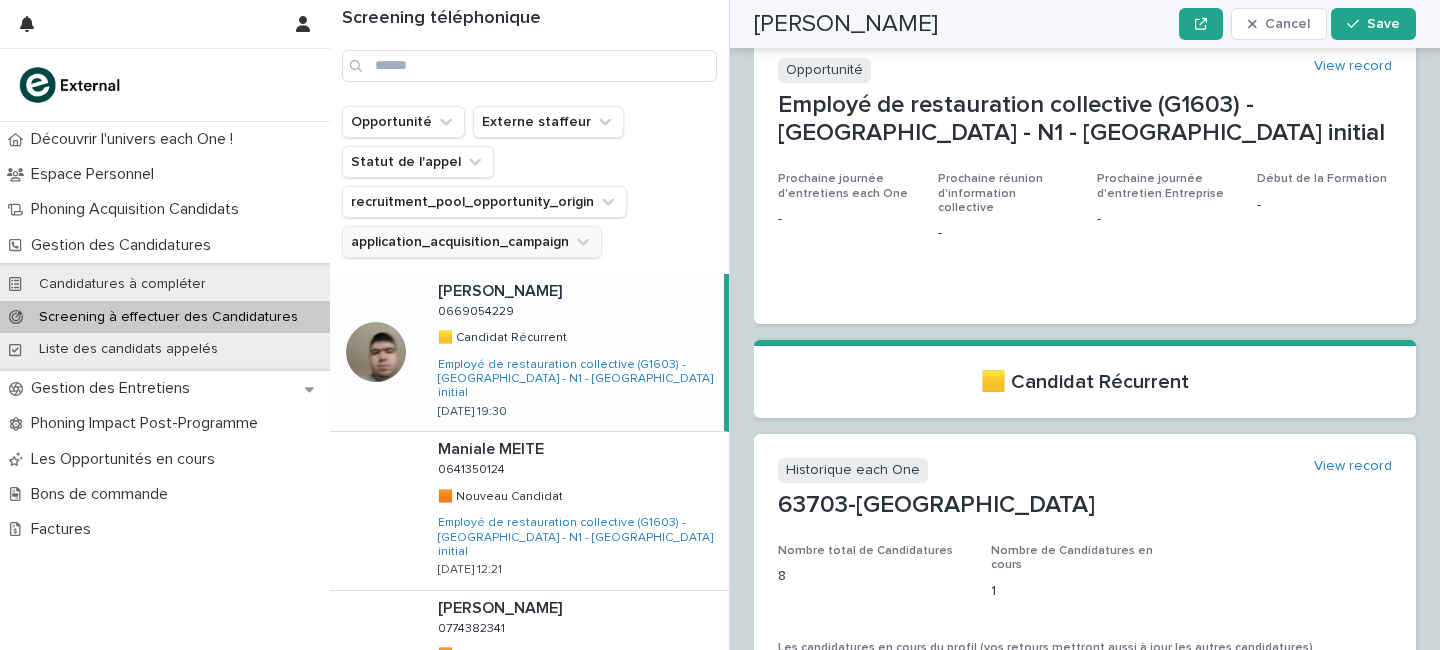 click on "application_acquisition_campaign" at bounding box center [472, 242] 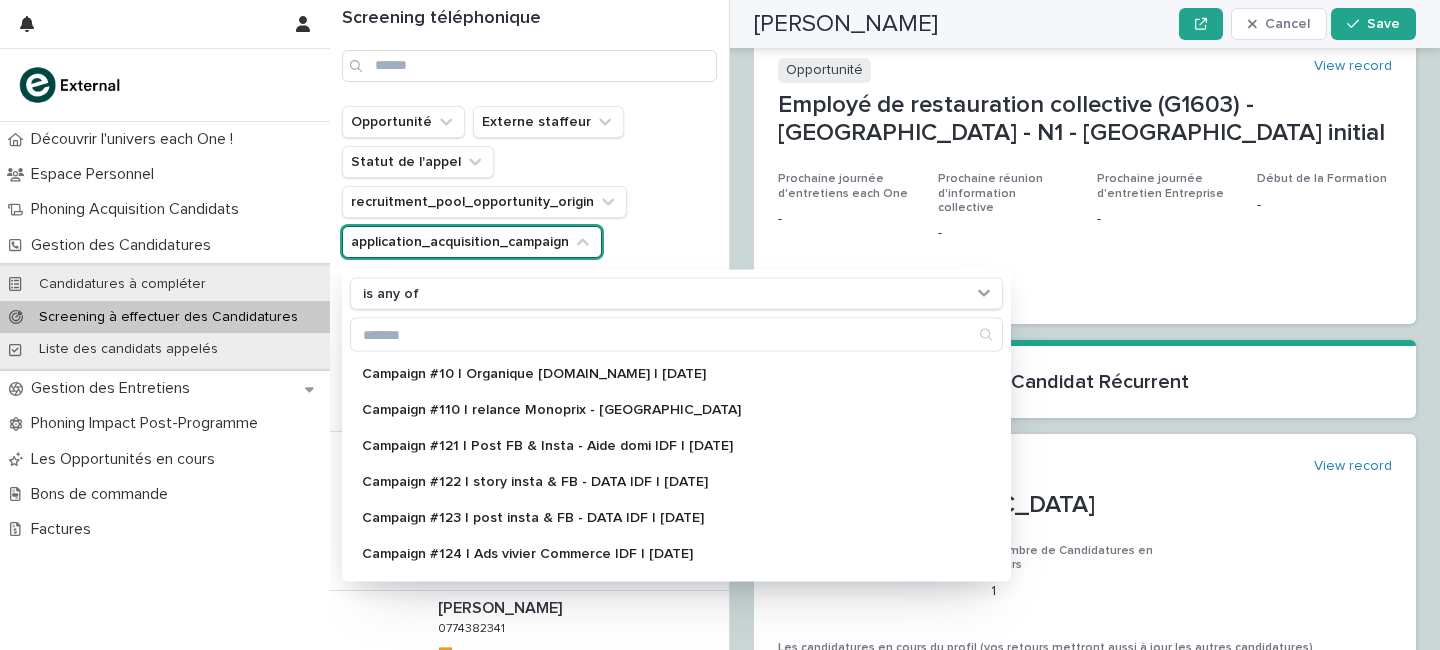 click on "Opportunité Externe staffeur Statut de l'appel recruitment_pool_opportunity_origin application_acquisition_campaign is any of Campaign #10 | Organique [DOMAIN_NAME] | [DATE] Campaign #110 | relance Monoprix - marseille Campaign #121 | Post FB & Insta - Aide domi IDF | [DATE] Campaign #122 | story insta & FB - DATA IDF | [DATE] Campaign #123 | post insta & FB - DATA IDF | [DATE] Campaign #124 | Ads vivier Commerce IDF | [DATE] Campaign #13 | Post Insta et FB Monop [DATE] | [DATE] Campaign #138 | 🎸 Quick Application - Team Qualif Campaign #143 | Retargeting Ads - vivier restau IDF | [DATE] Campaign #144 | Ads vivier banque IDF | [DATE] Campaign #15 | Story FB Monop [DATE] | [DATE] Campaign #150 | 2-pagers Communication | [DATE] Campaign #165 | Mail lancement St-Gobain | [DATE] Campaign #170 | Mail lancement viviers [GEOGRAPHIC_DATA] | [DATE] Campaign #171 | Mail lancement vivier santé [GEOGRAPHIC_DATA] | [DATE] Campaign #176 | Ad Shelbin JB général | [DATE]" at bounding box center [529, 182] 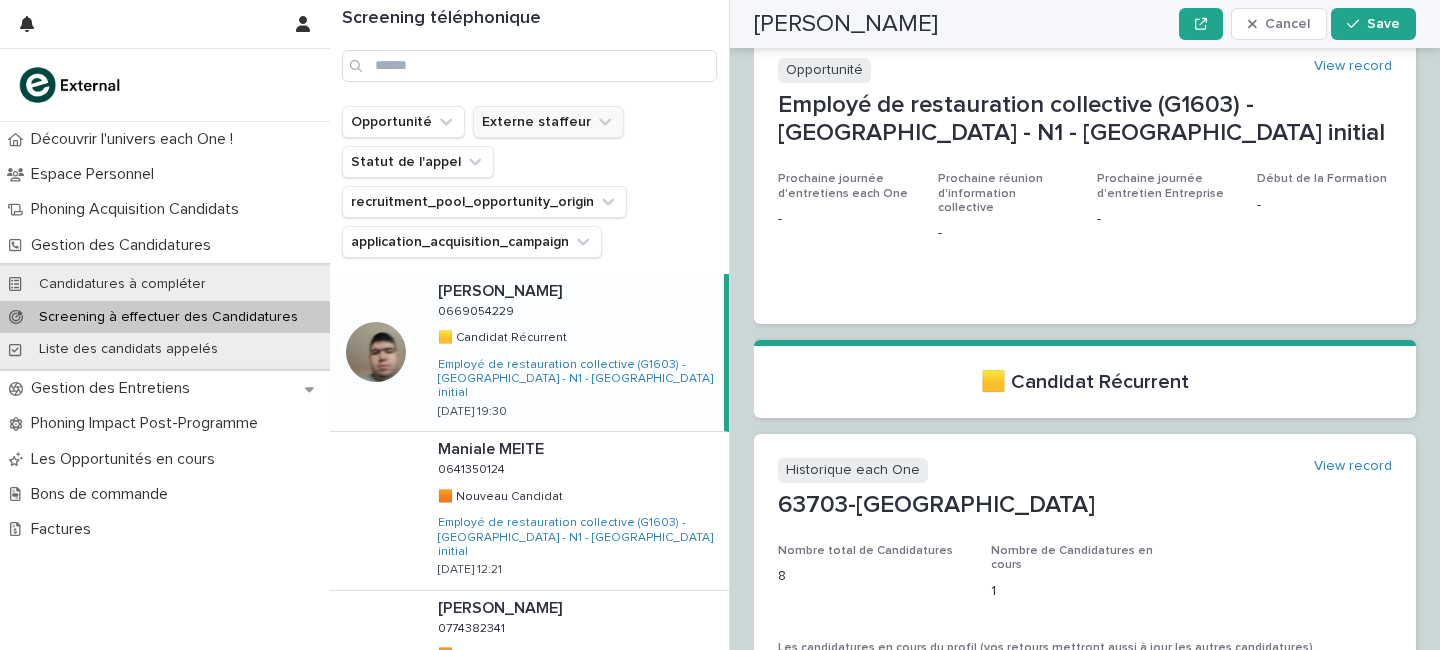 click on "Externe staffeur" at bounding box center (548, 122) 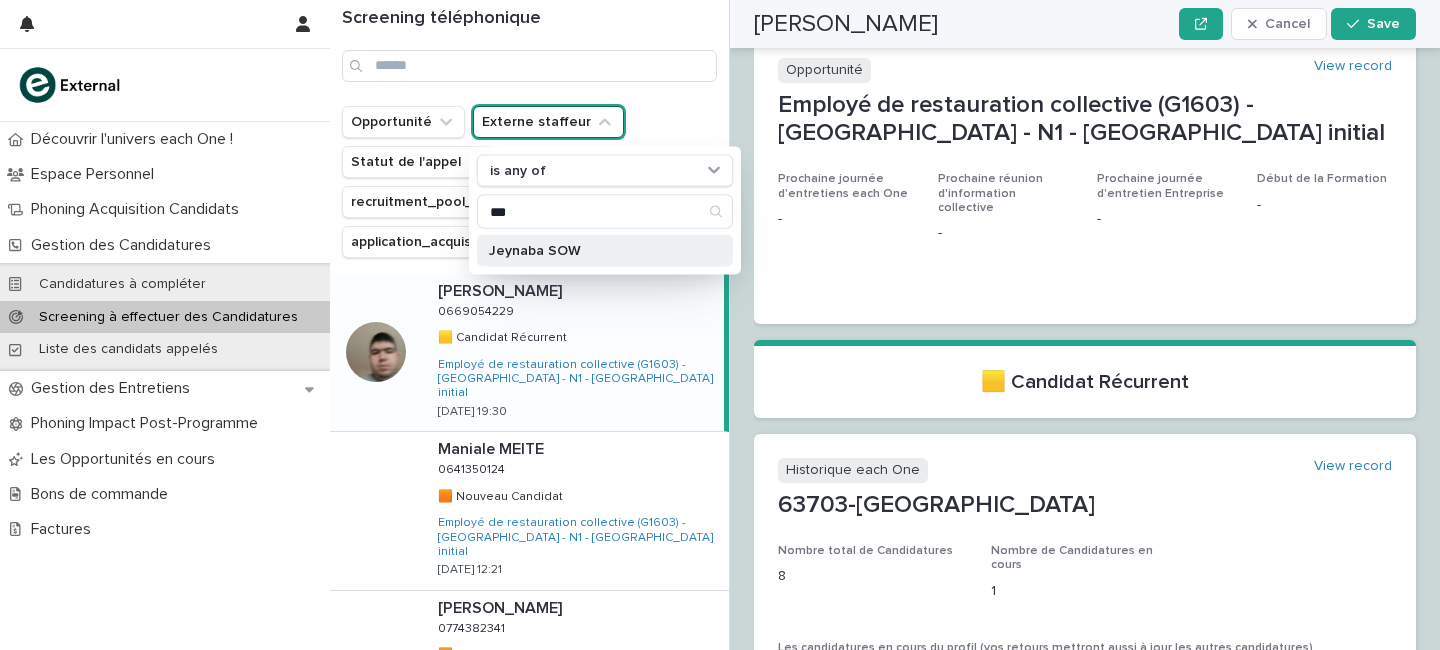type on "***" 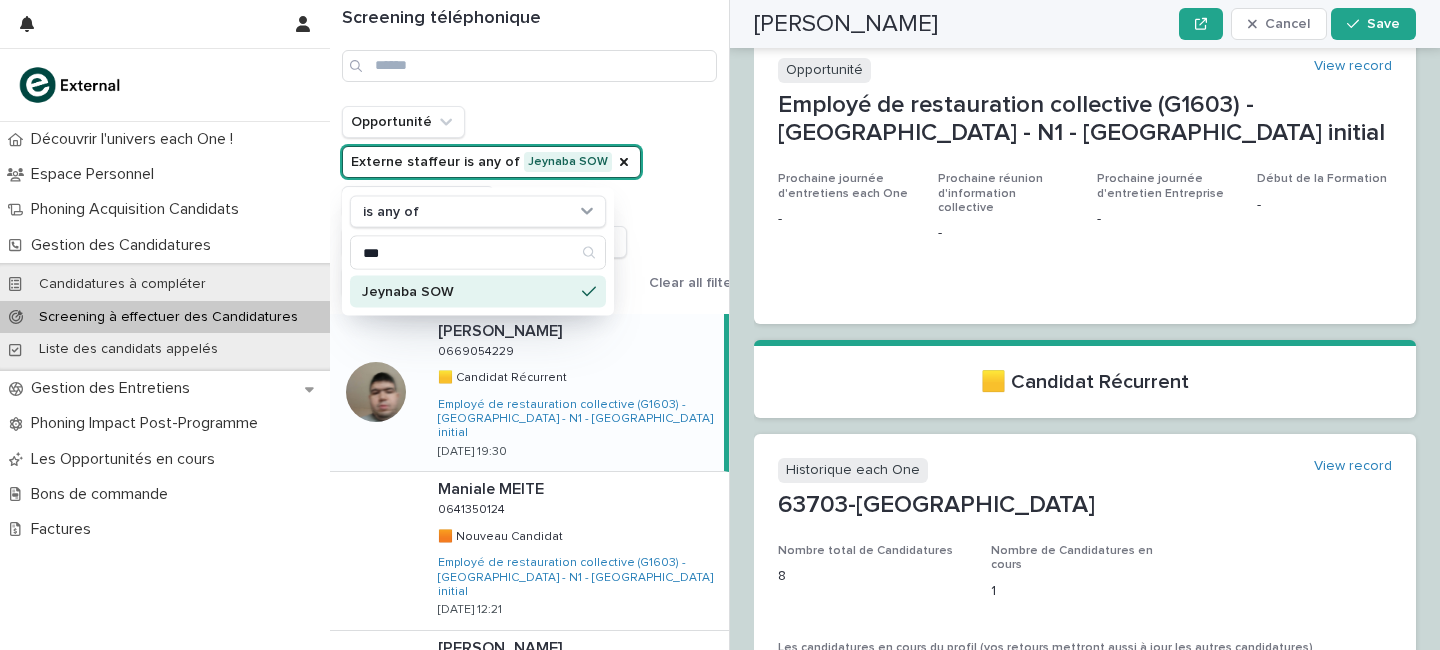 click on "Opportunité Externe staffeur is any of Jeynaba SOW is any of *** Jeynaba SOW Statut de l'appel recruitment_pool_opportunity_origin application_acquisition_campaign Clear all filters" at bounding box center [543, 202] 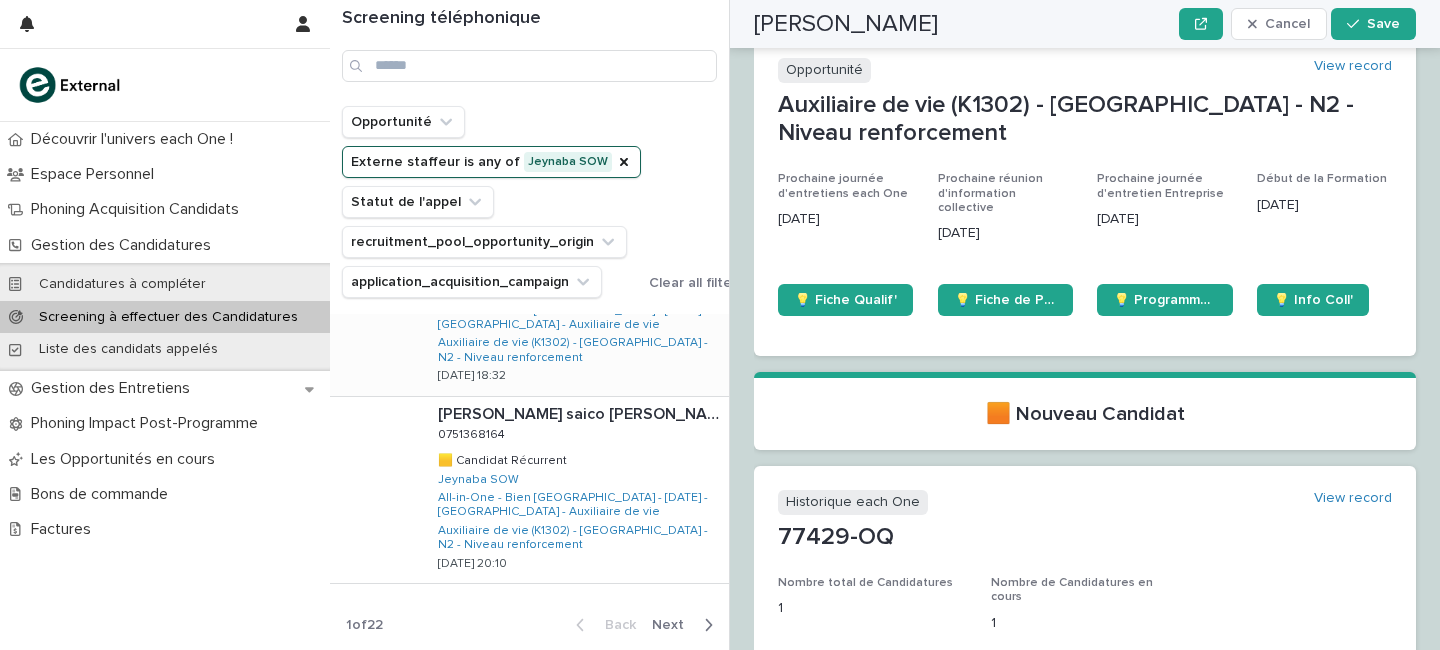 scroll, scrollTop: 0, scrollLeft: 0, axis: both 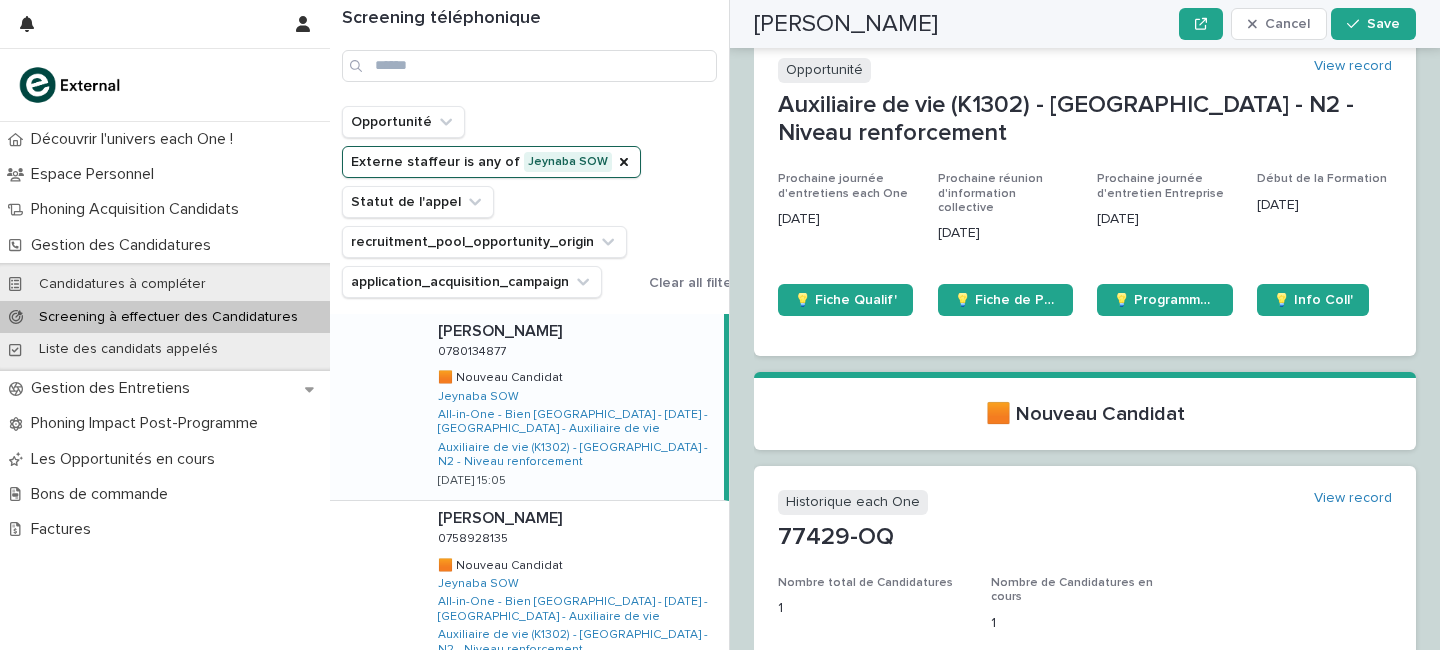 click on "Opportunité Externe staffeur is any of Jeynaba SOW Statut de l'appel recruitment_pool_opportunity_origin application_acquisition_campaign Clear all filters" at bounding box center (543, 202) 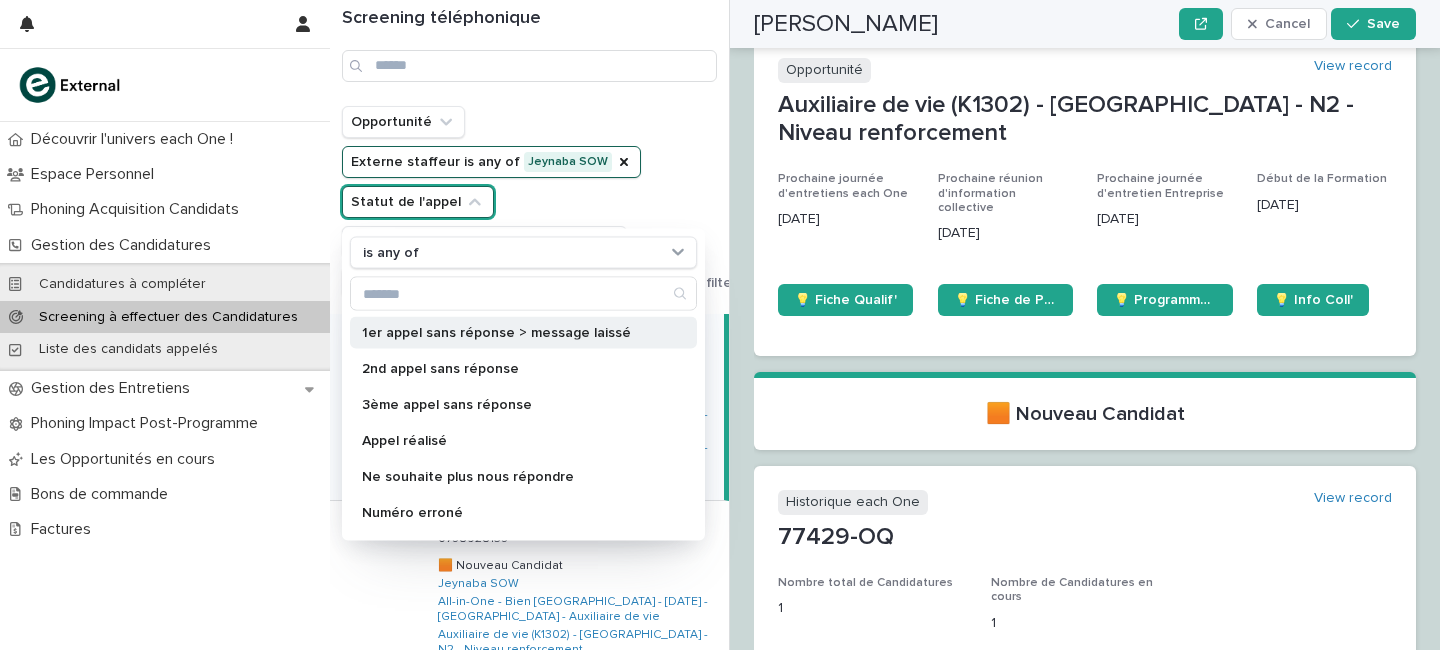 click on "1er appel sans réponse > message laissé" at bounding box center (513, 333) 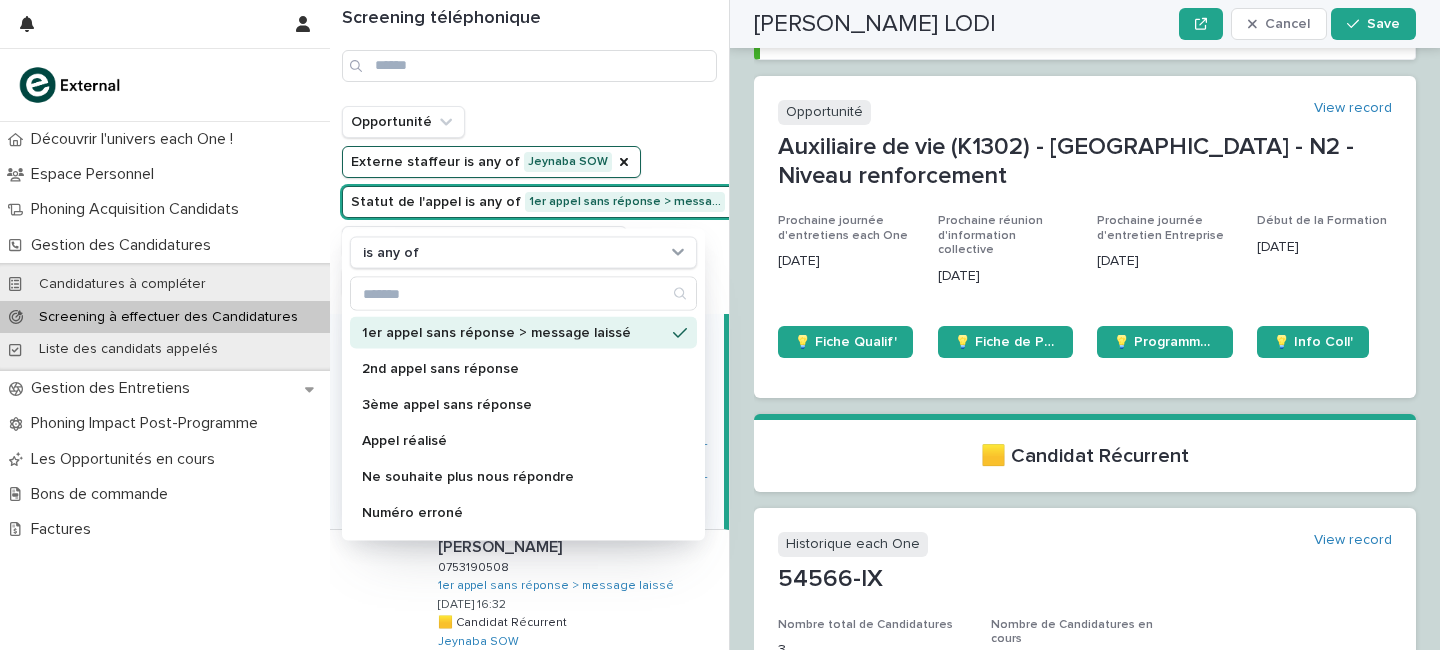 click on "Opportunité Externe staffeur is any of Jeynaba SOW Statut de l'appel is any of 1er appel sans réponse > messa… is any of 1er appel sans réponse > message laissé 2nd appel sans réponse 3ème appel sans réponse Appel réalisé Ne souhaite plus nous répondre Numéro erroné Résultat communiqué en entretien Va nous rappeler À rappeler (créneau en commentaire) recruitment_pool_opportunity_origin application_acquisition_campaign" at bounding box center (548, 202) 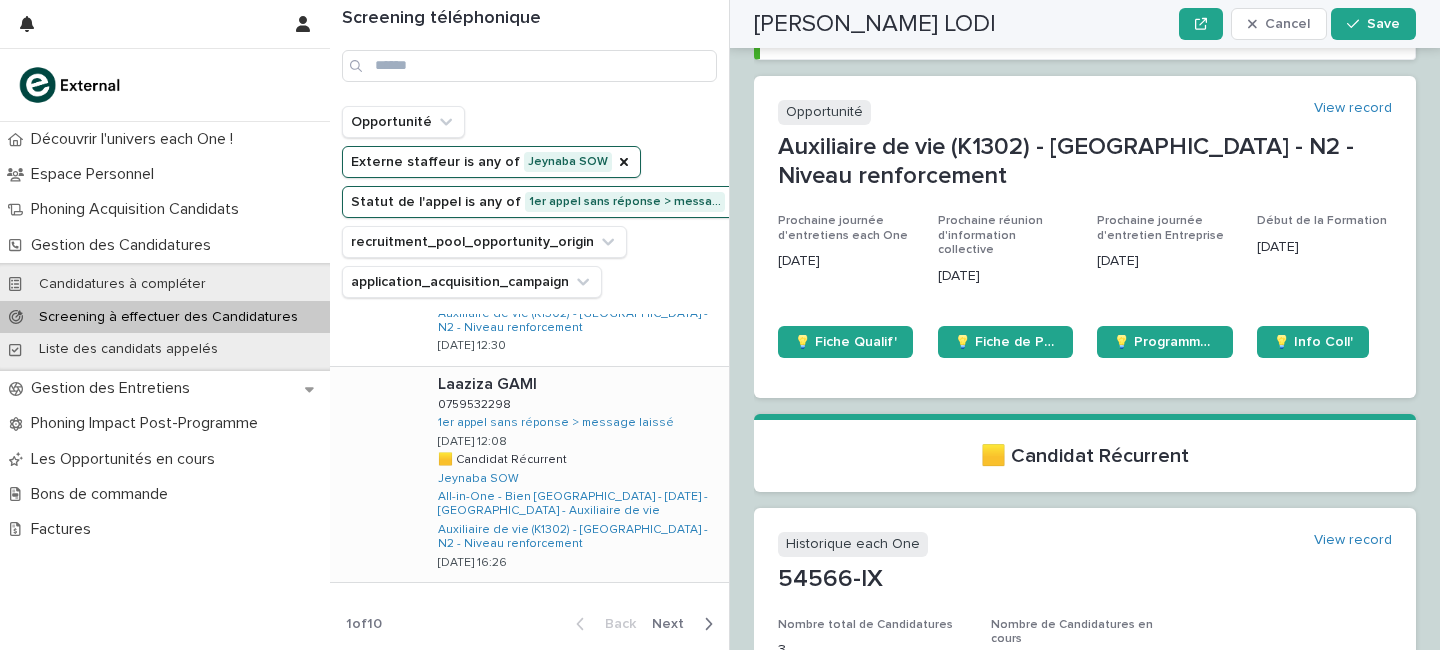 scroll, scrollTop: 0, scrollLeft: 0, axis: both 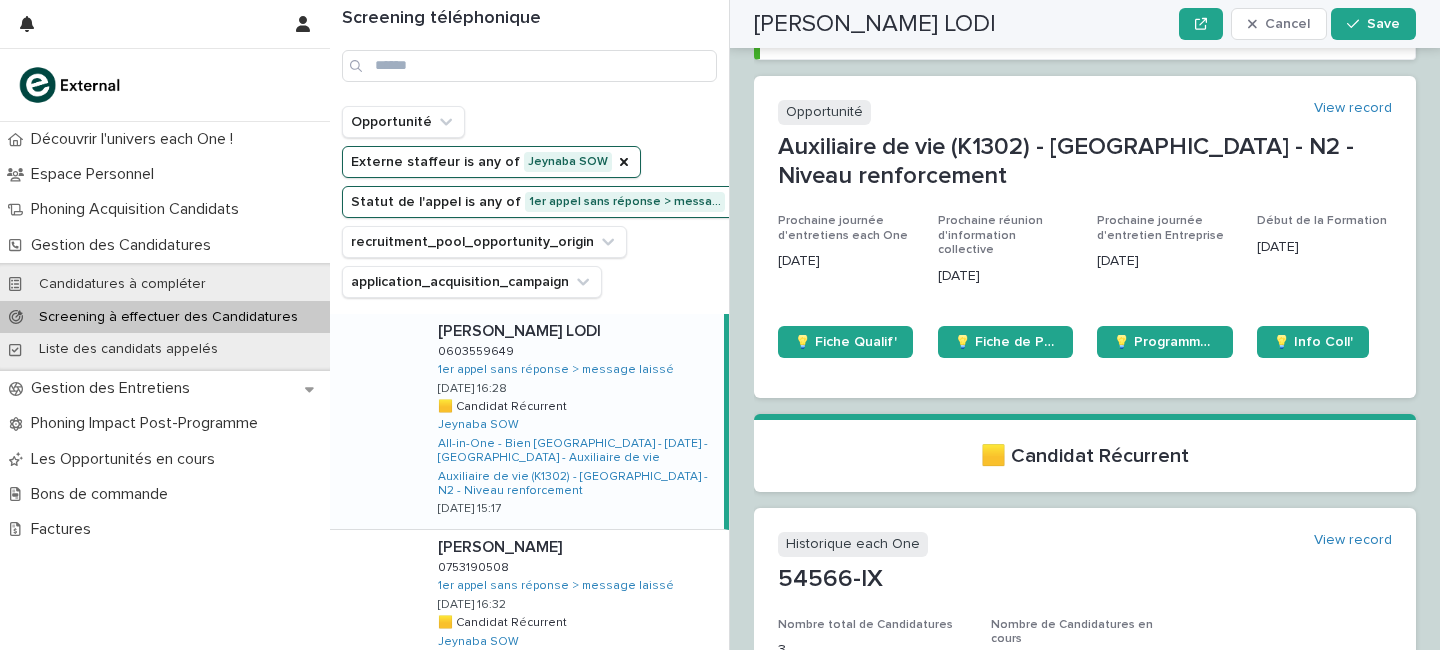 click 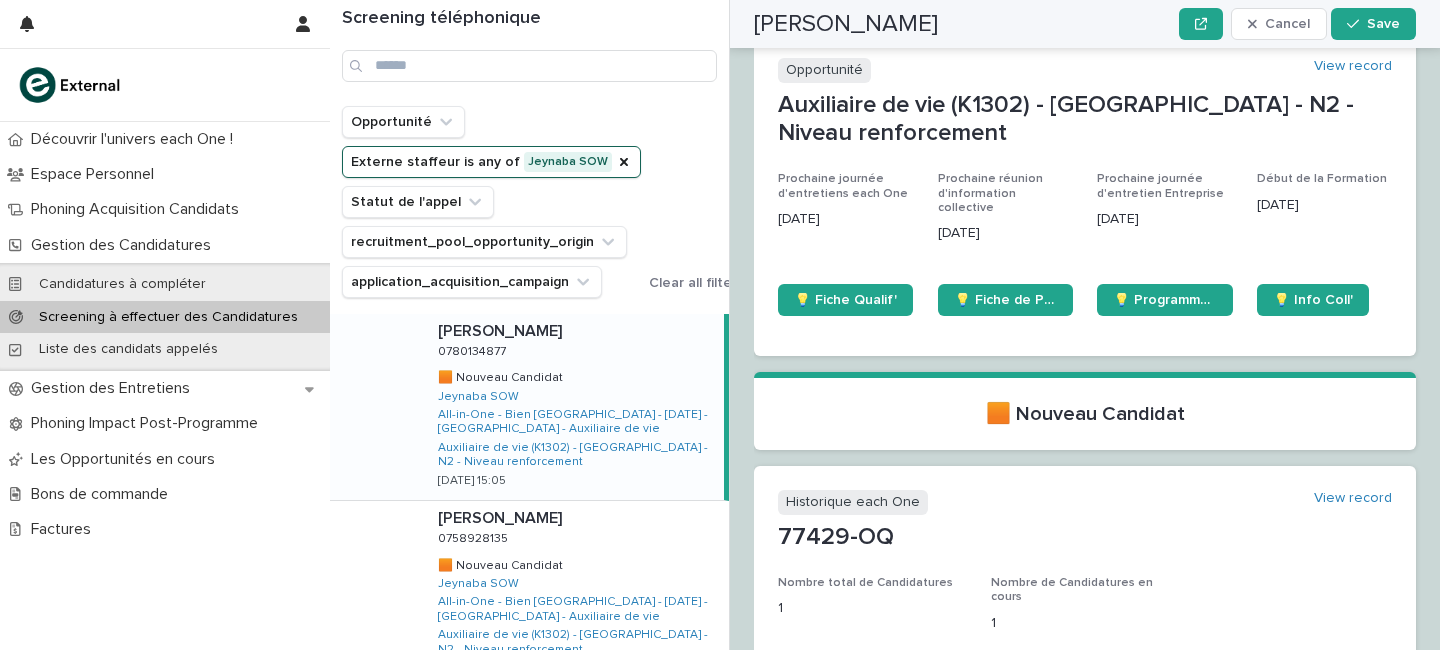 click 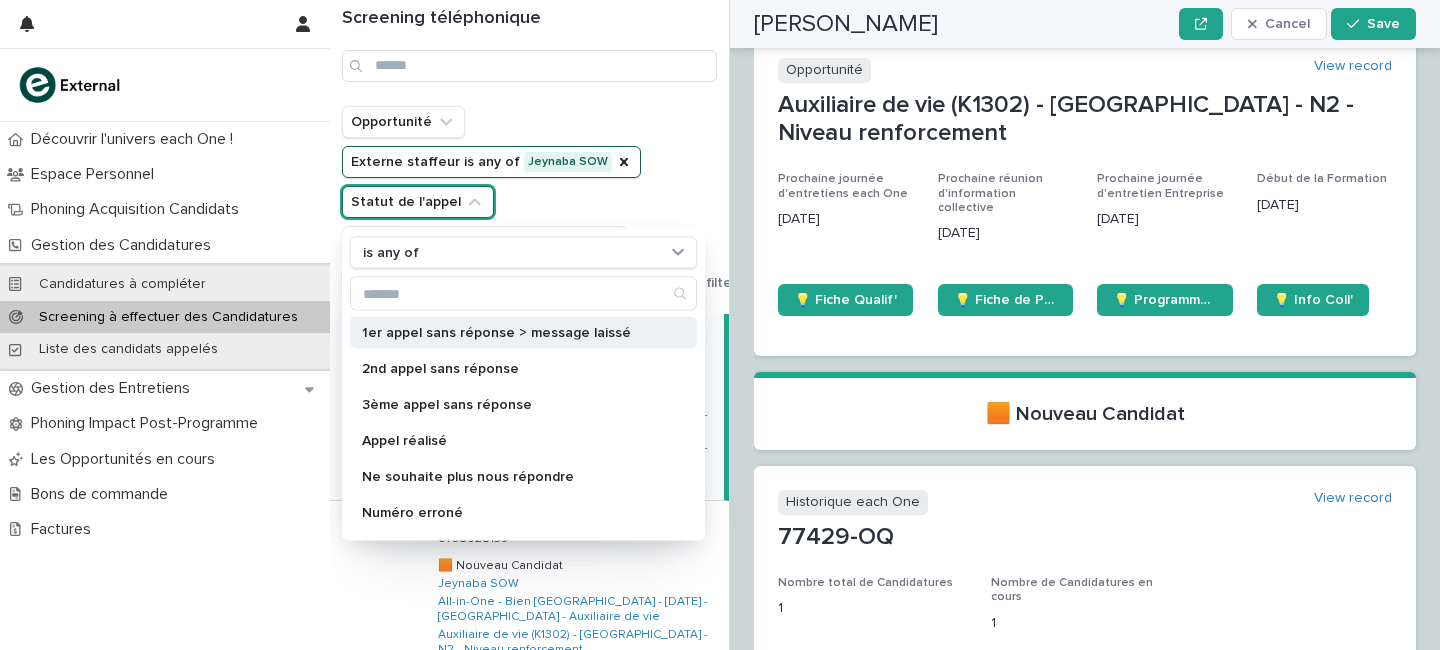 click on "1er appel sans réponse > message laissé" at bounding box center (513, 333) 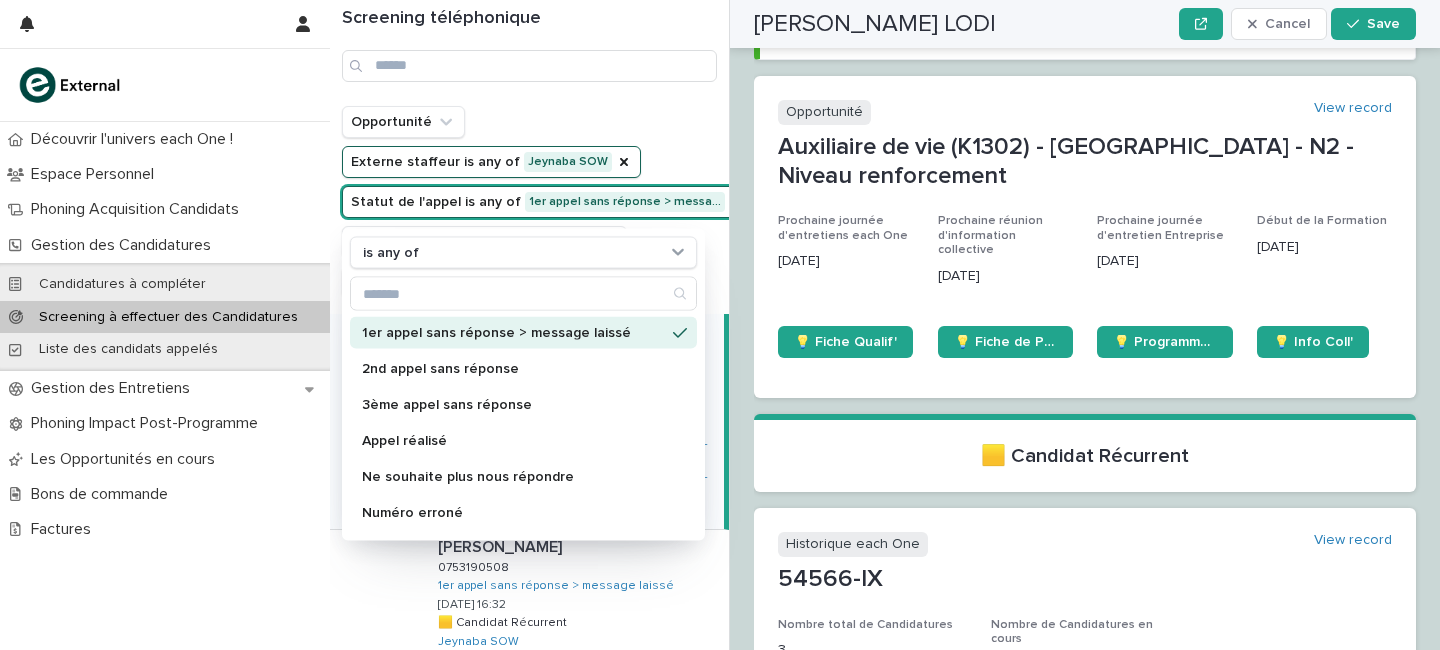 click on "Opportunité Externe staffeur is any of Jeynaba SOW Statut de l'appel is any of 1er appel sans réponse > messa… is any of 1er appel sans réponse > message laissé 2nd appel sans réponse 3ème appel sans réponse Appel réalisé Ne souhaite plus nous répondre Numéro erroné Résultat communiqué en entretien Va nous rappeler À rappeler (créneau en commentaire) recruitment_pool_opportunity_origin application_acquisition_campaign" at bounding box center [548, 202] 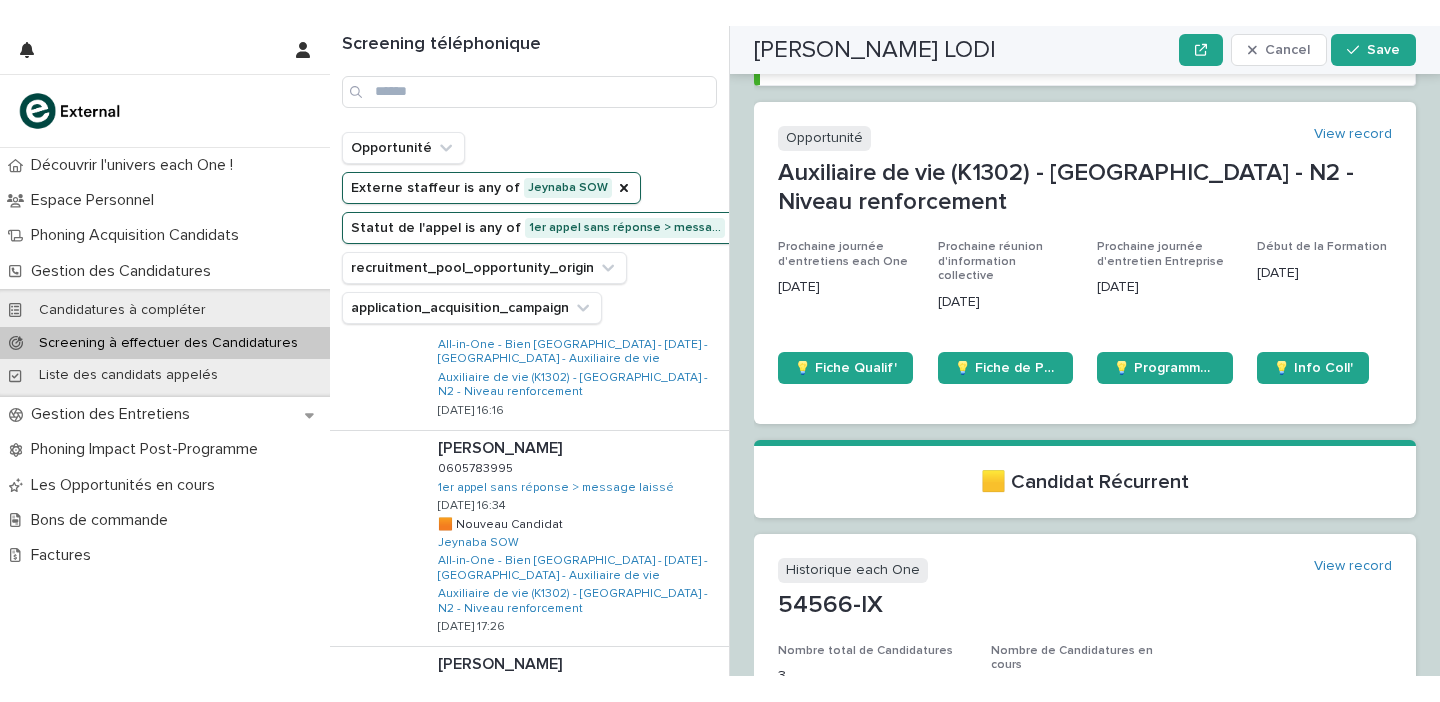 scroll, scrollTop: 0, scrollLeft: 0, axis: both 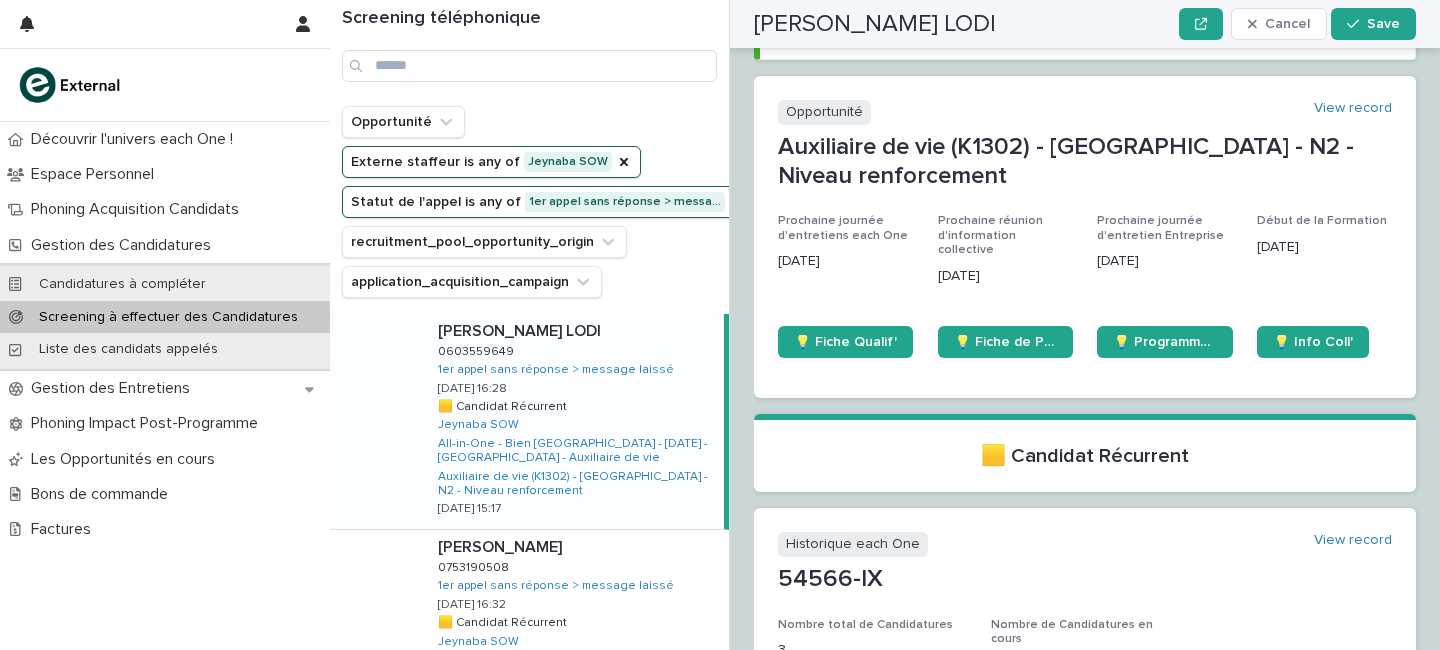 click 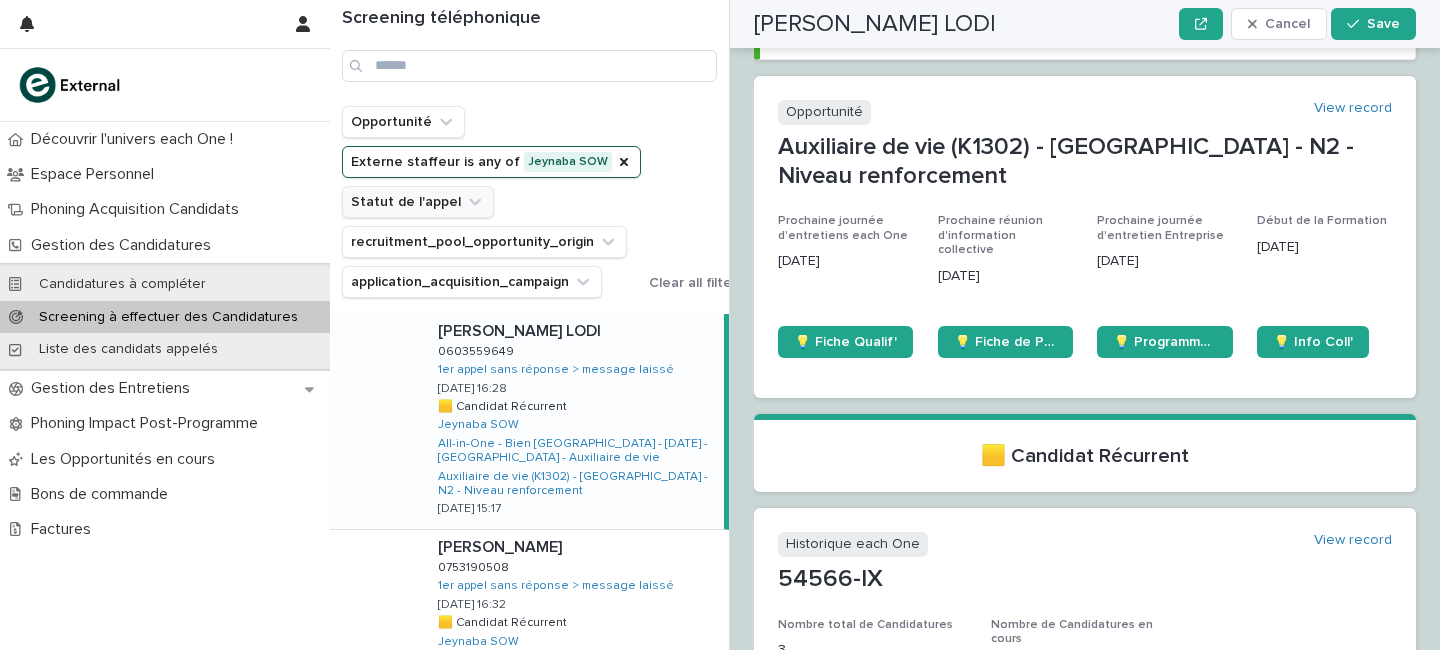 click on "Opportunité Externe staffeur is any of Jeynaba SOW Statut de l'appel recruitment_pool_opportunity_origin application_acquisition_campaign Clear all filters" at bounding box center [543, 202] 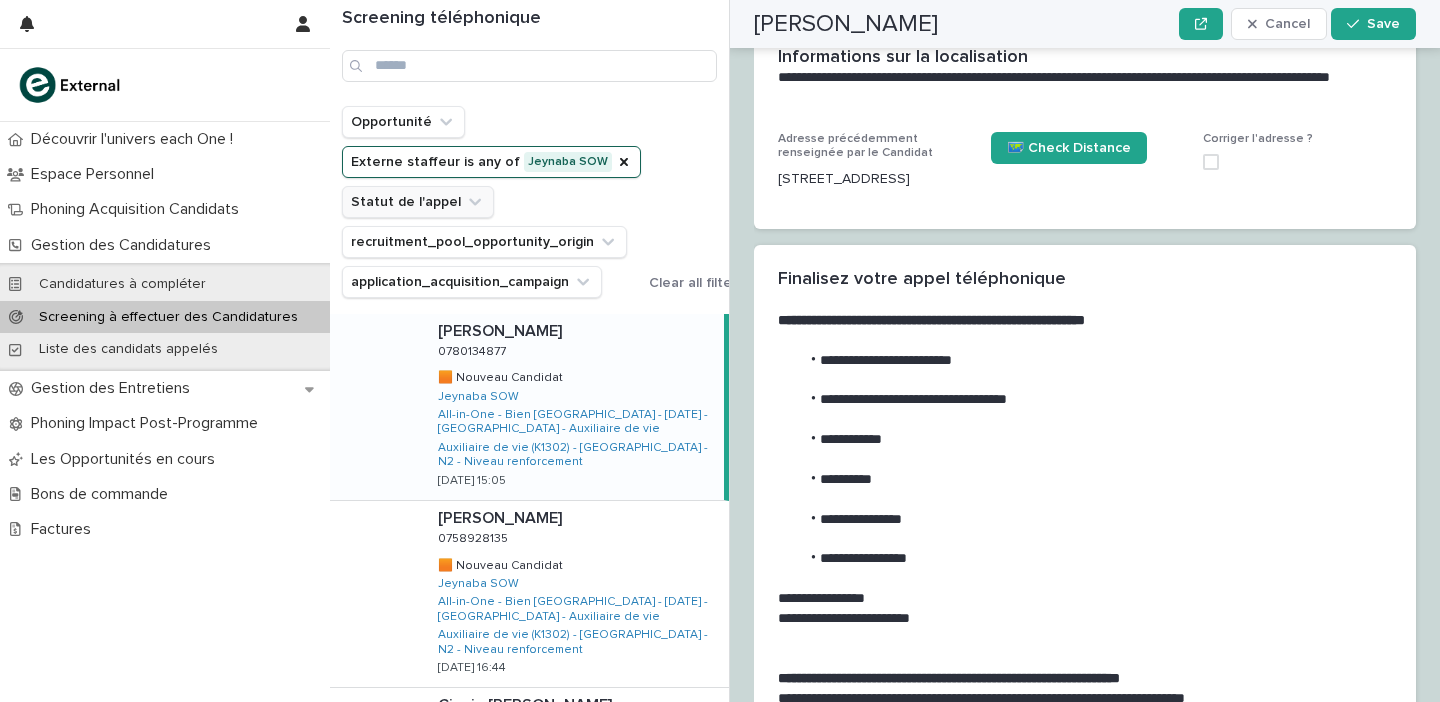 scroll, scrollTop: 2599, scrollLeft: 0, axis: vertical 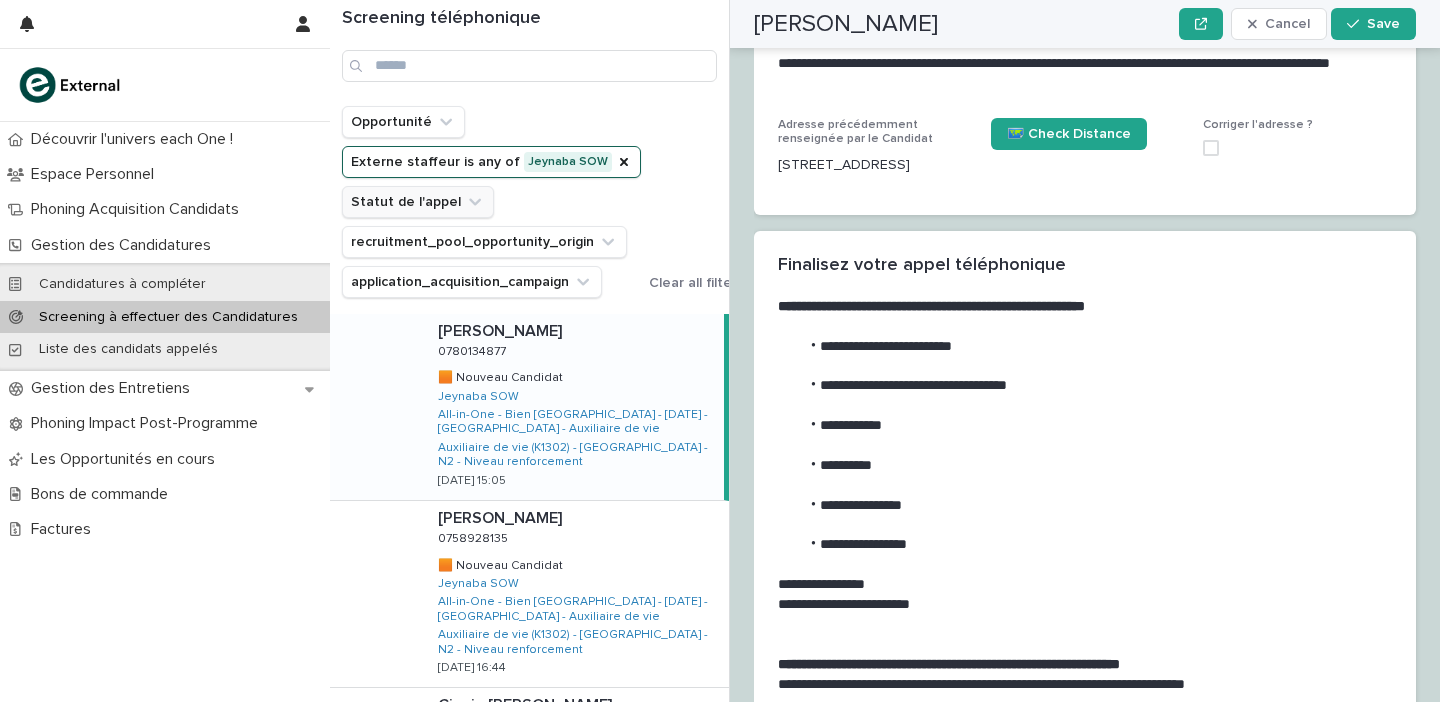 click on "**********" at bounding box center (1091, 386) 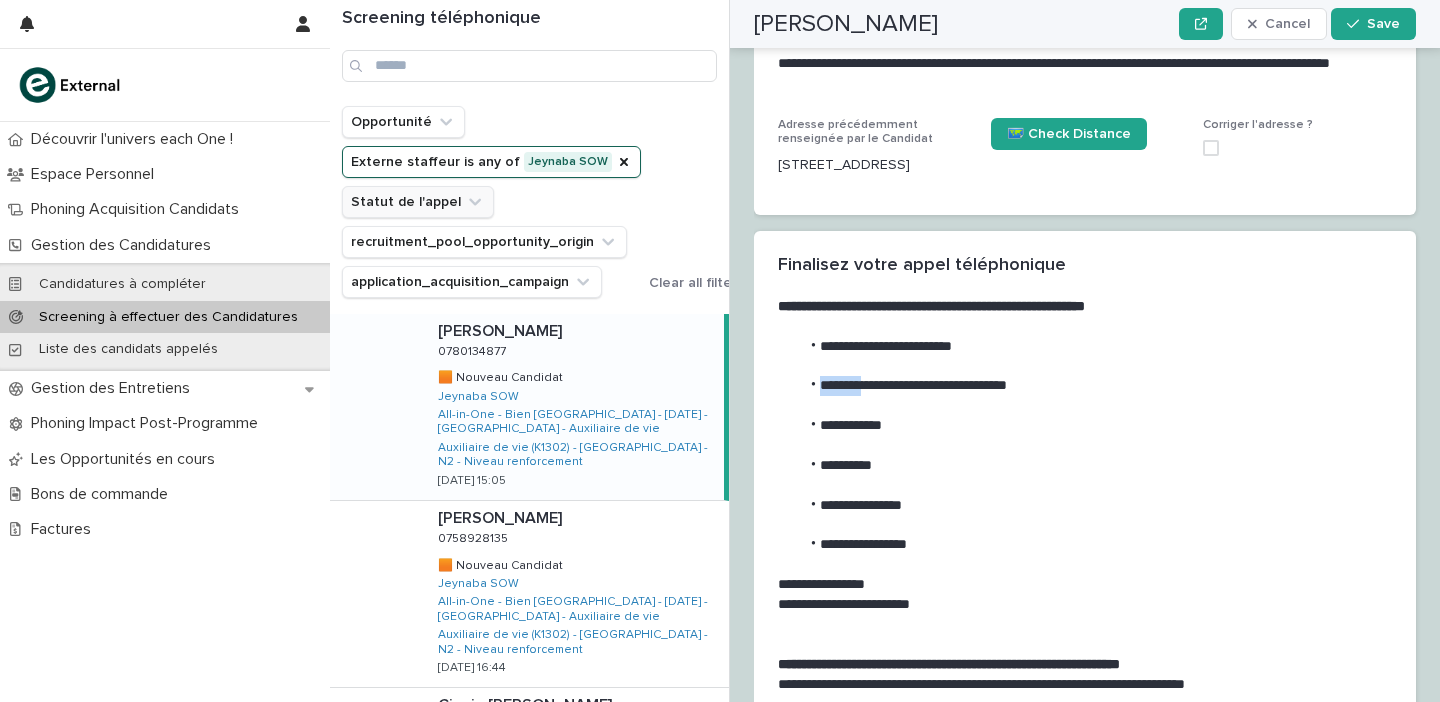 click on "**********" at bounding box center (1091, 386) 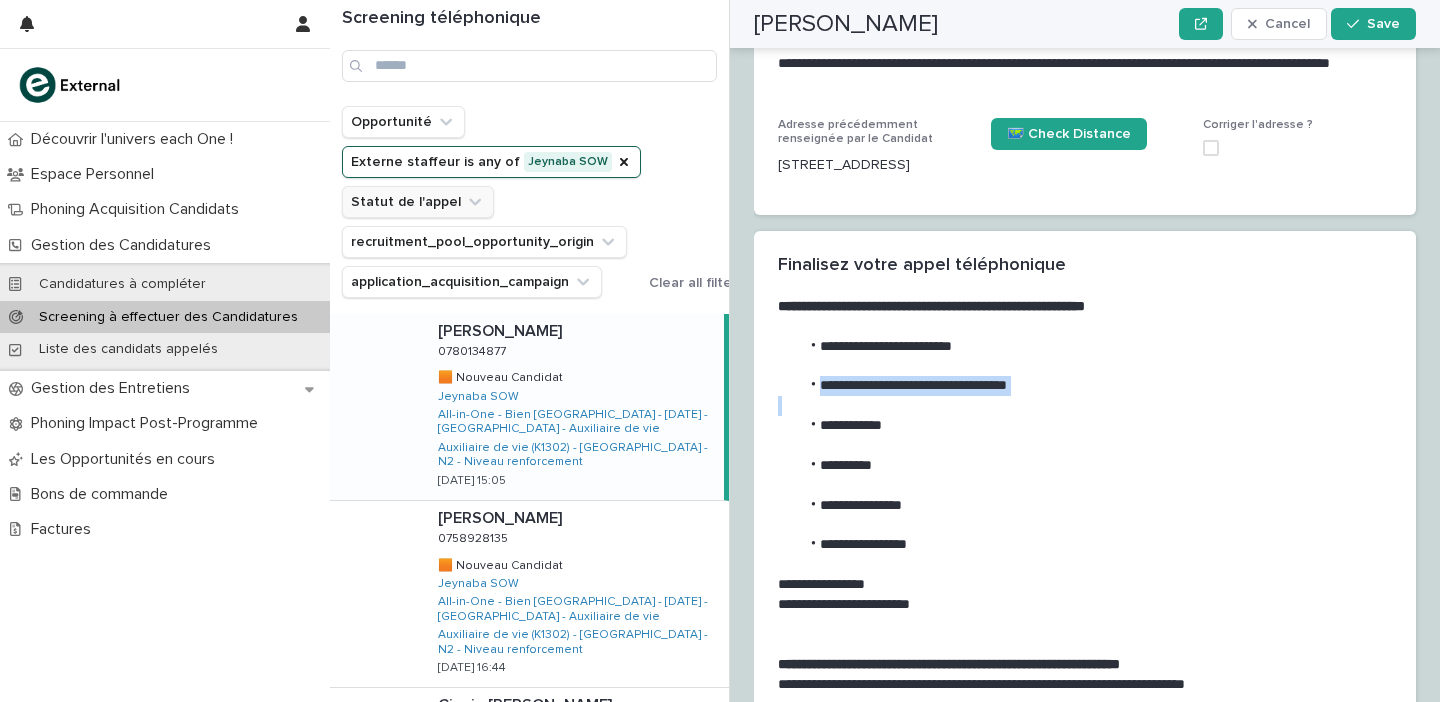 click at bounding box center [1081, 446] 